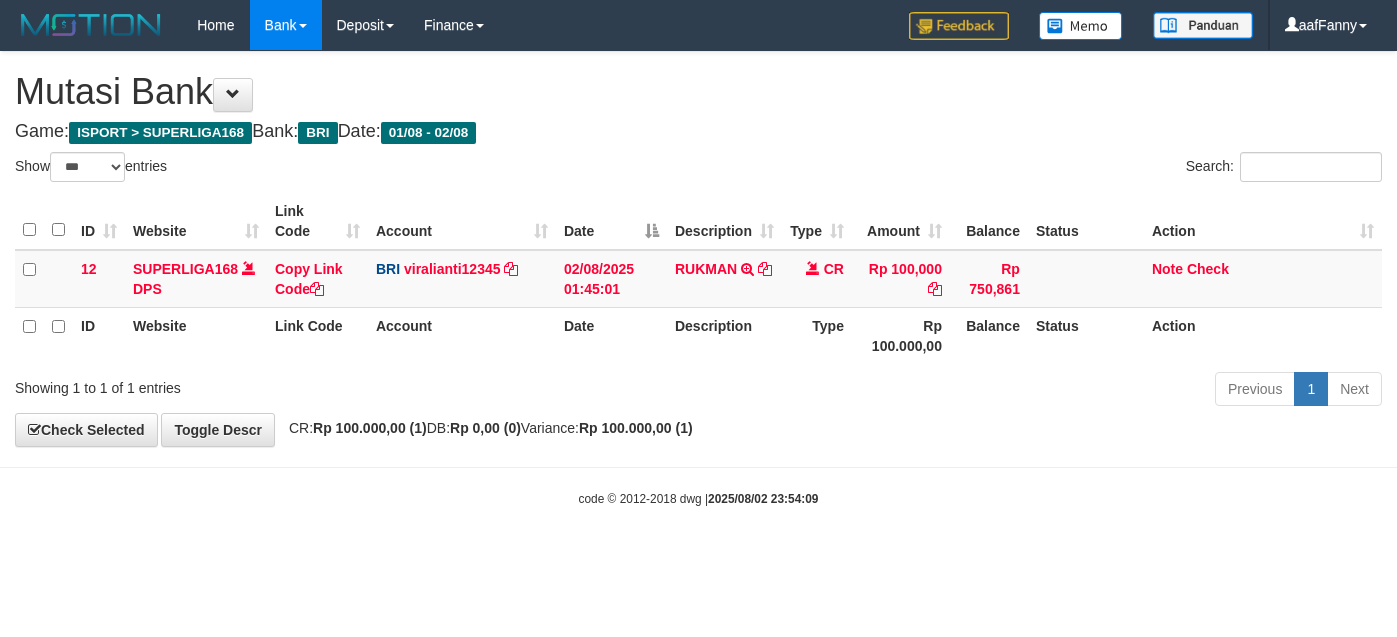 select on "***" 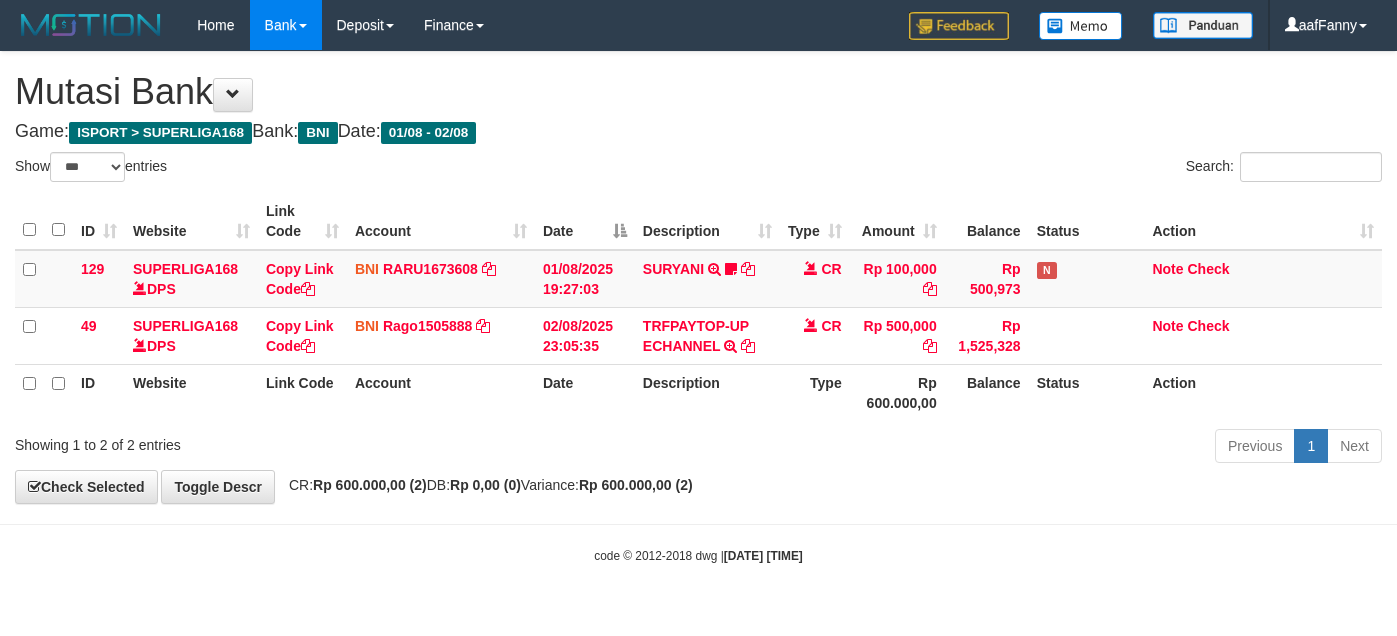select on "***" 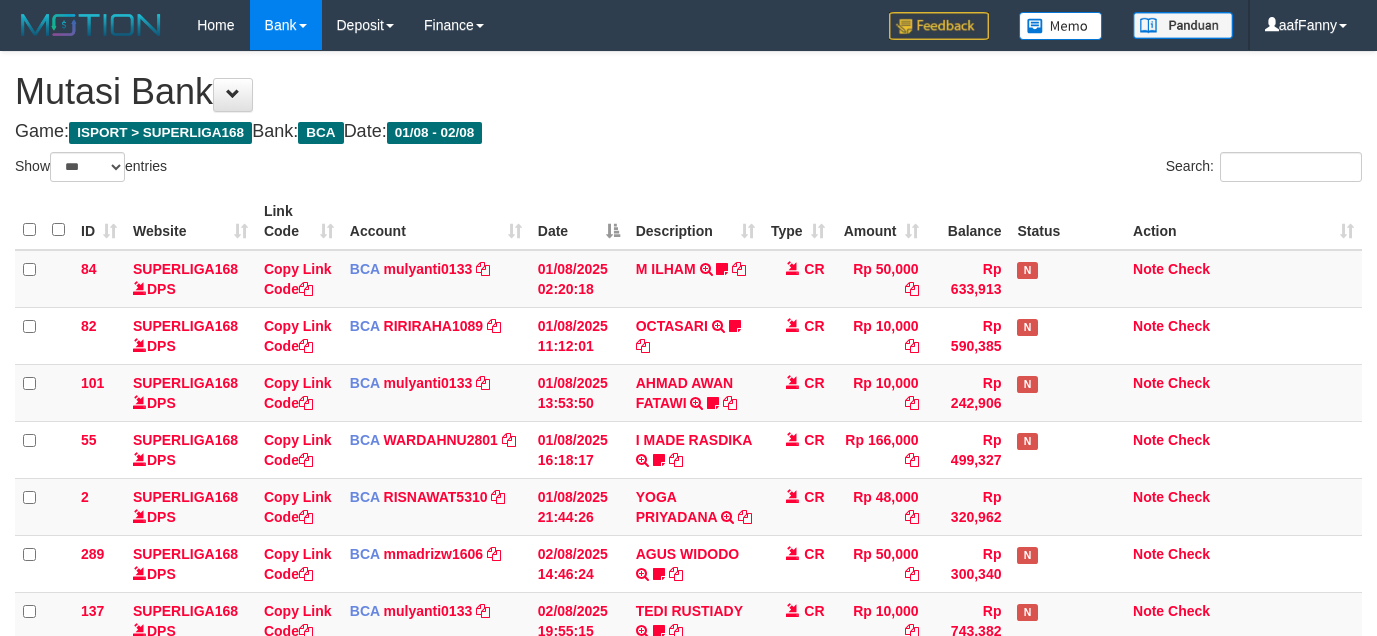 select on "***" 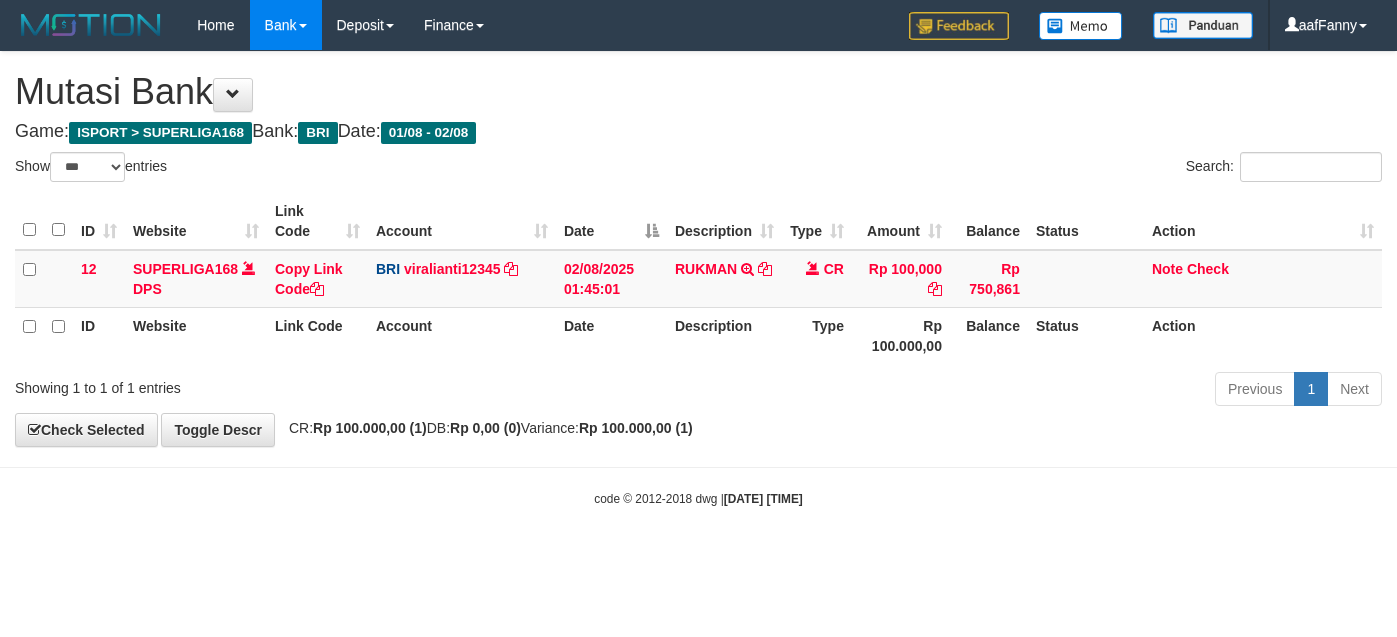 select on "***" 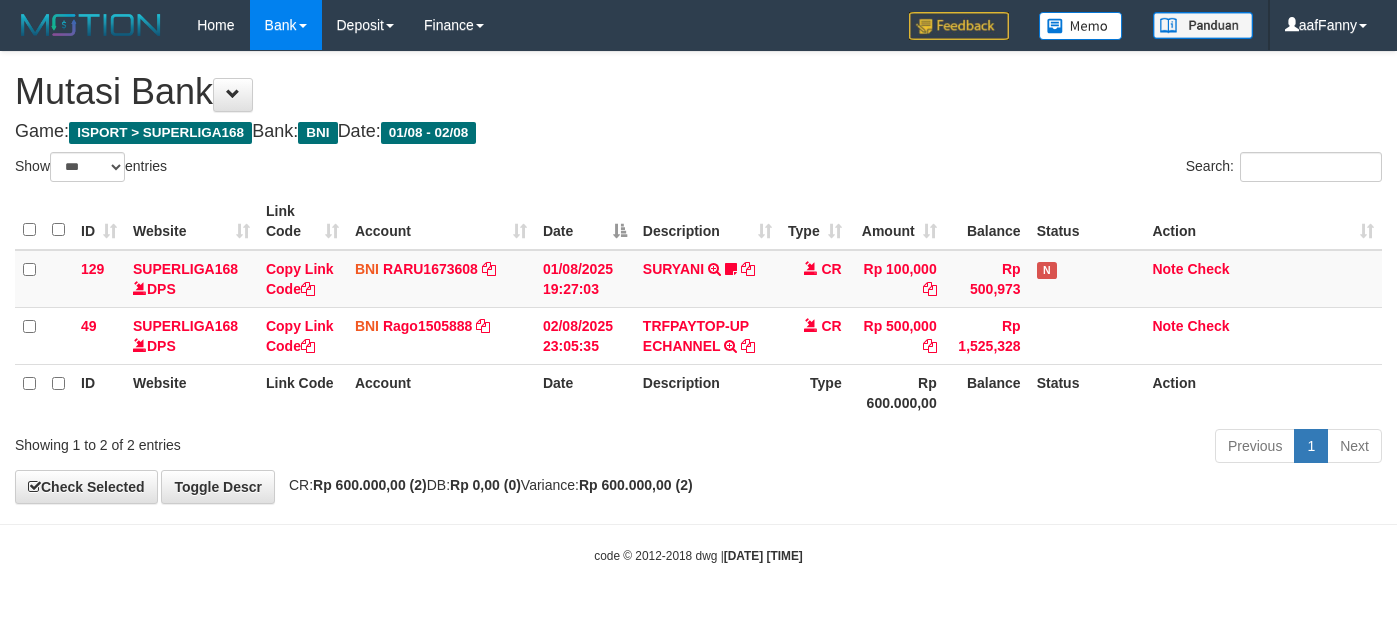 select on "***" 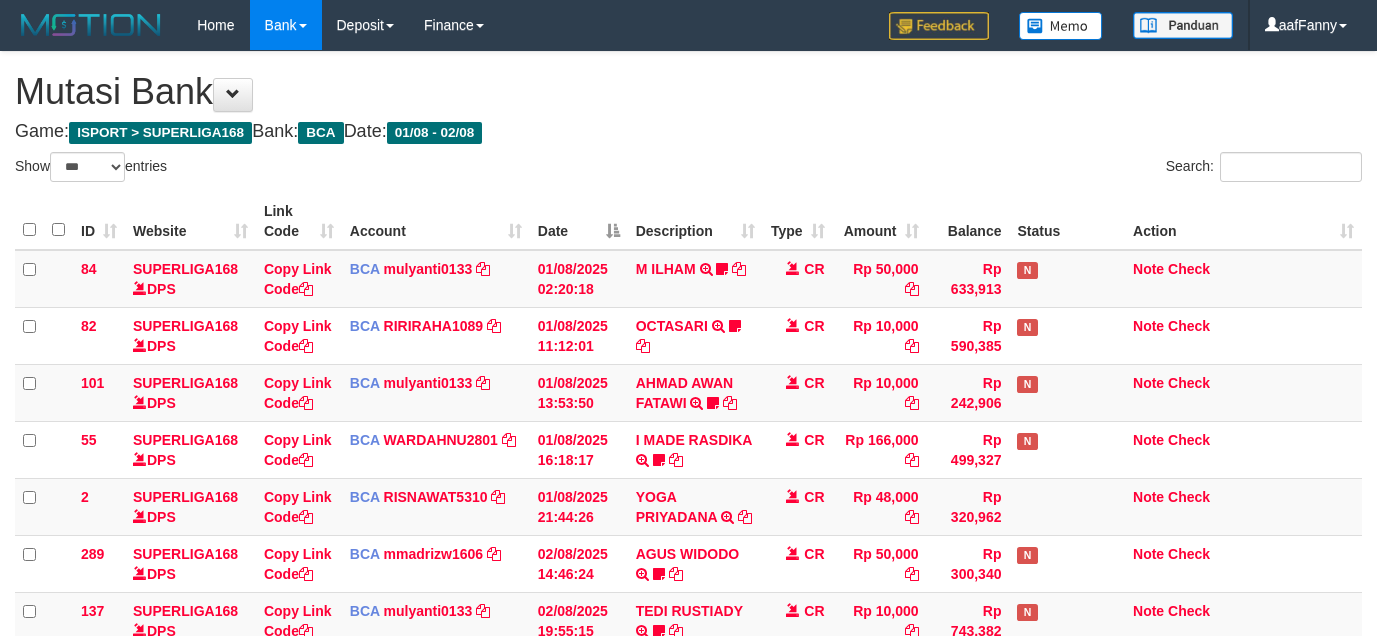 select on "***" 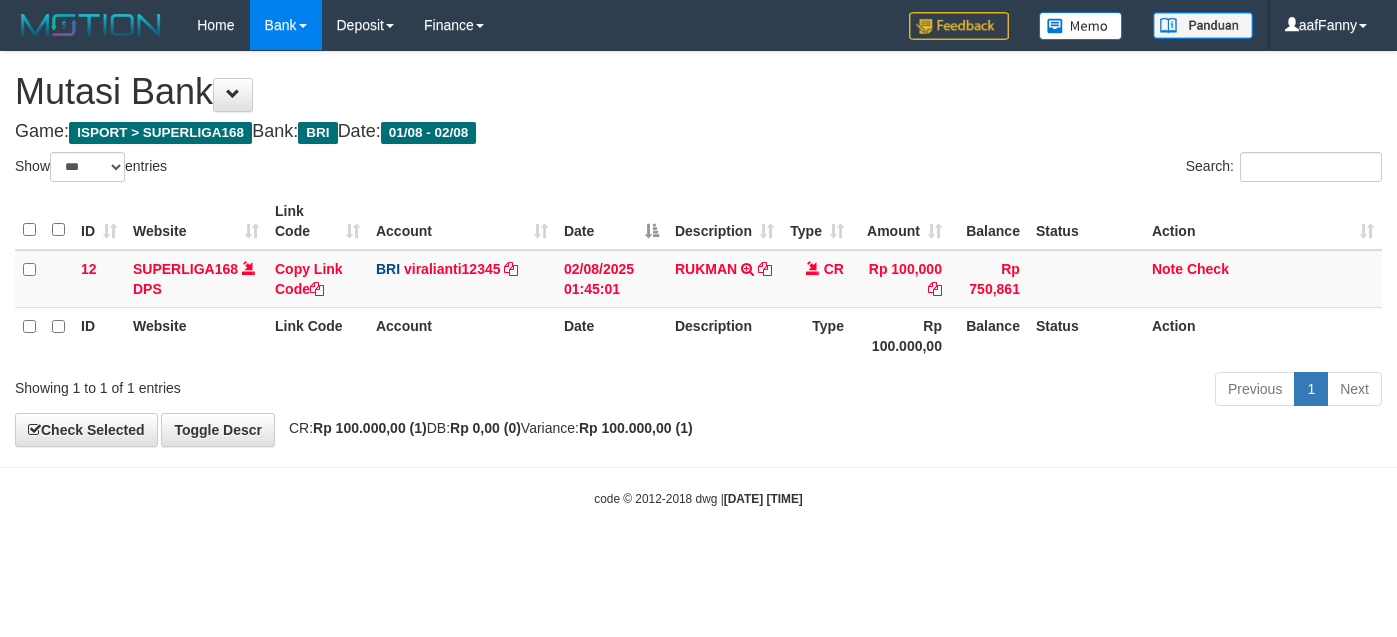 select on "***" 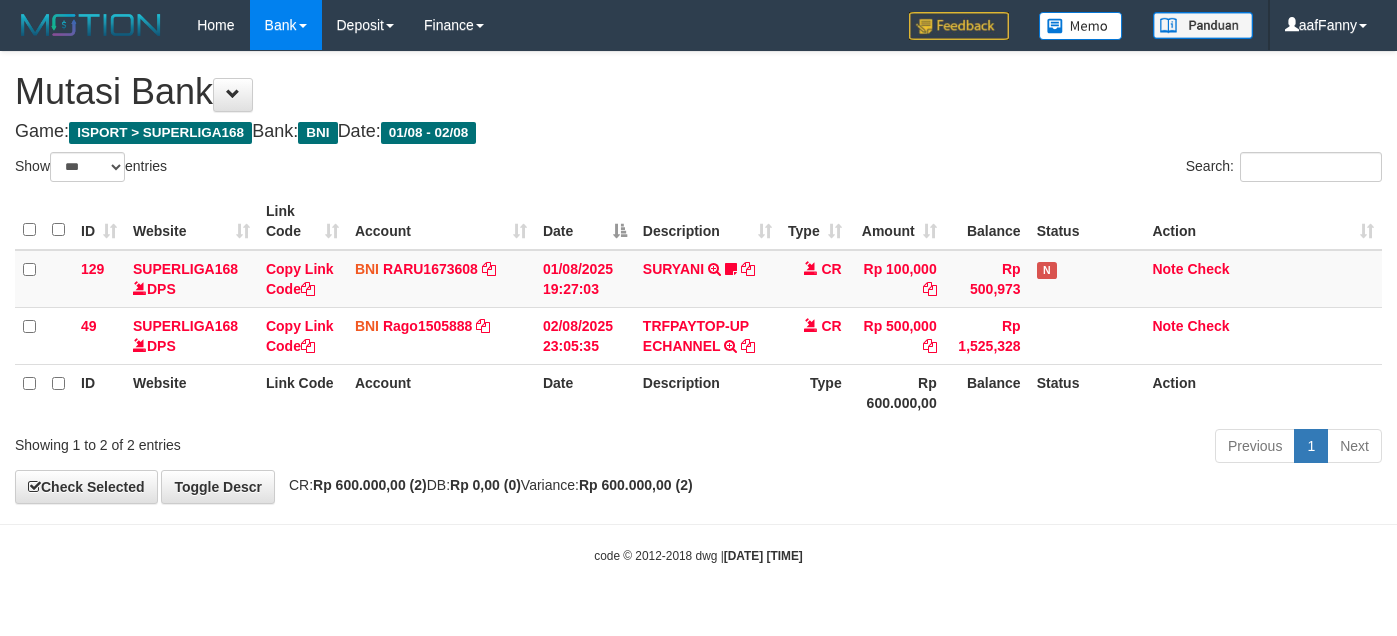 select on "***" 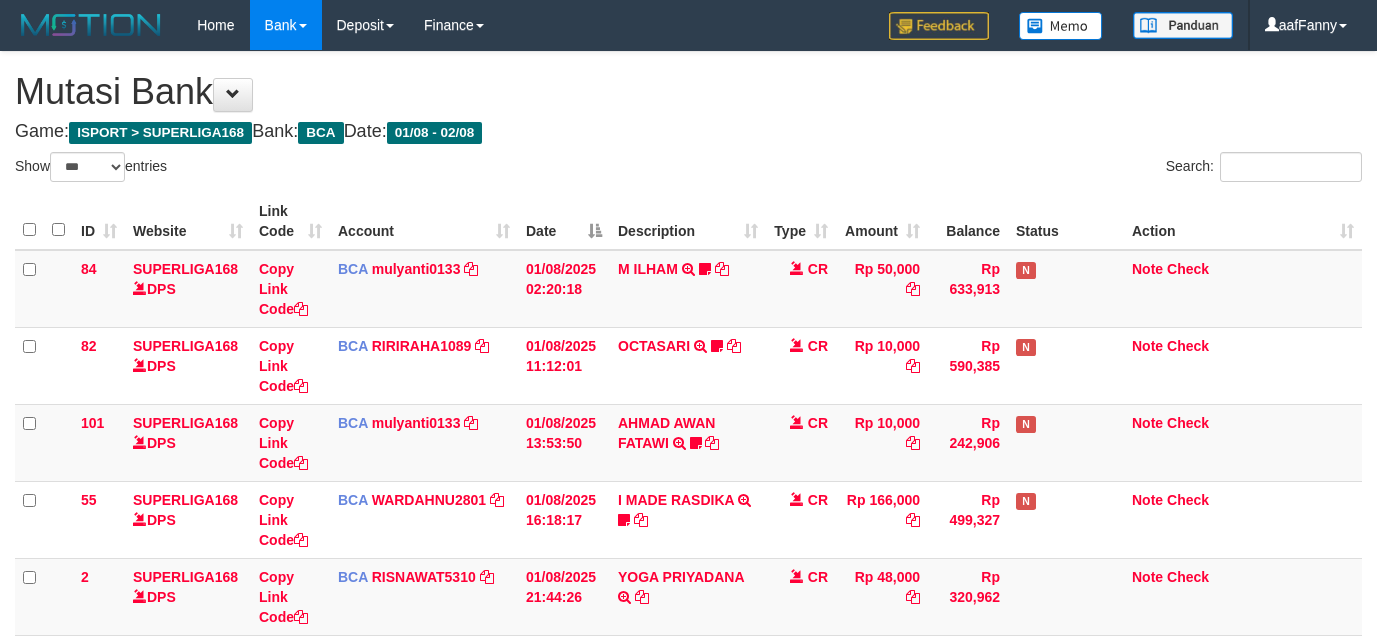 select on "***" 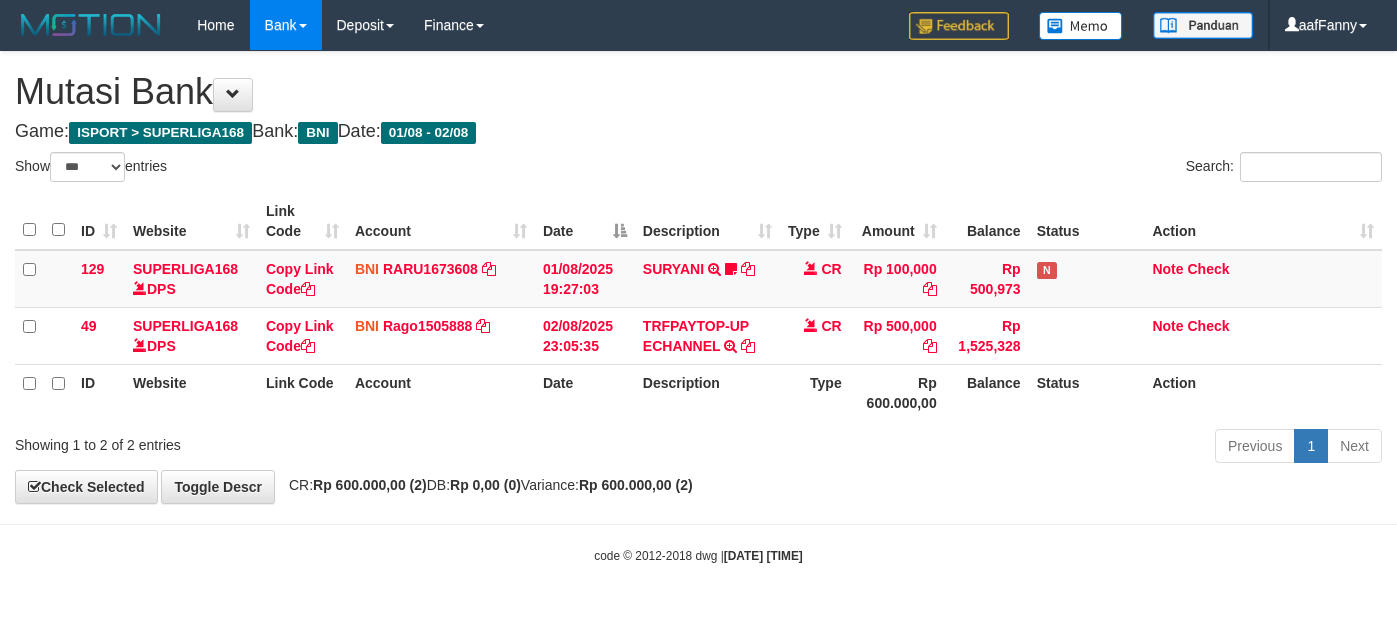 select on "***" 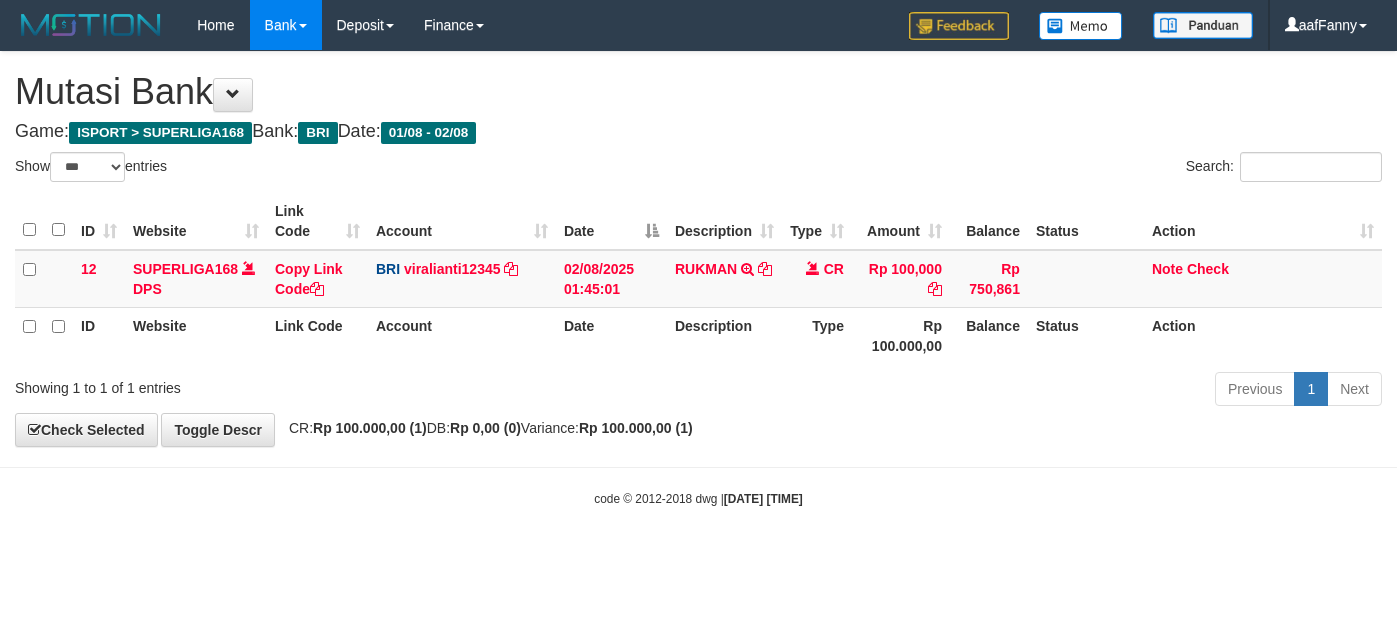 select on "***" 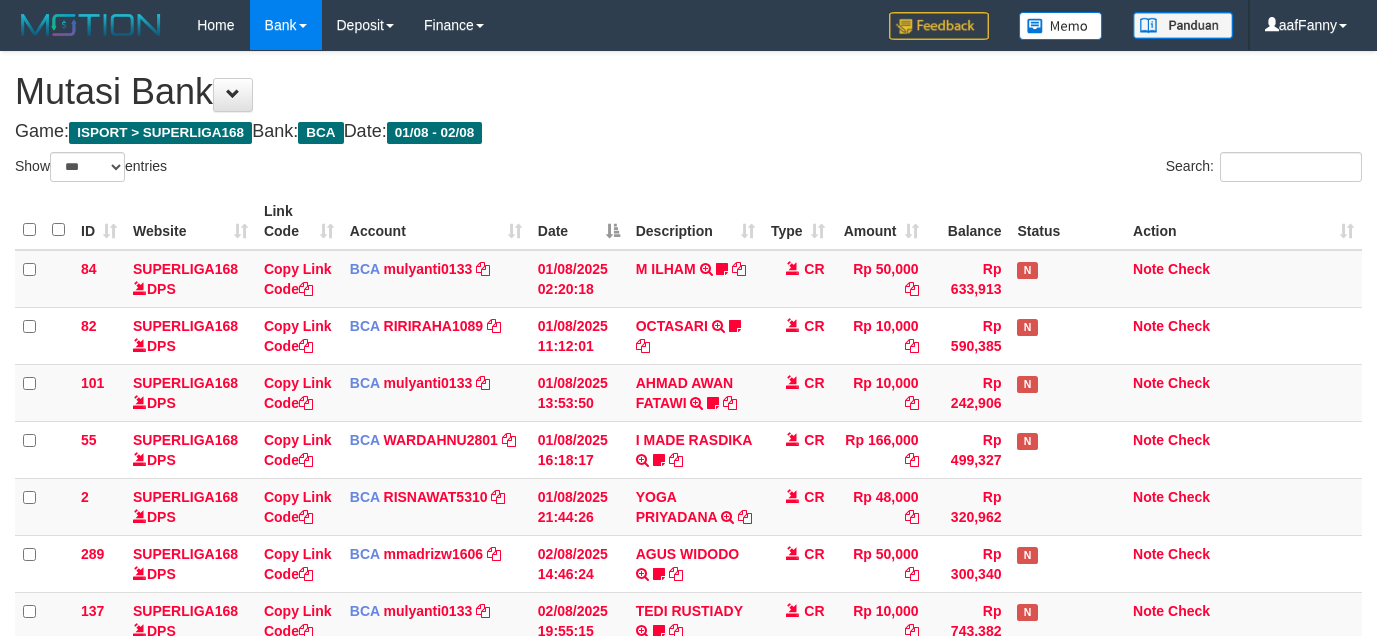 select on "***" 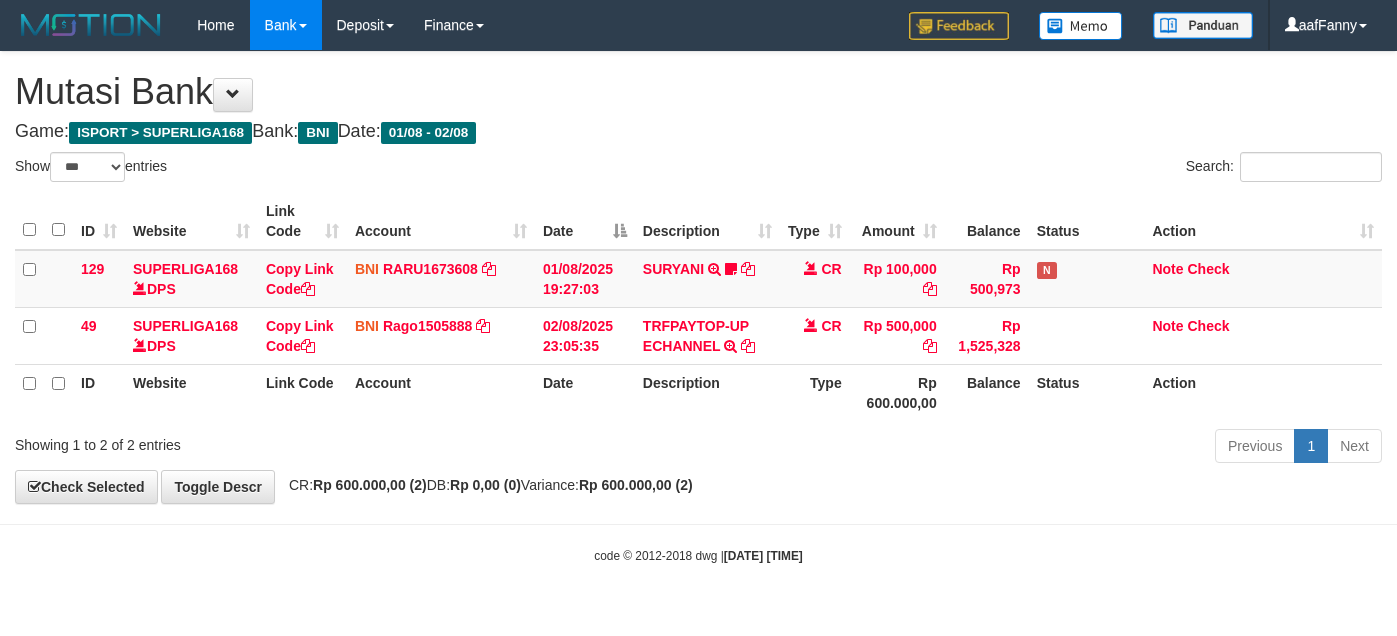 select on "***" 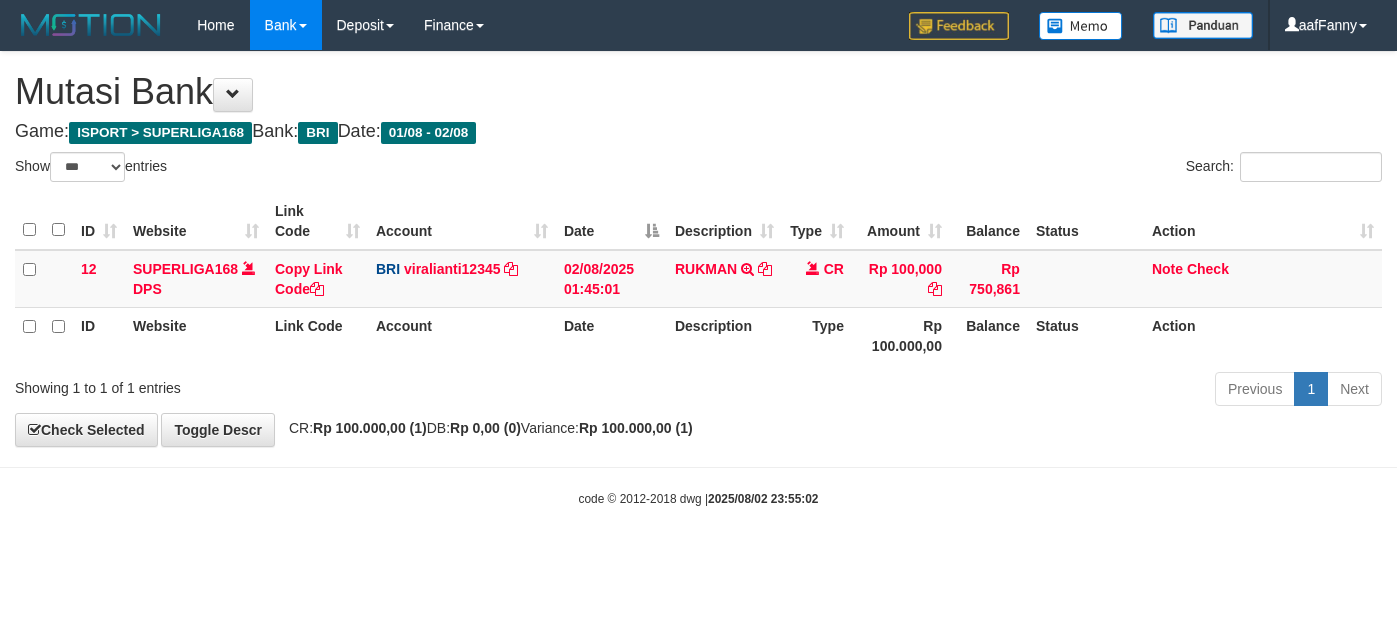 select on "***" 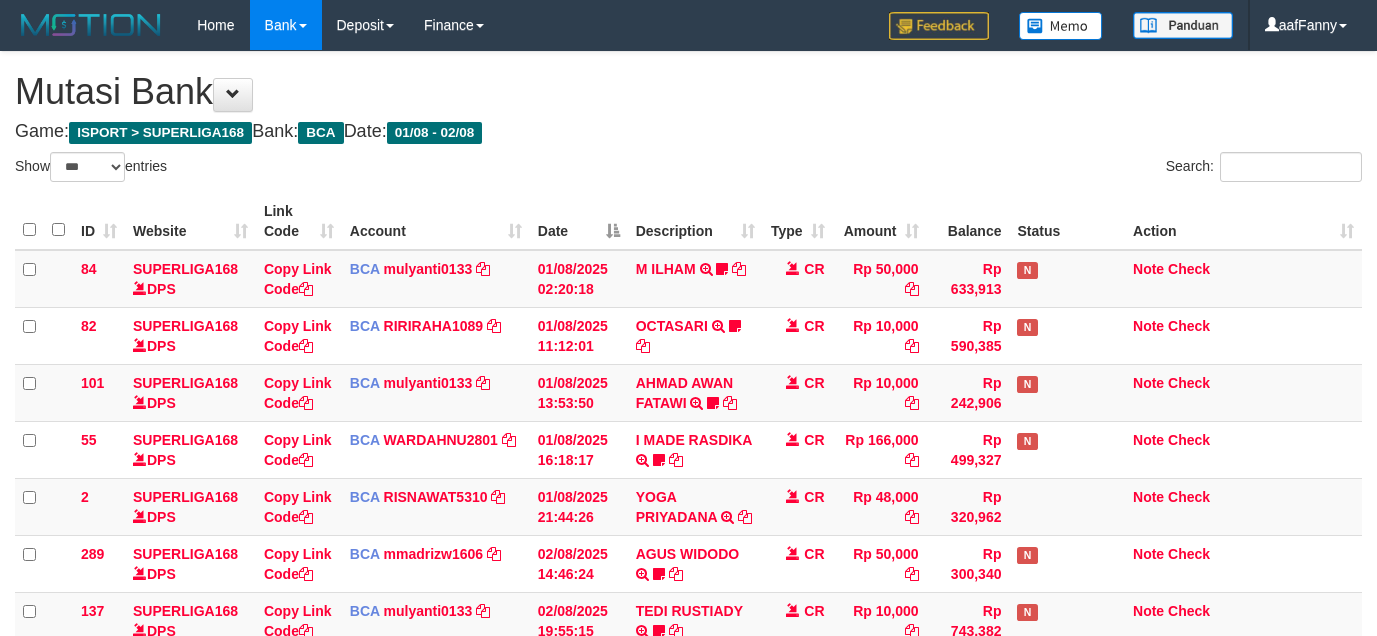 select on "***" 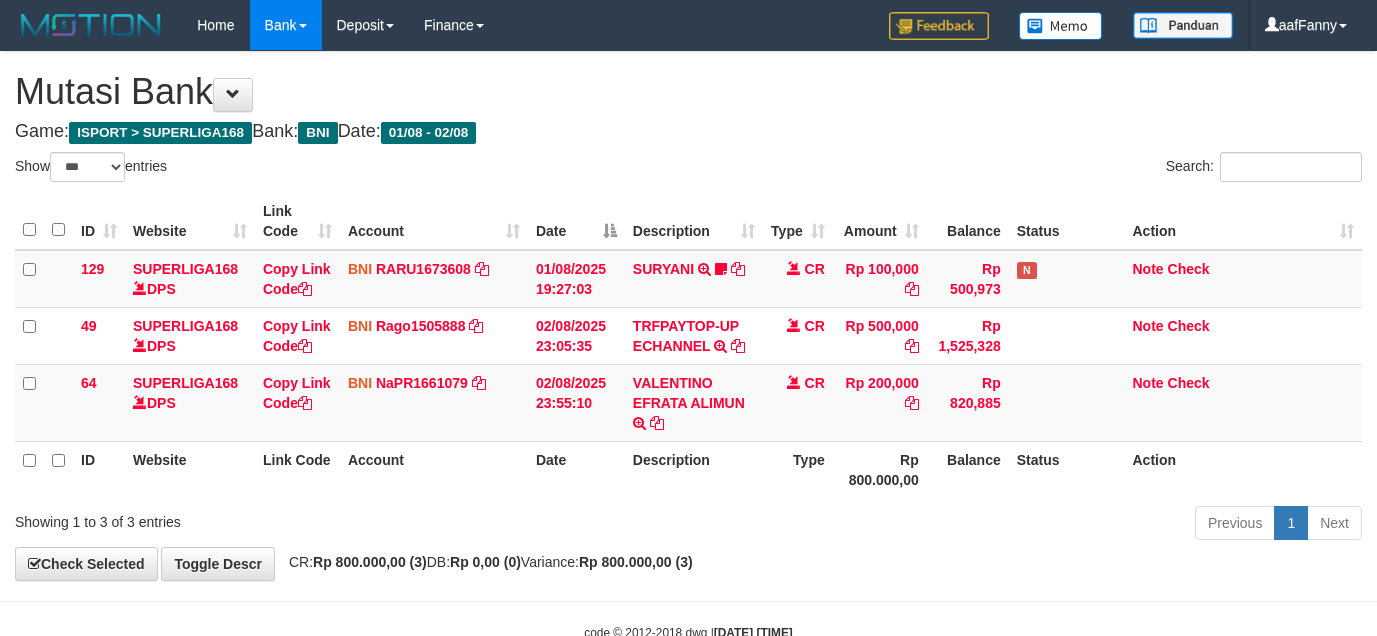 select on "***" 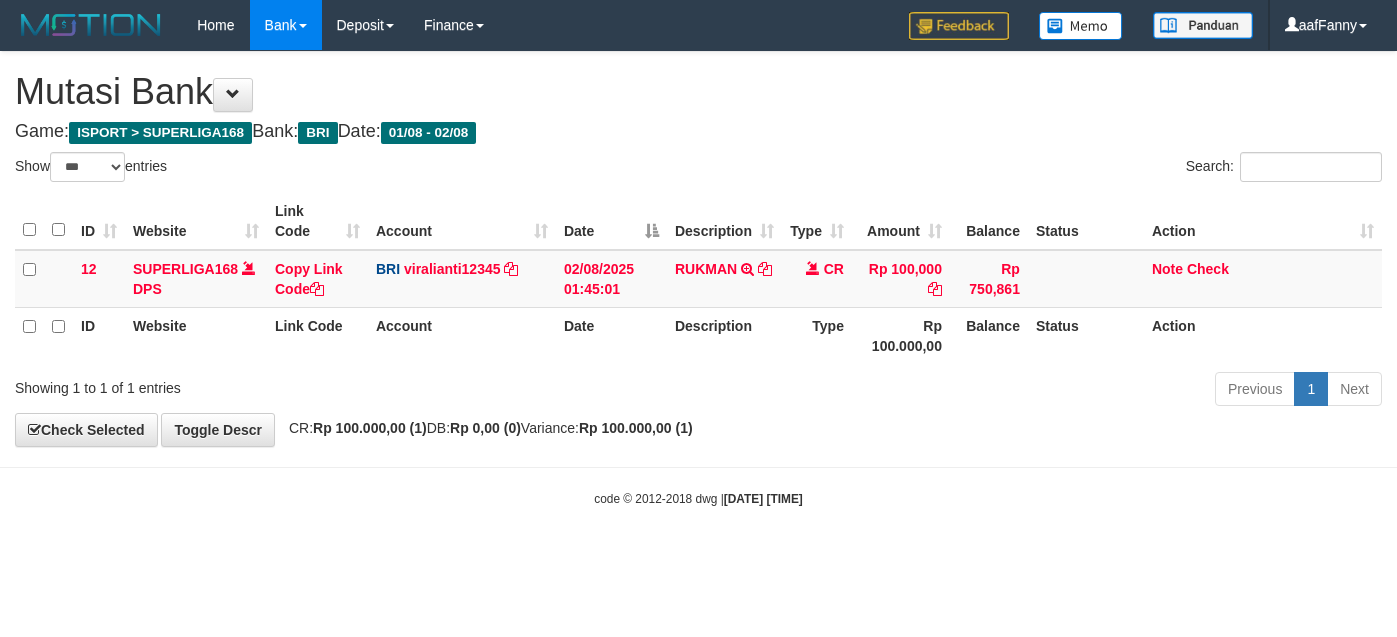 select on "***" 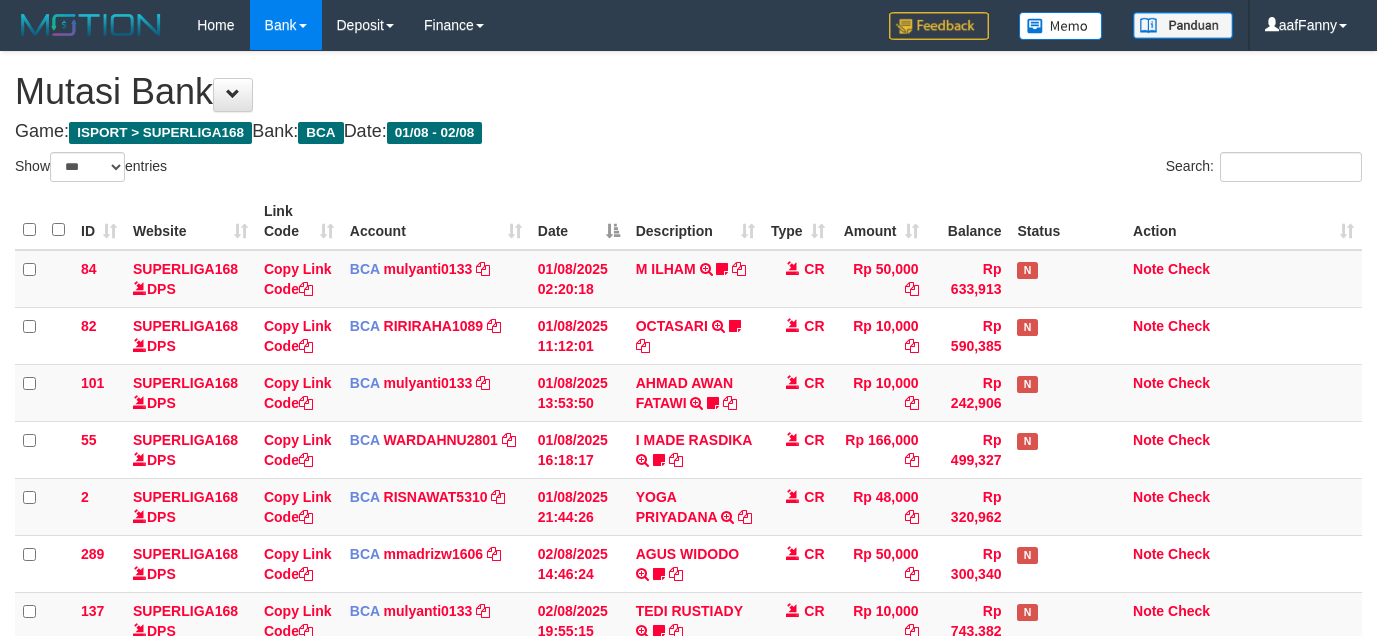 select on "***" 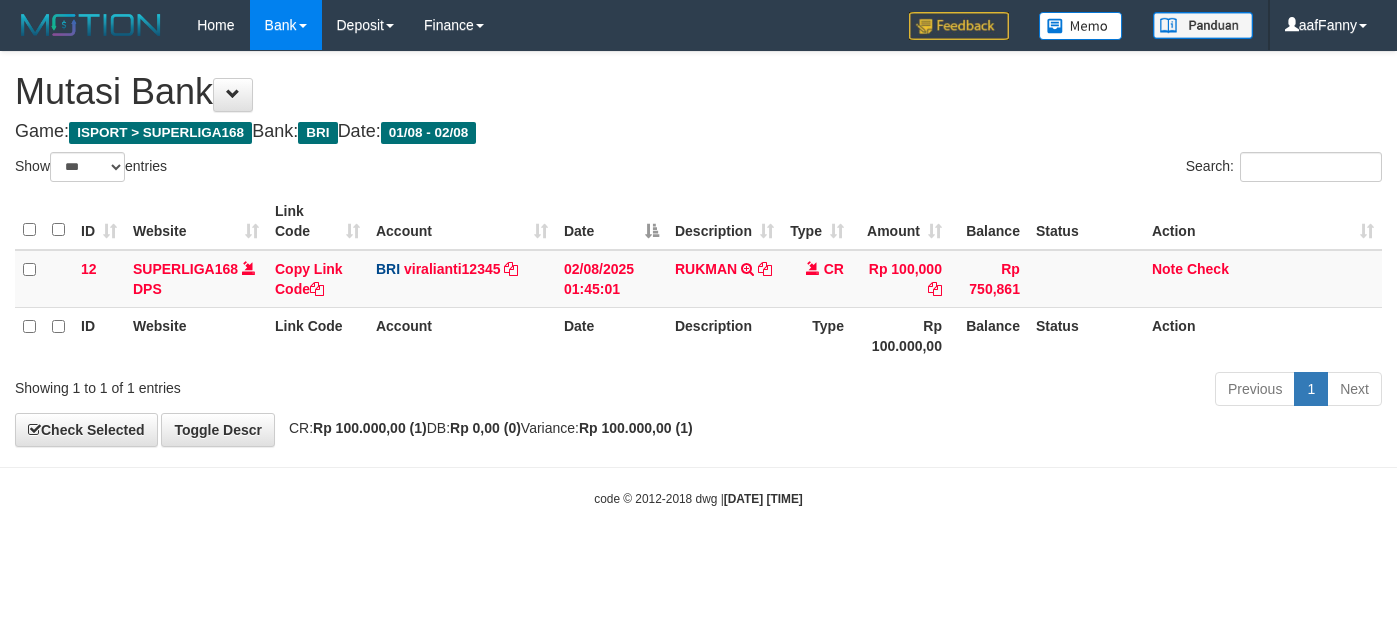 select on "***" 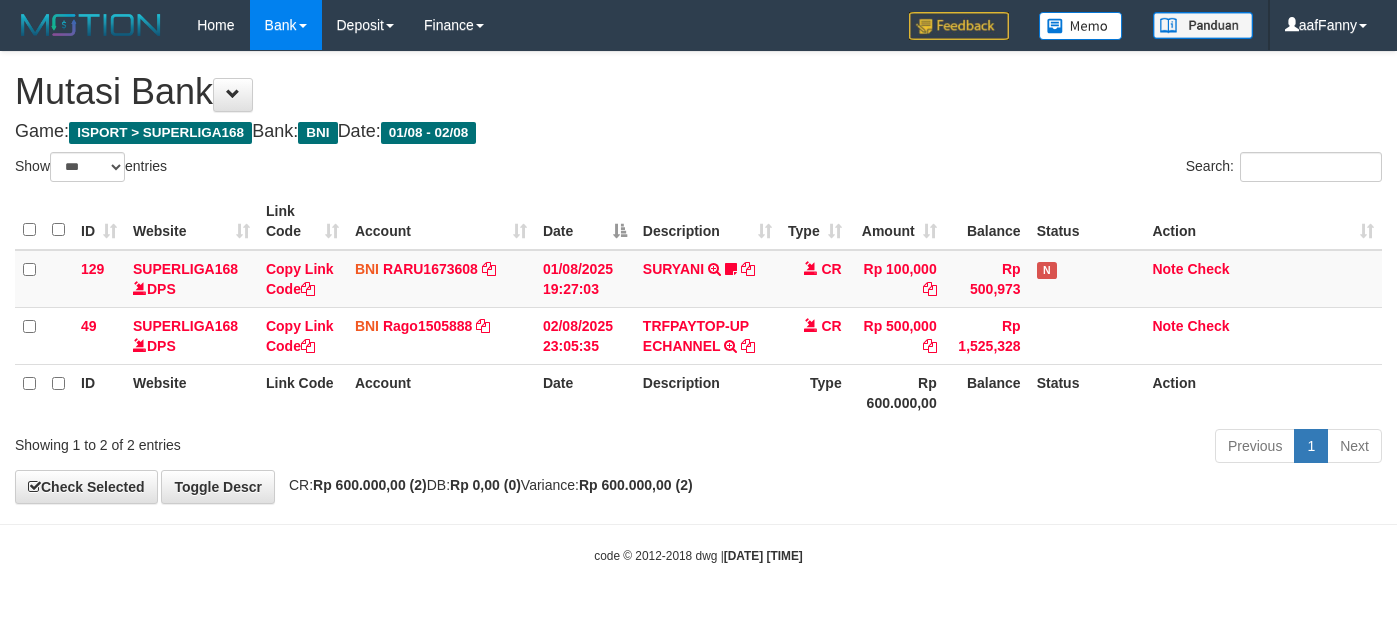 select on "***" 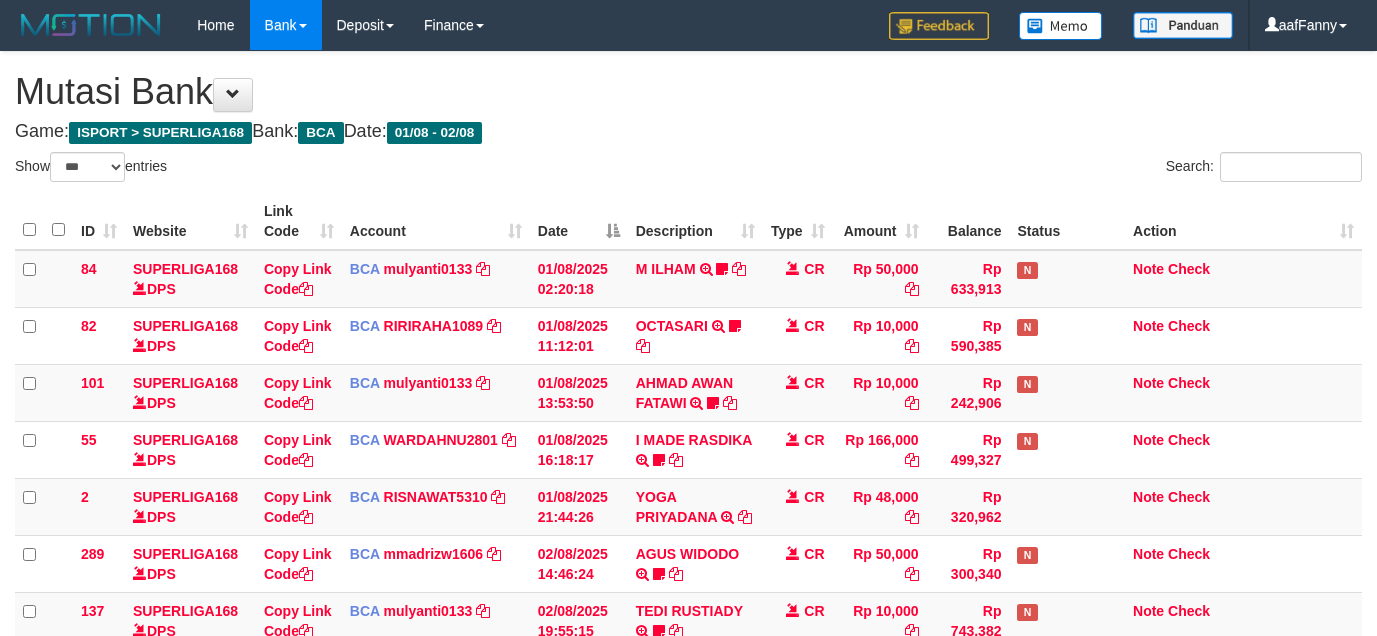 select on "***" 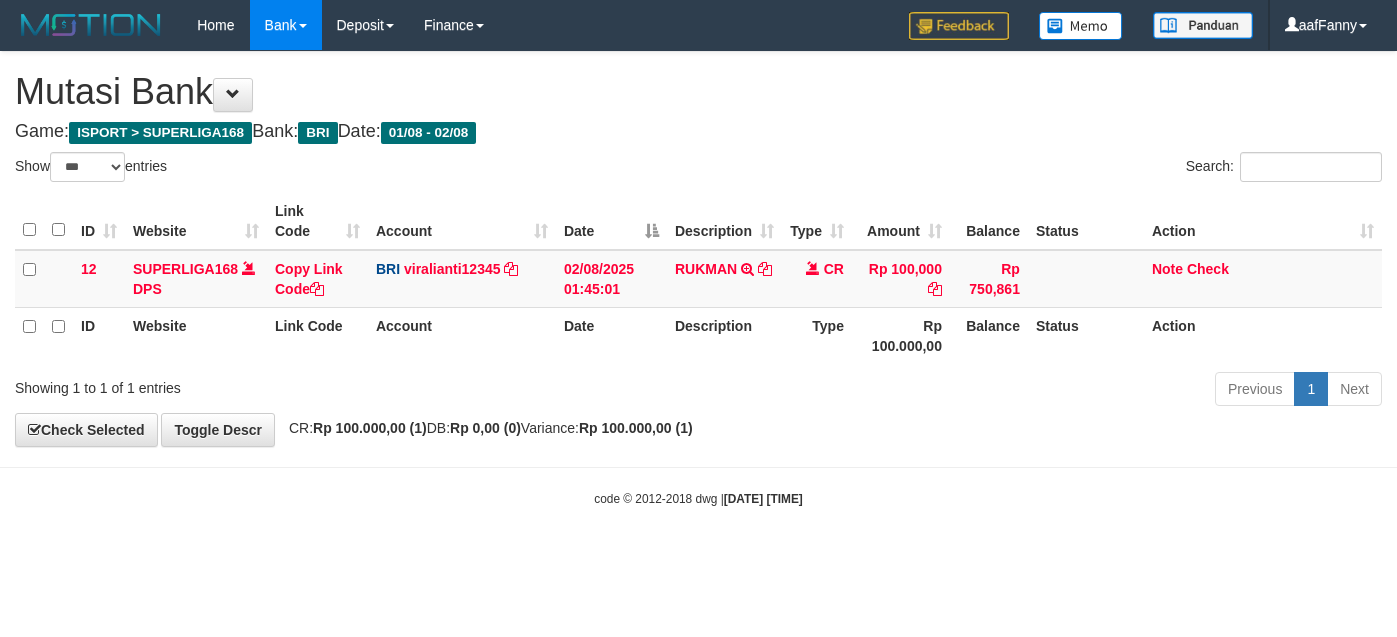 select on "***" 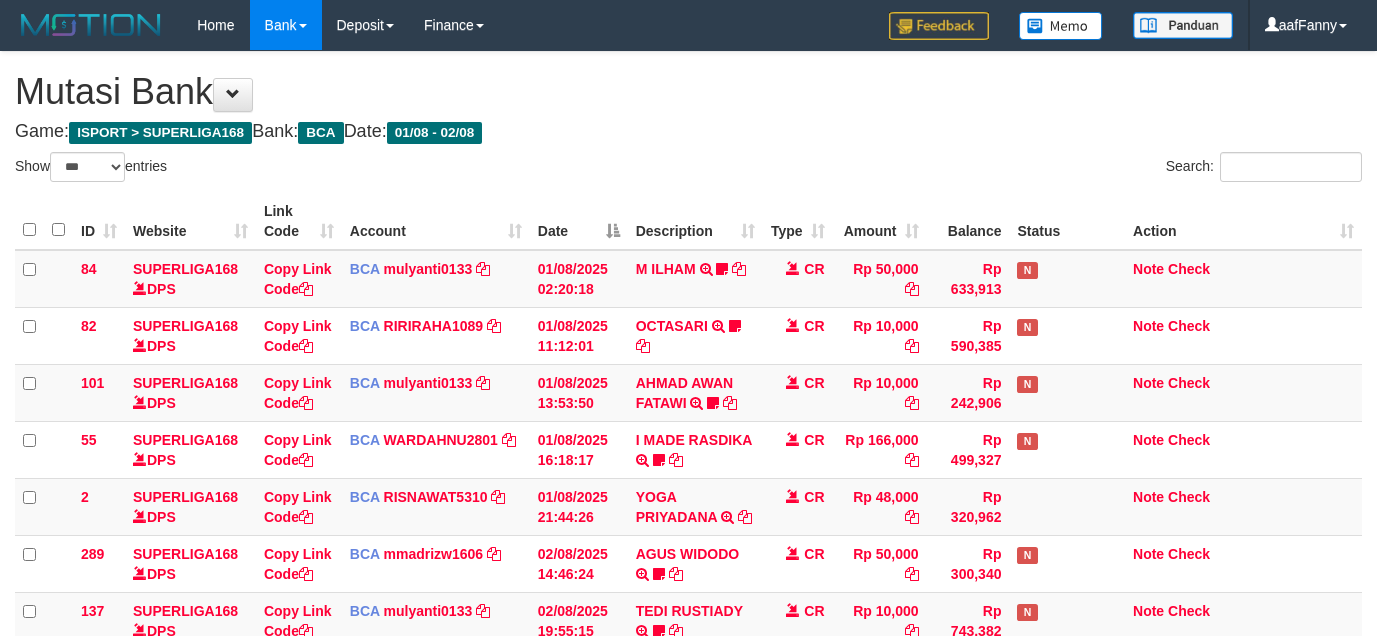 select on "***" 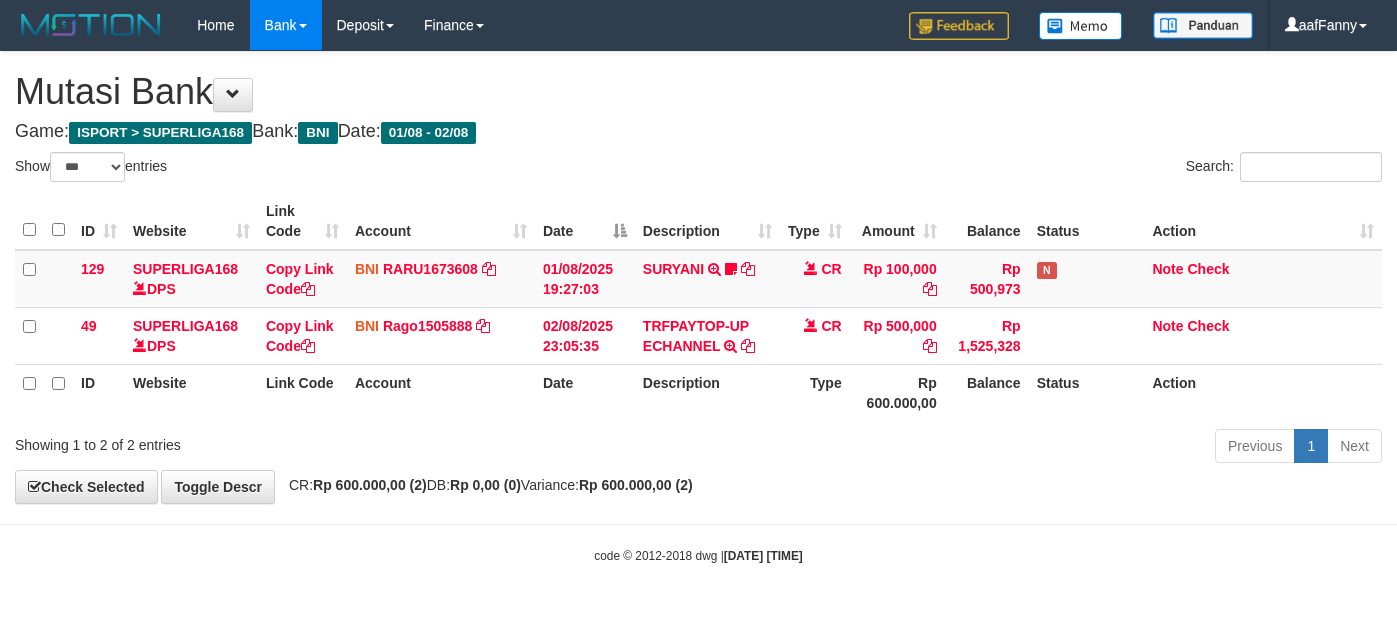 select on "***" 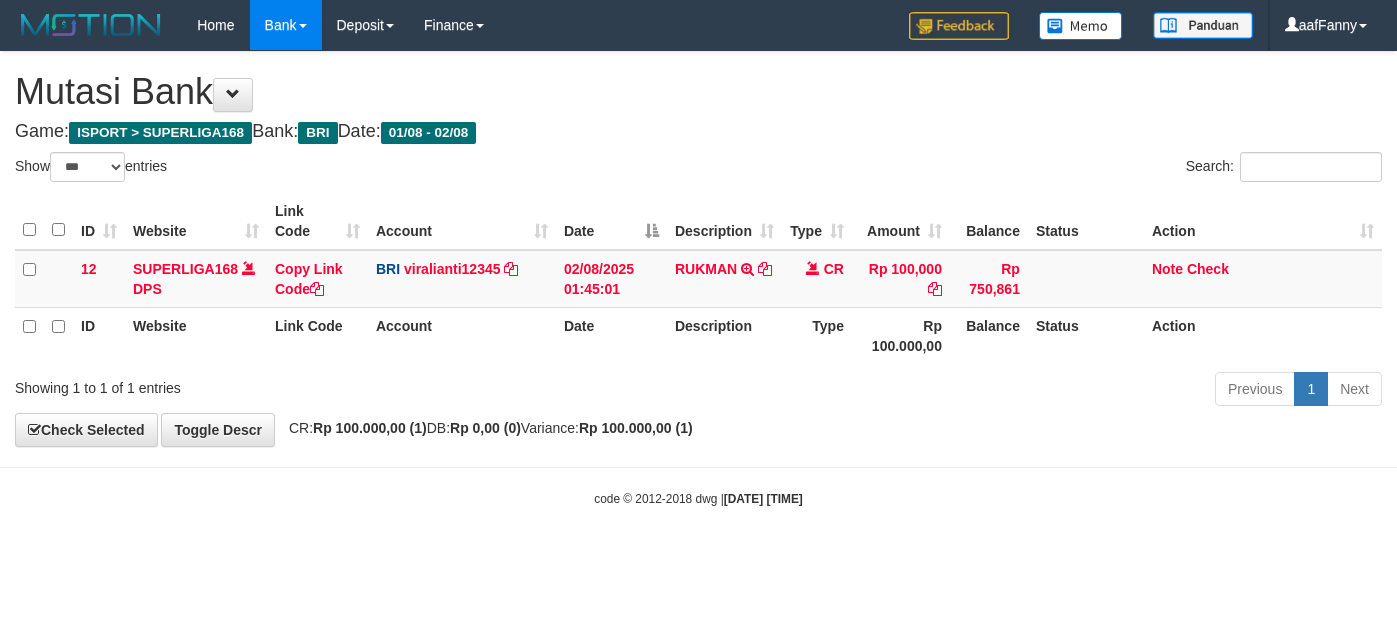 select on "***" 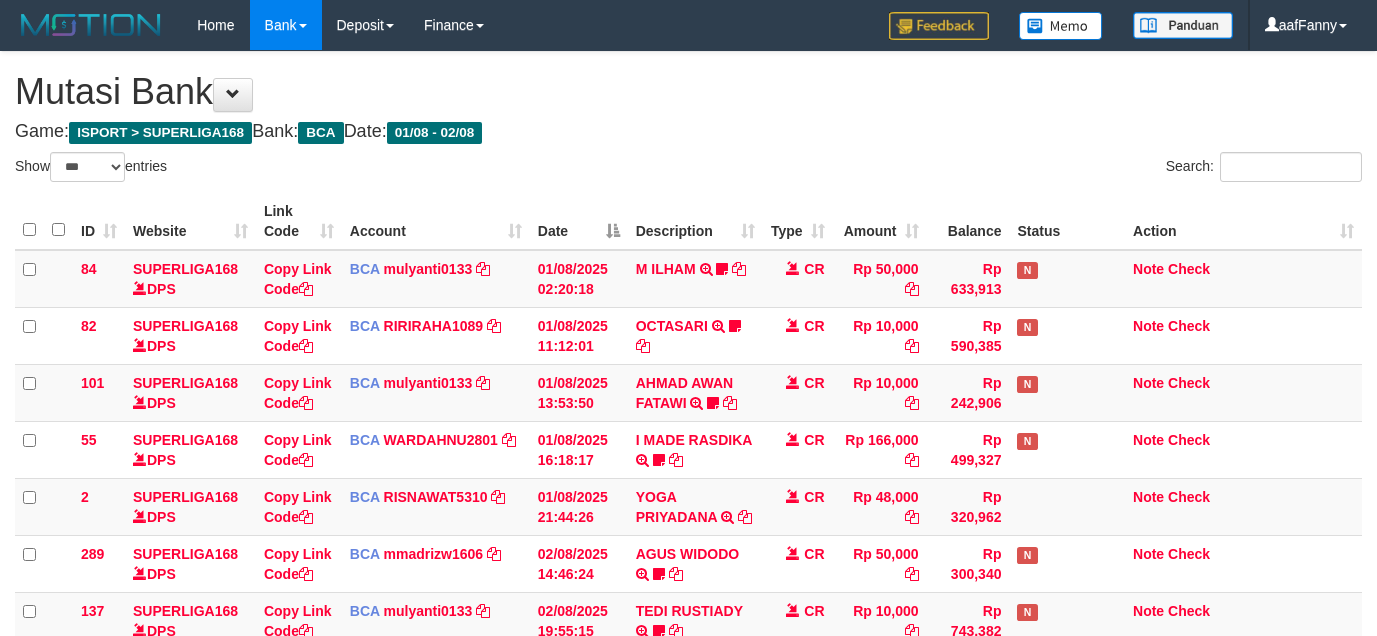 select on "***" 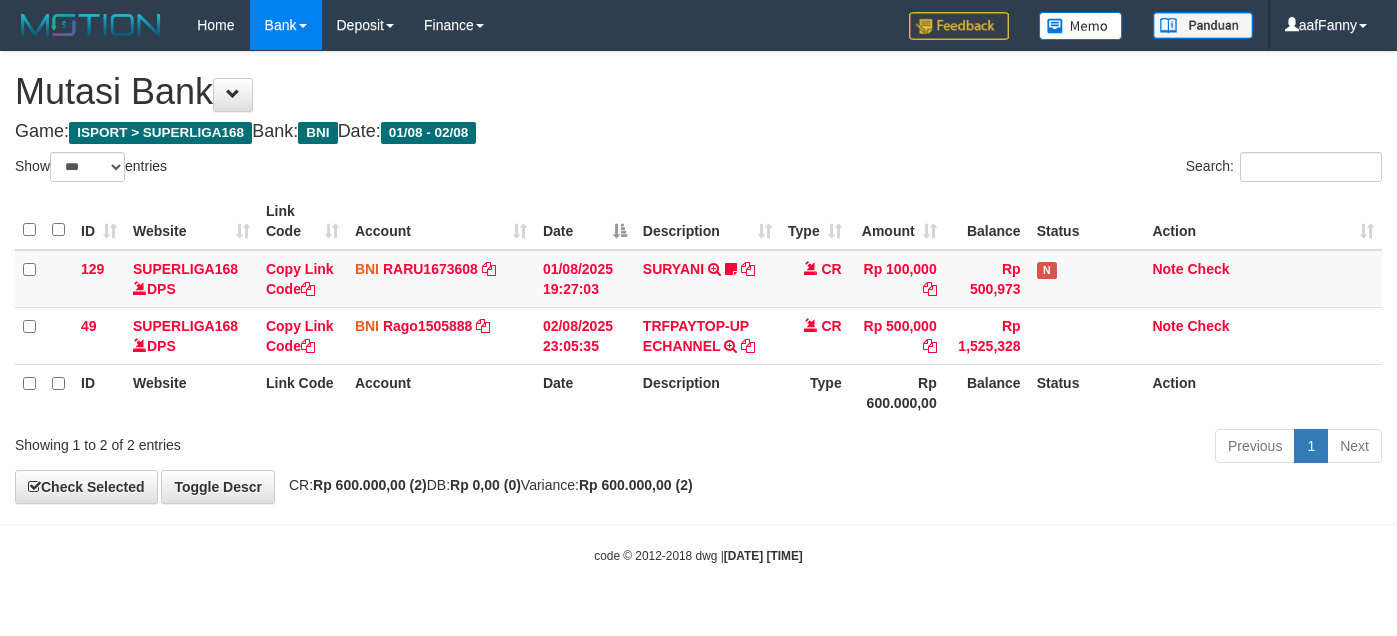 select on "***" 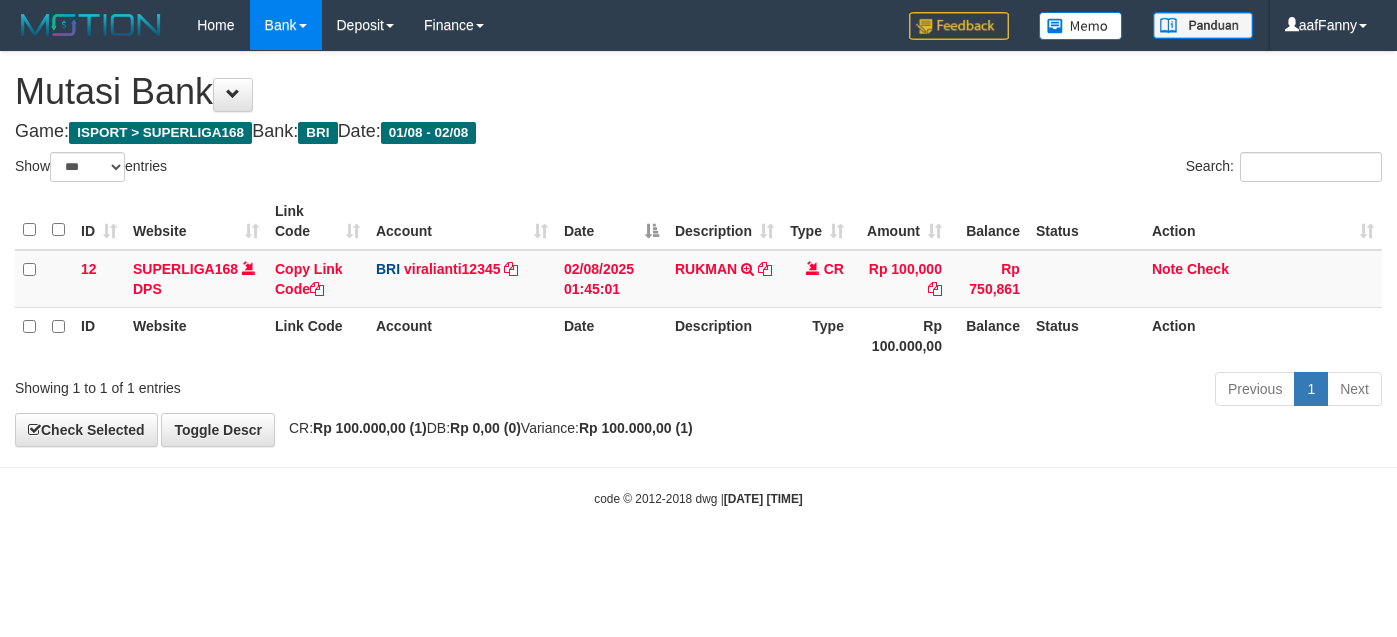 select on "***" 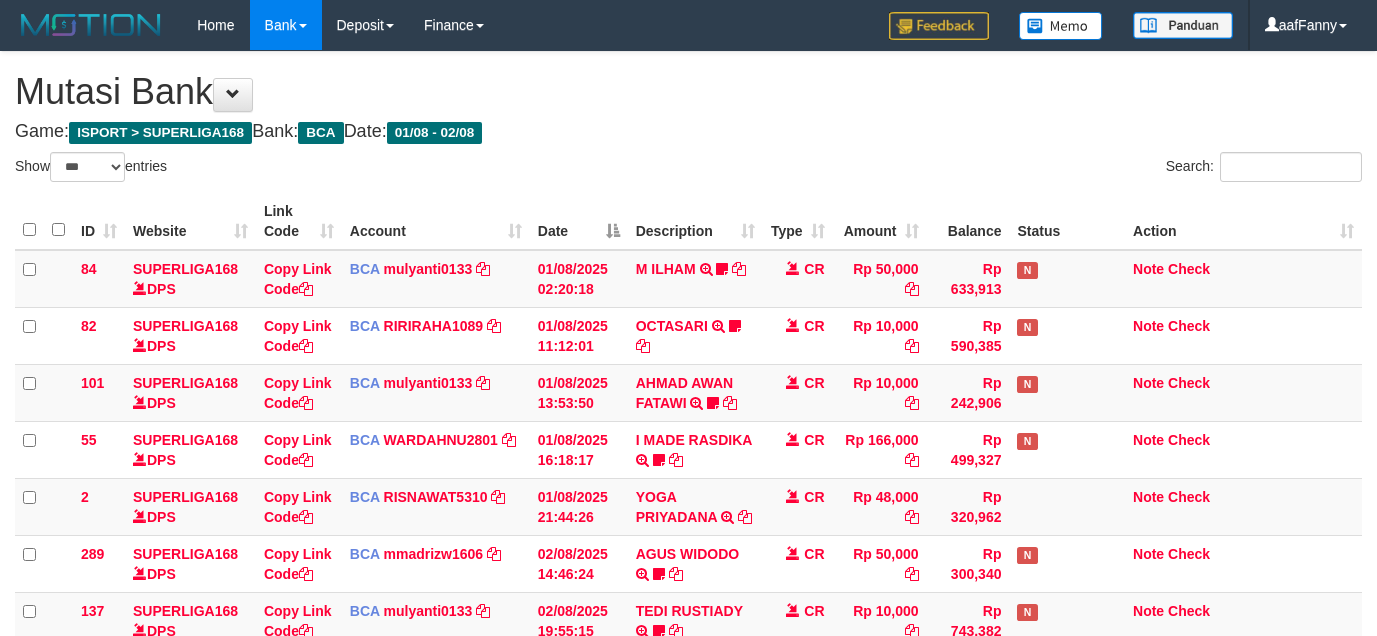 select on "***" 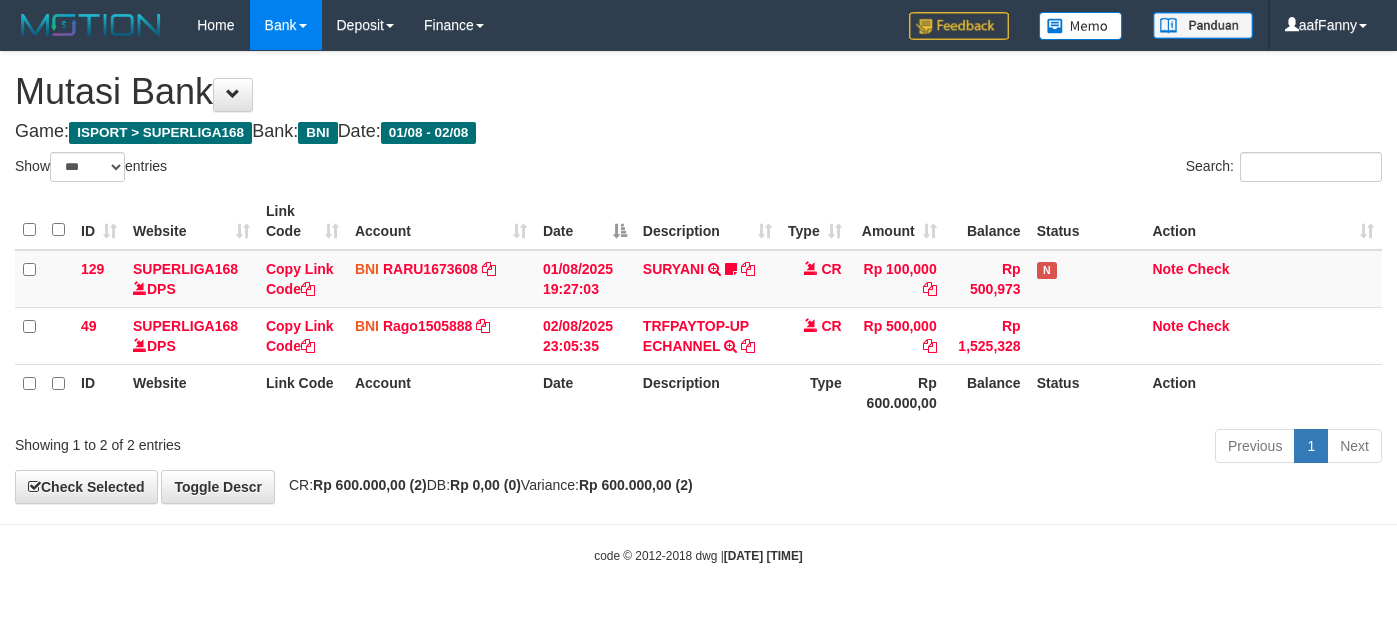 select on "***" 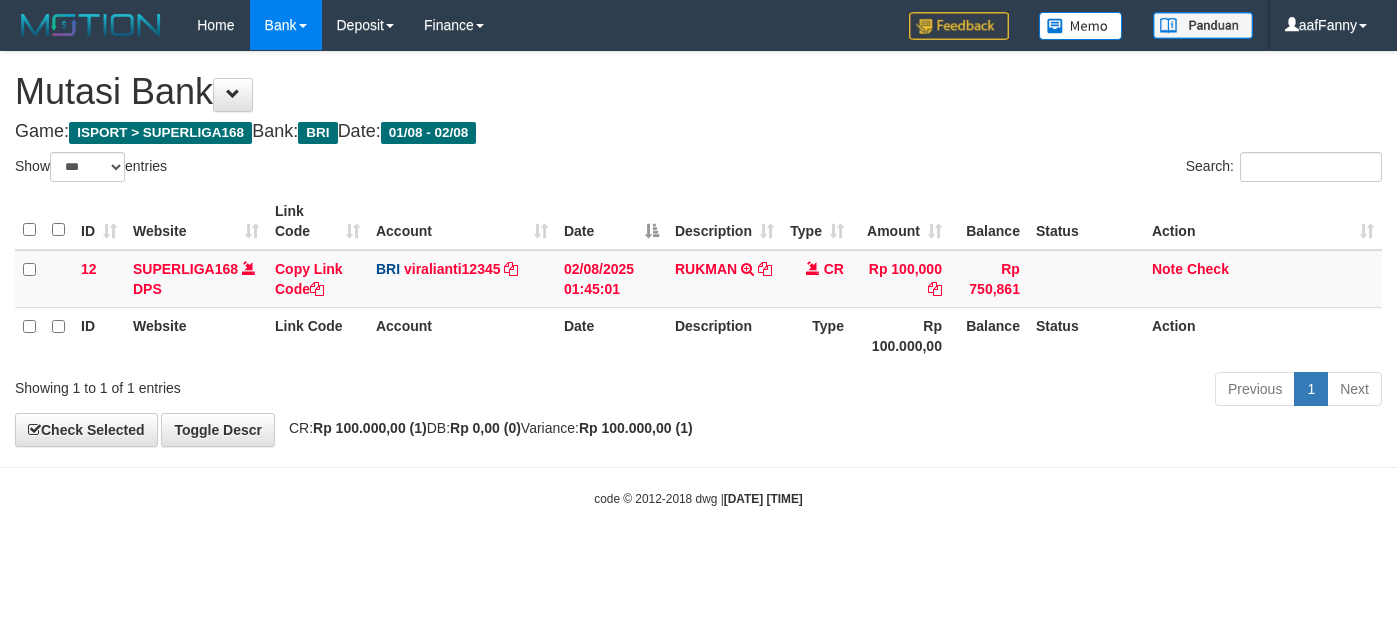 select on "***" 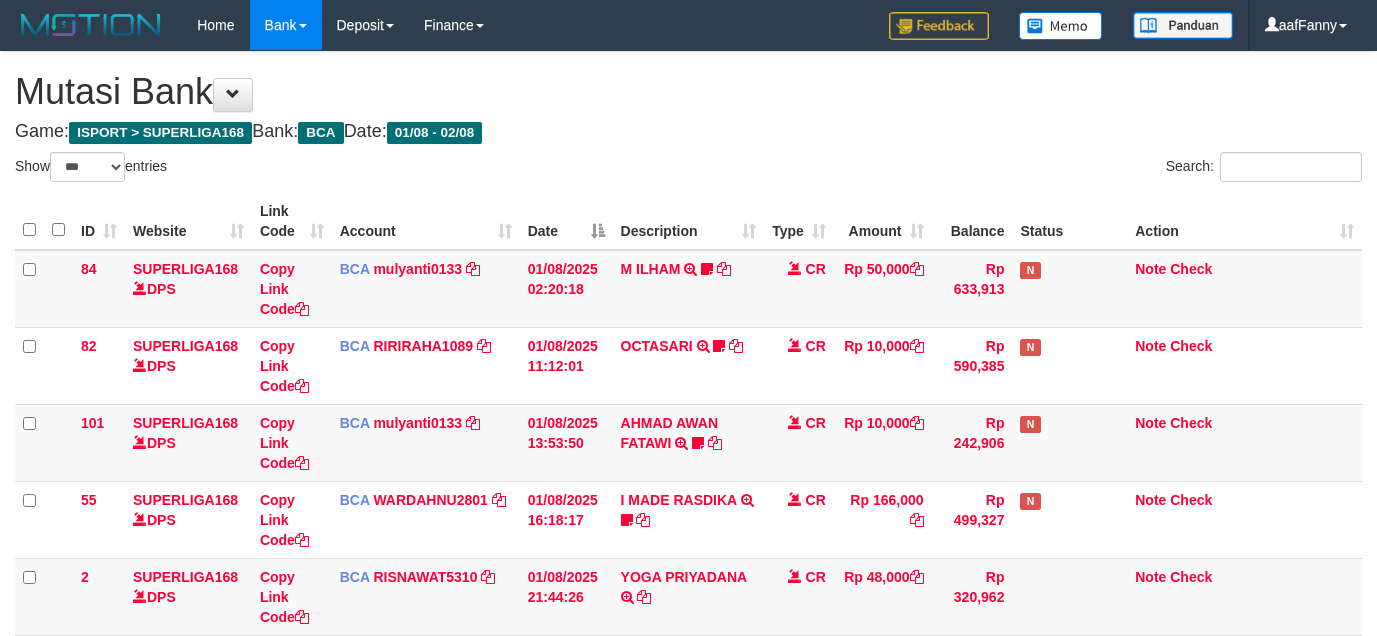 select on "***" 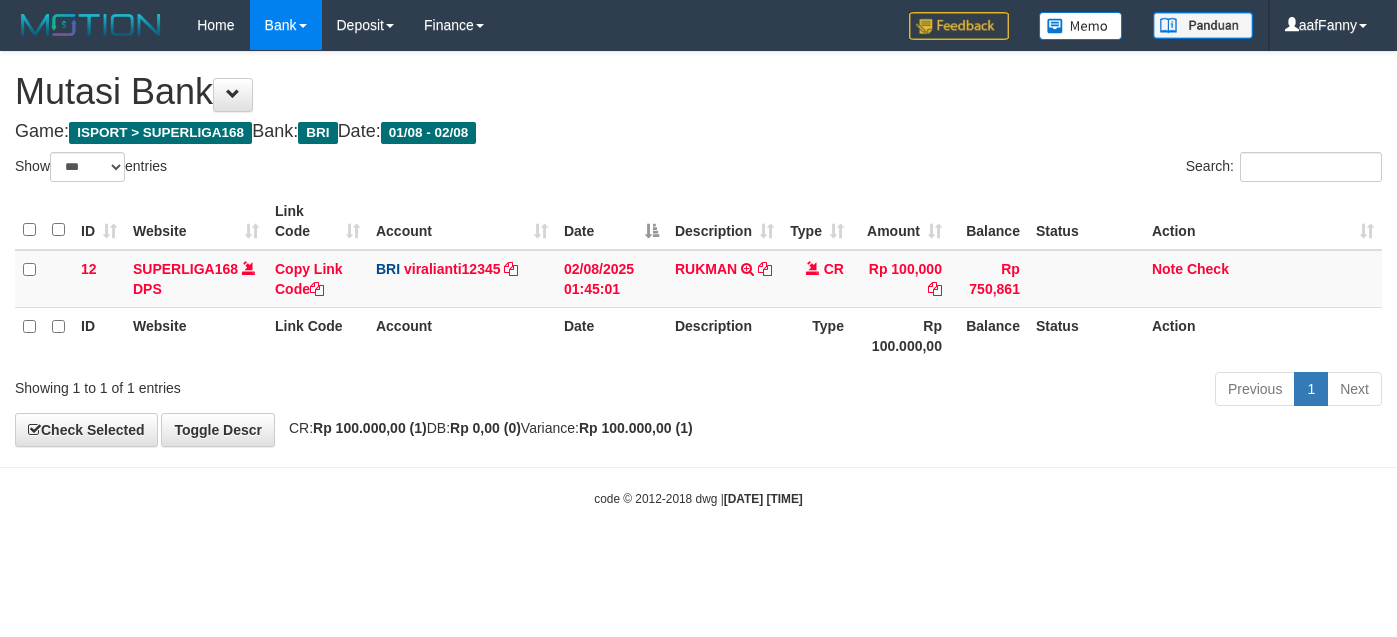 select on "***" 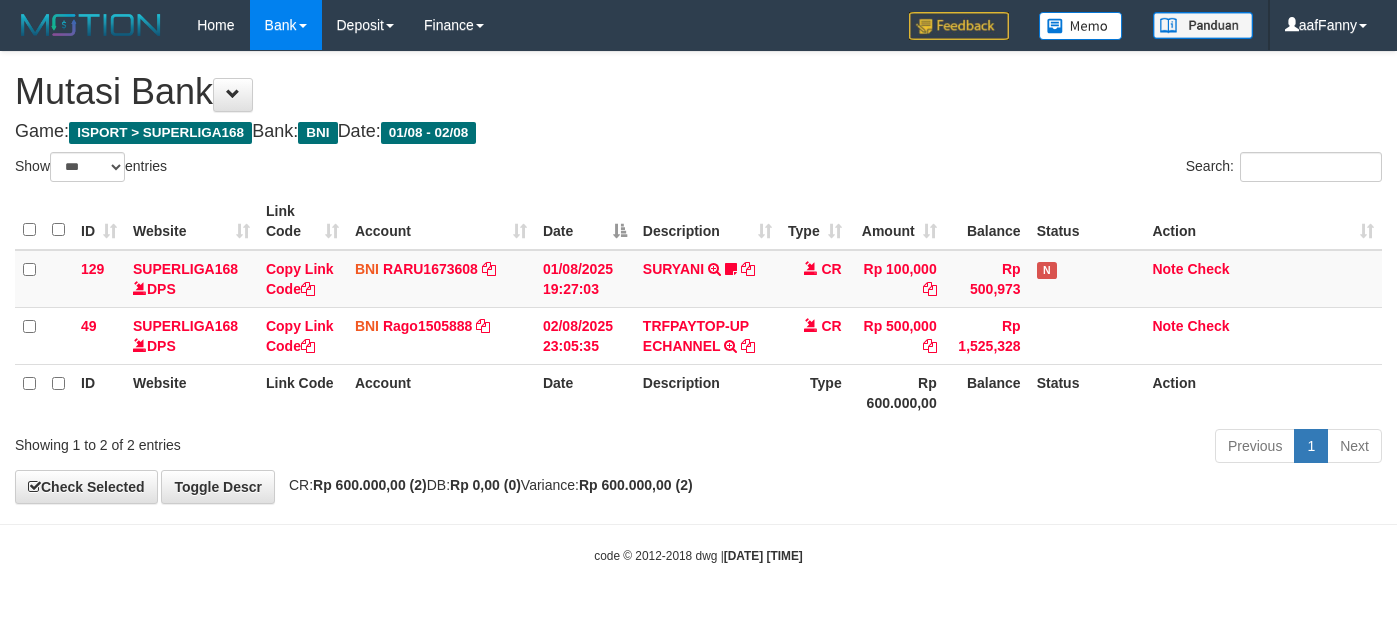 select on "***" 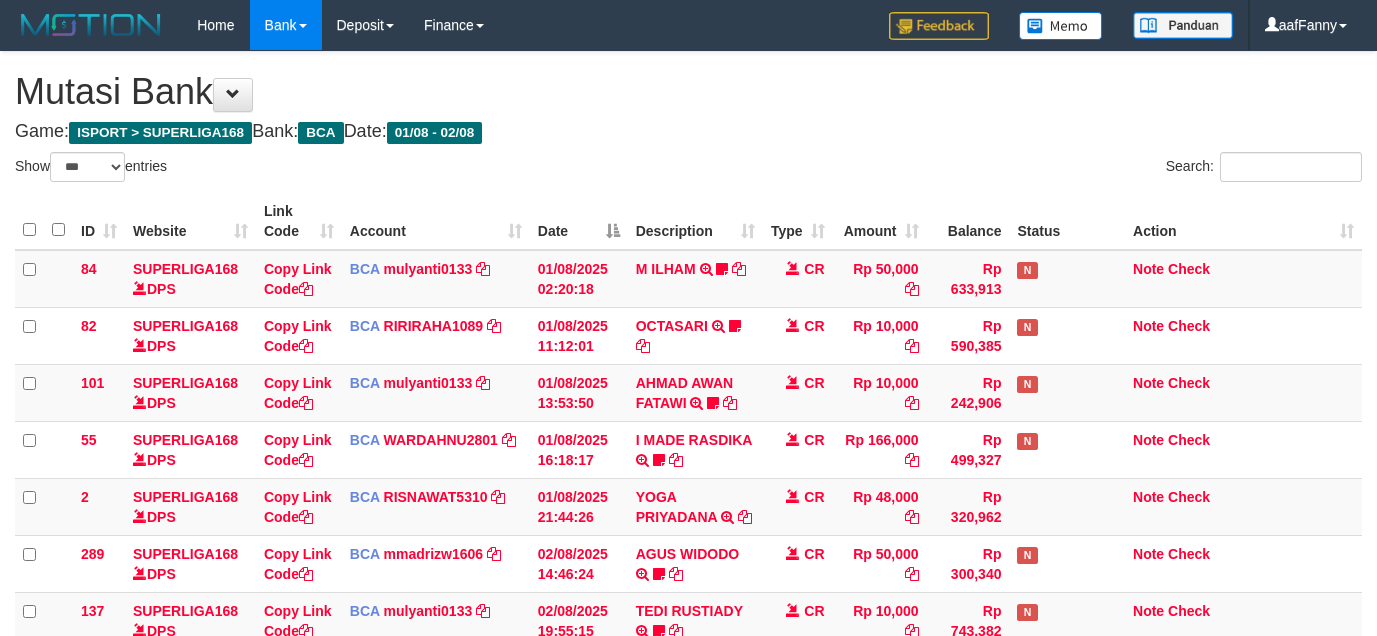 select on "***" 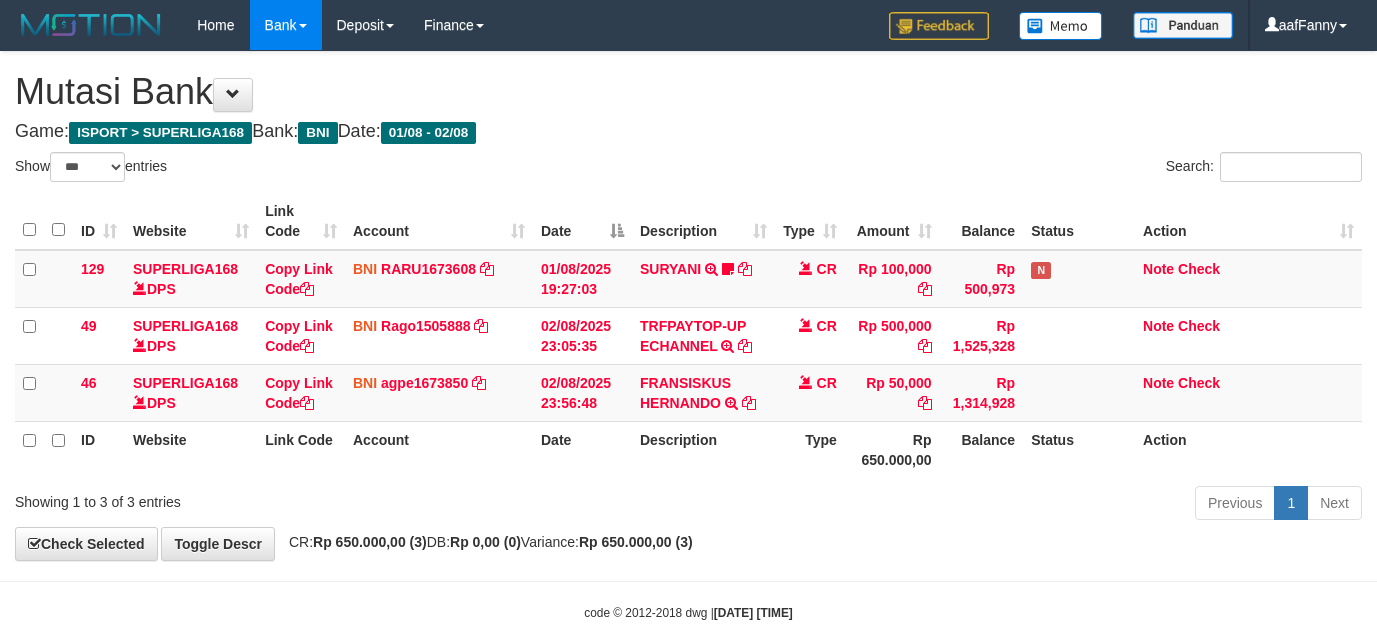 select on "***" 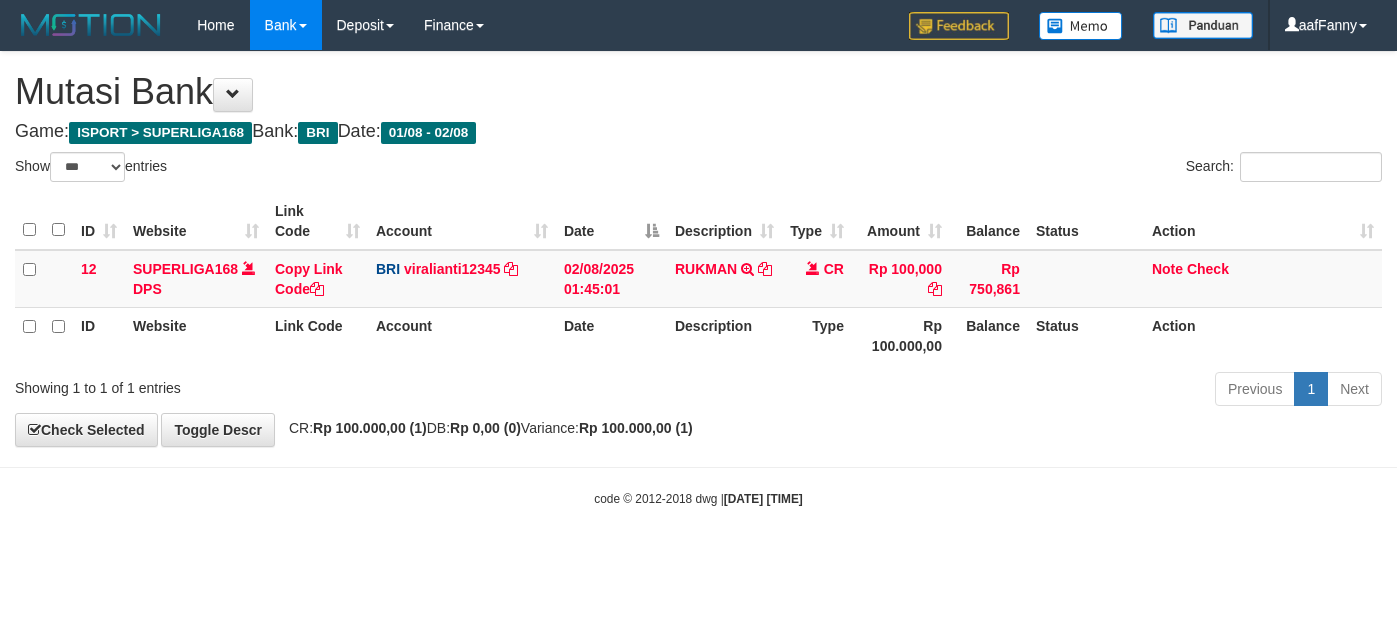 select on "***" 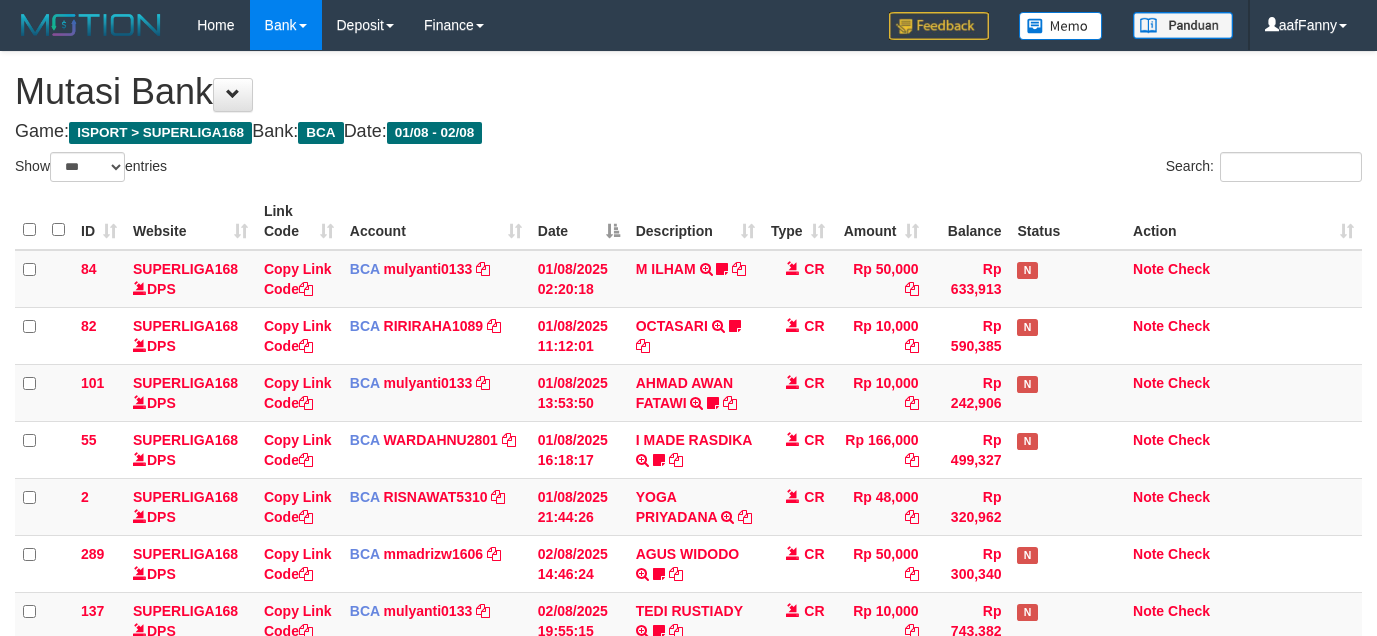 select on "***" 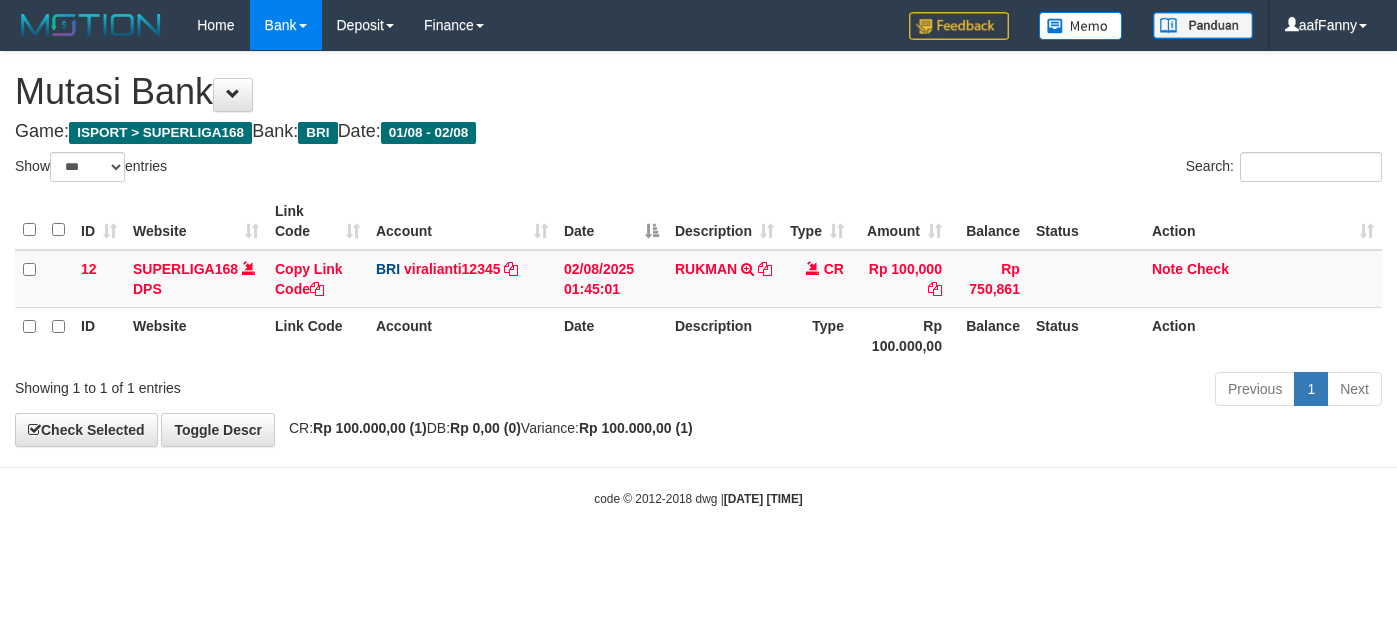 select on "***" 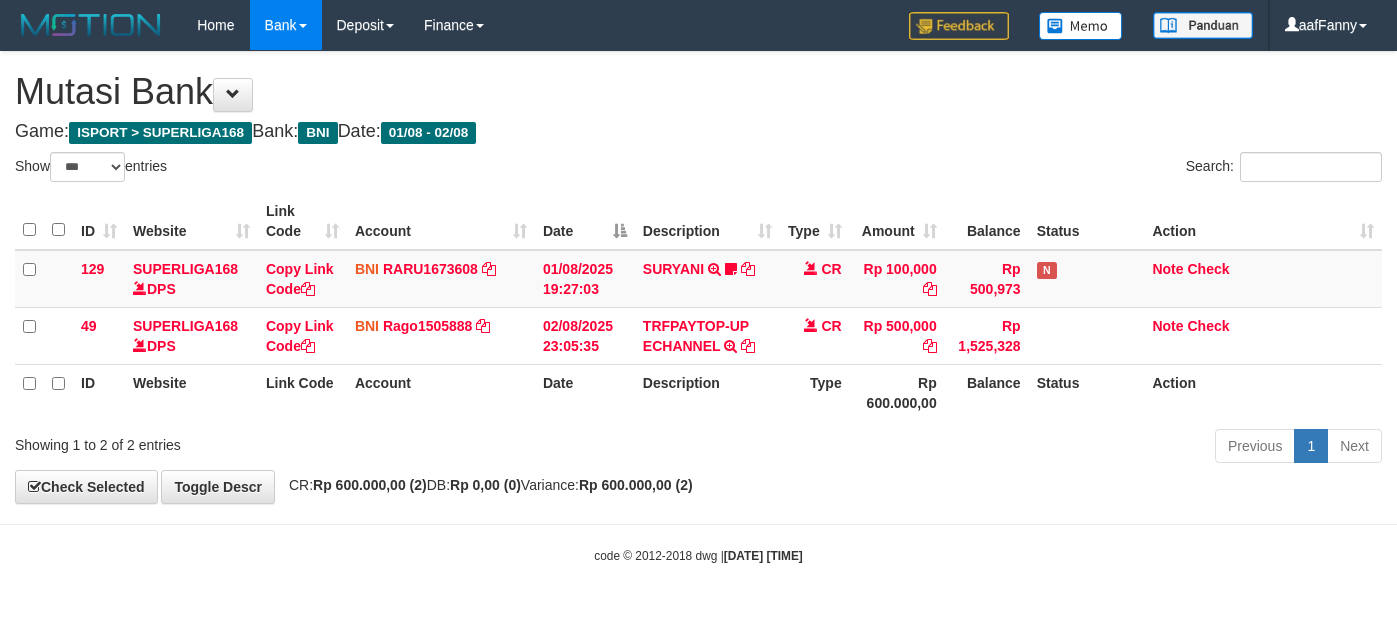 select on "***" 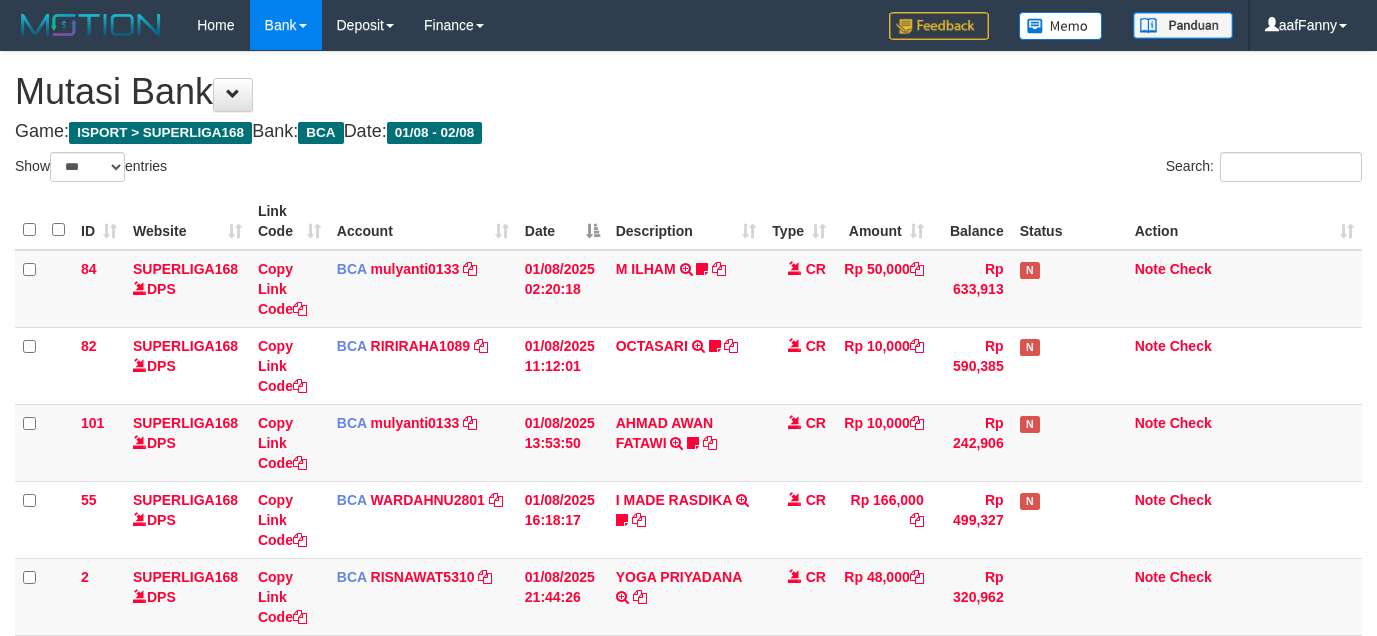 select on "***" 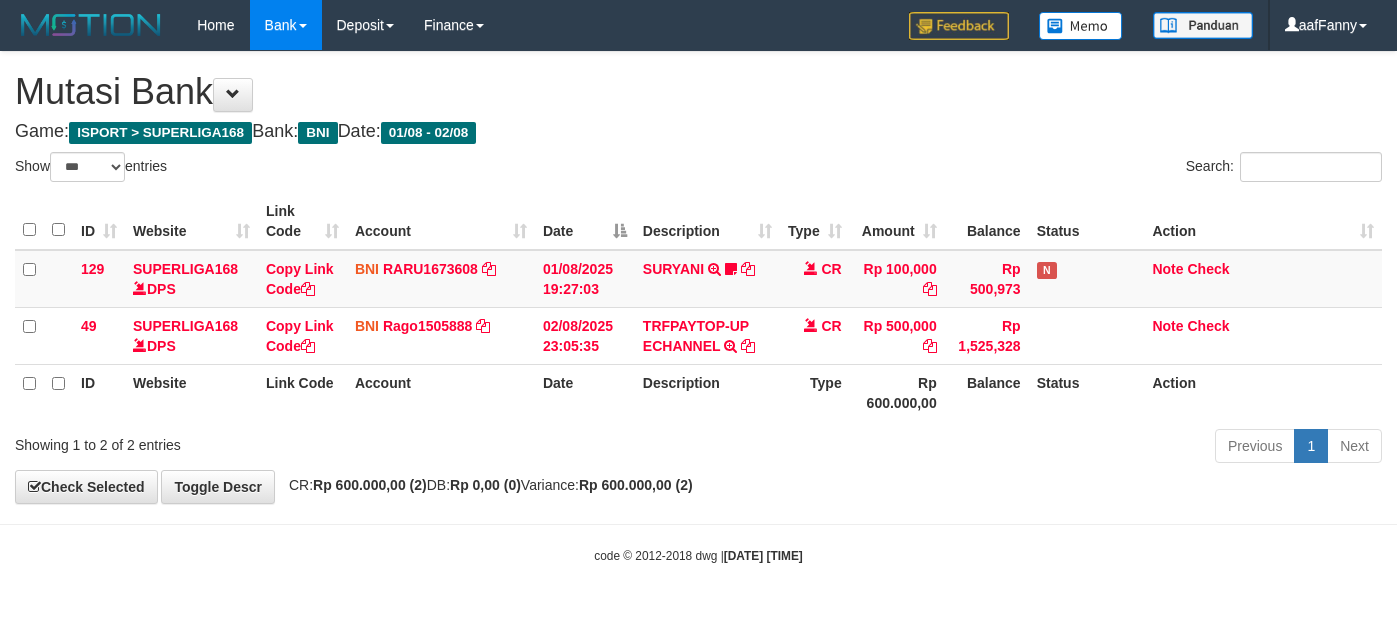 select on "***" 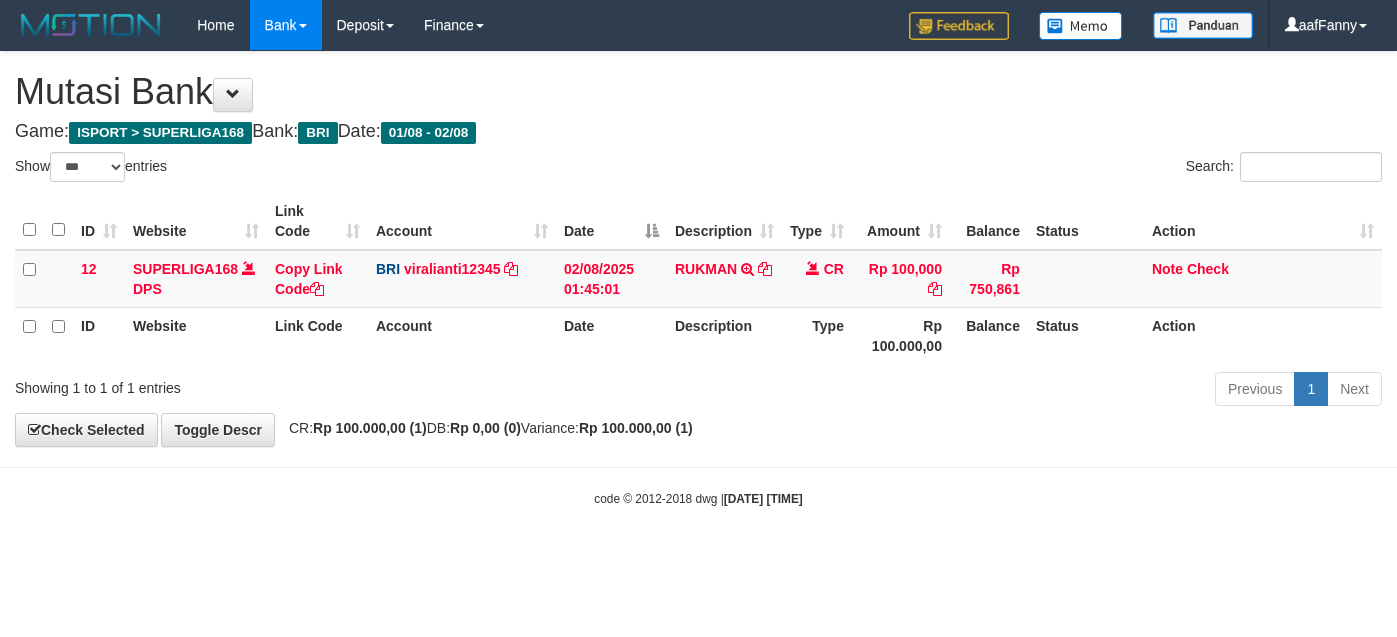 select on "***" 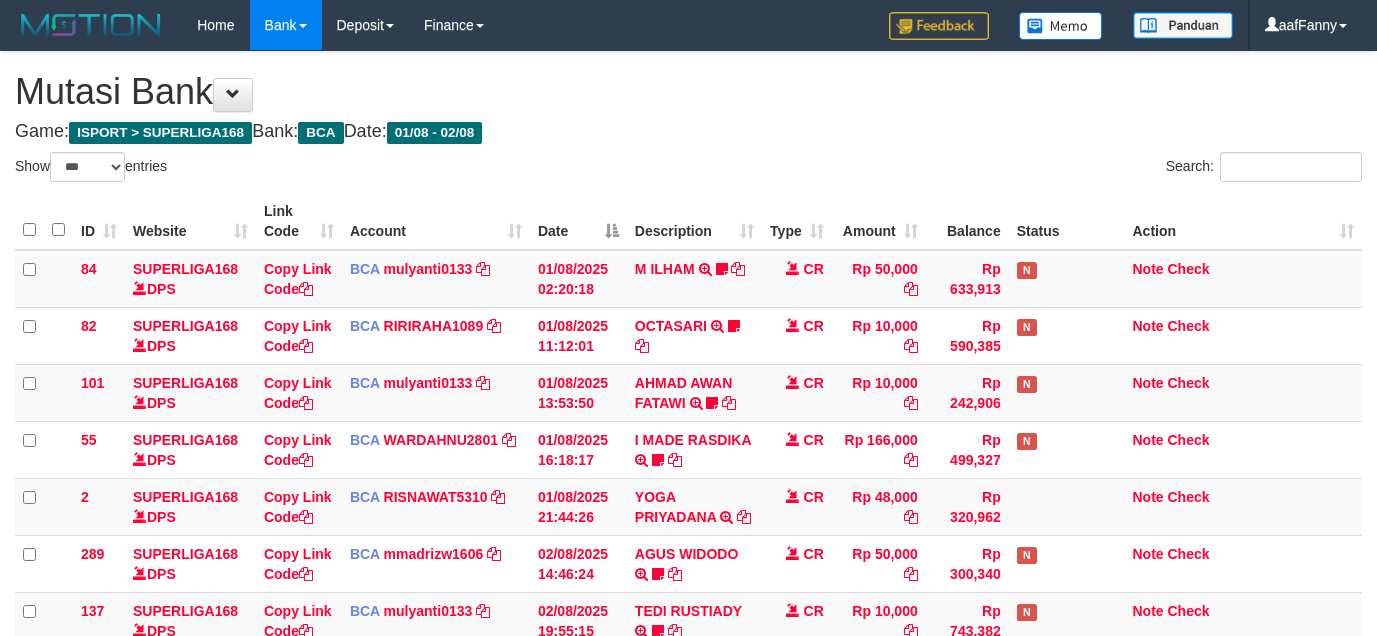 select on "***" 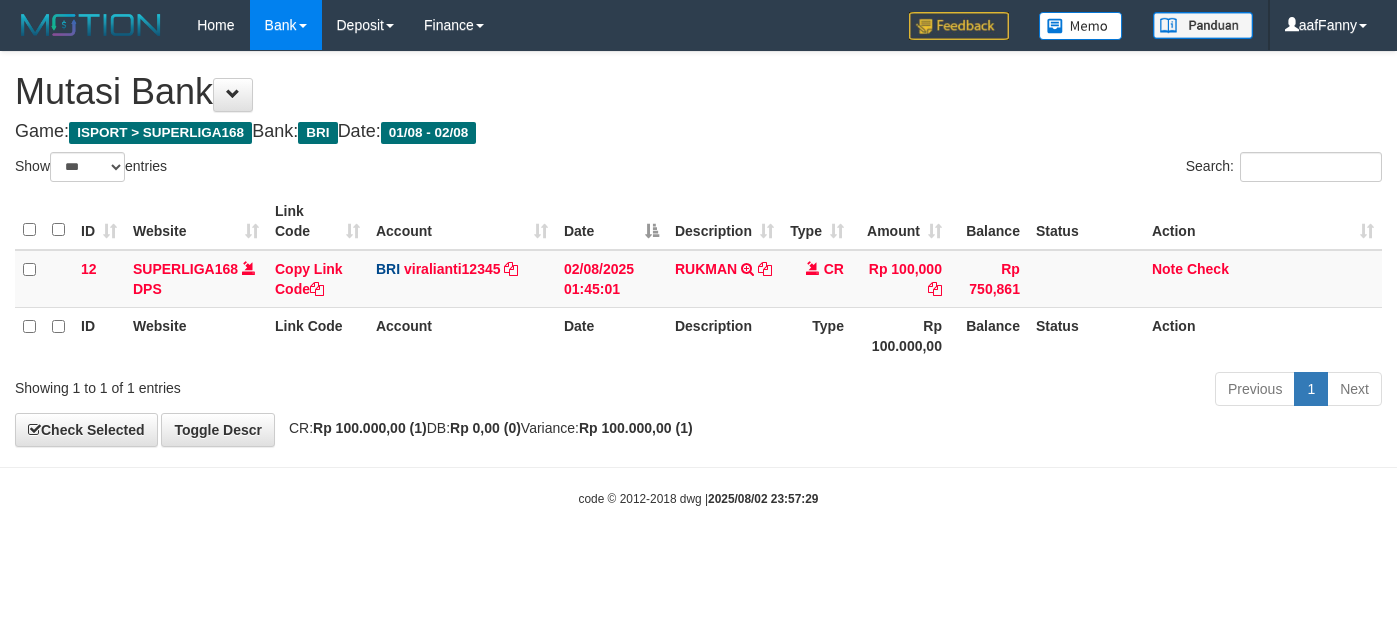 select on "***" 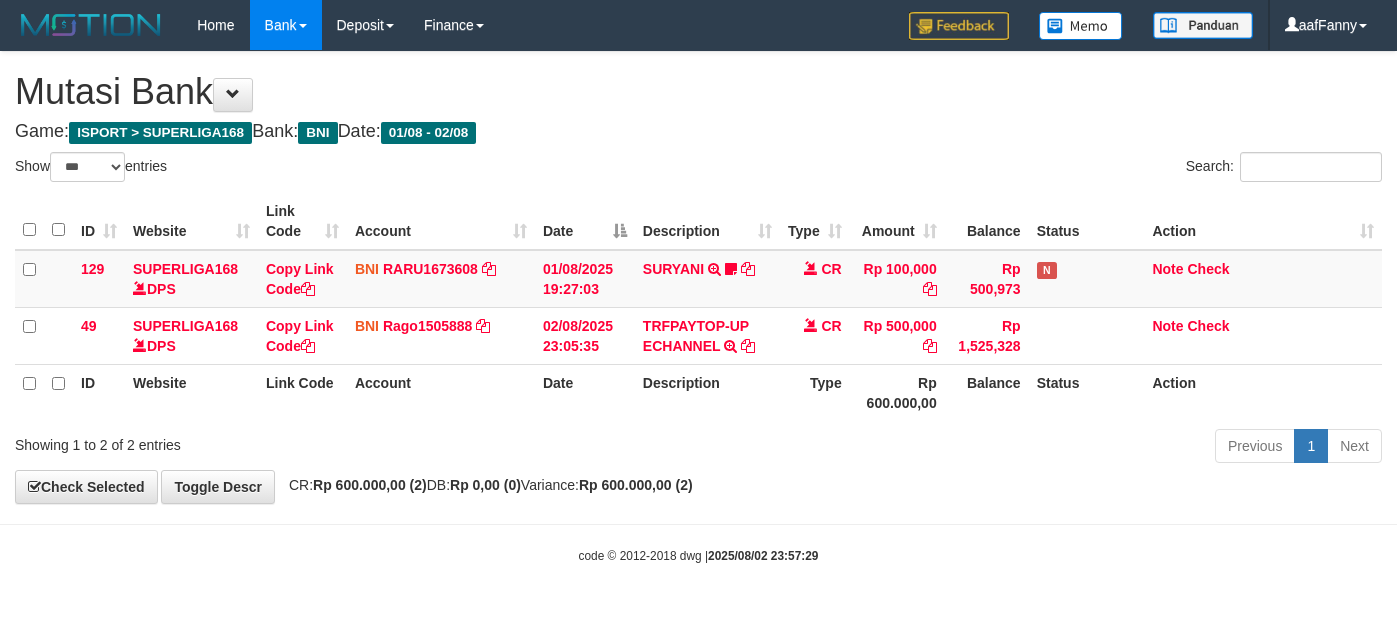 select on "***" 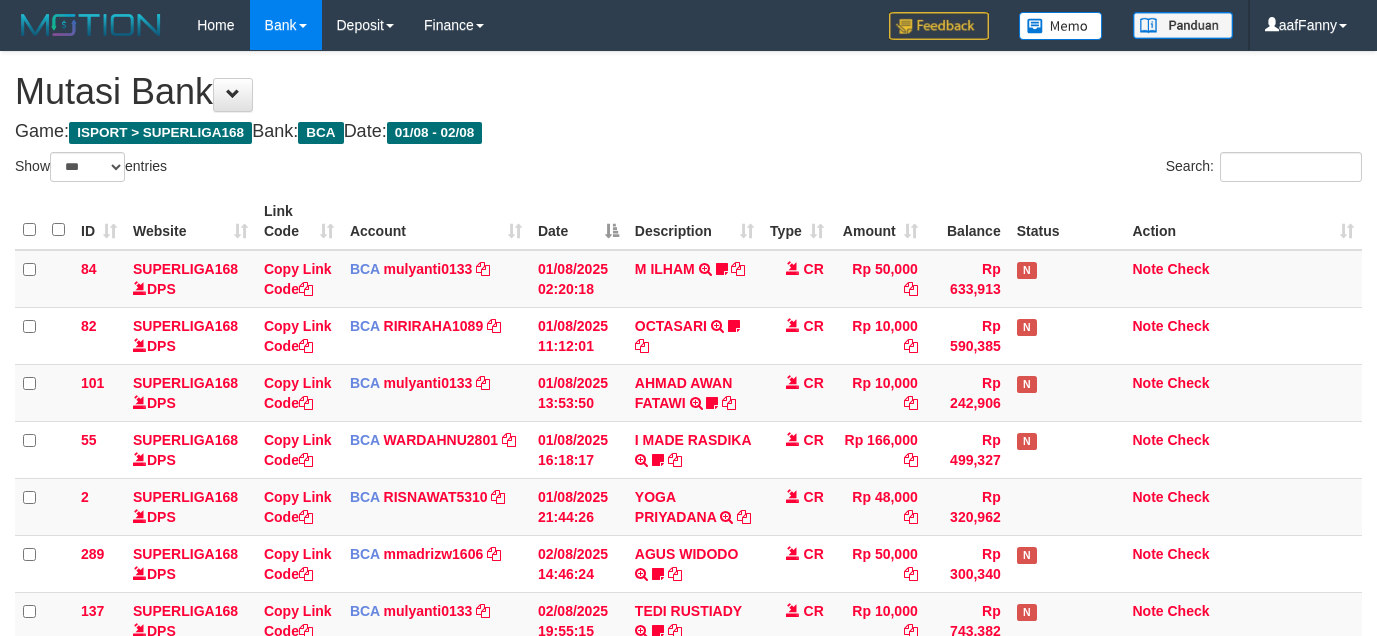 select on "***" 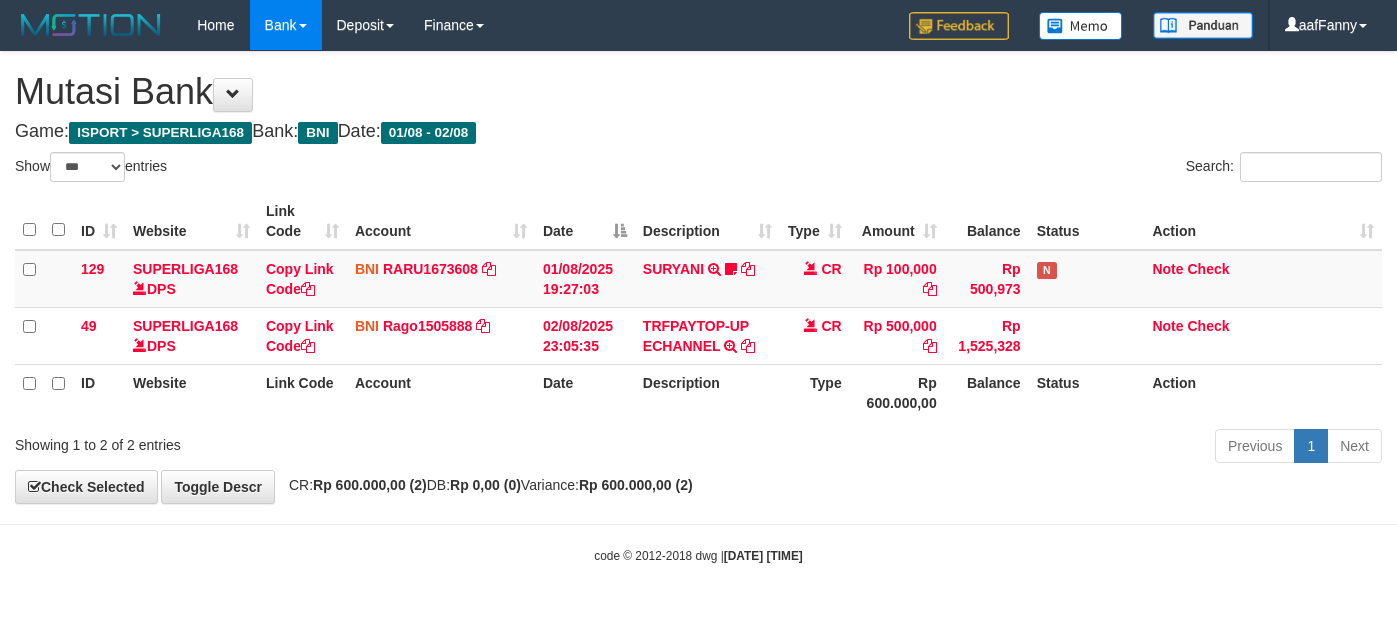 select on "***" 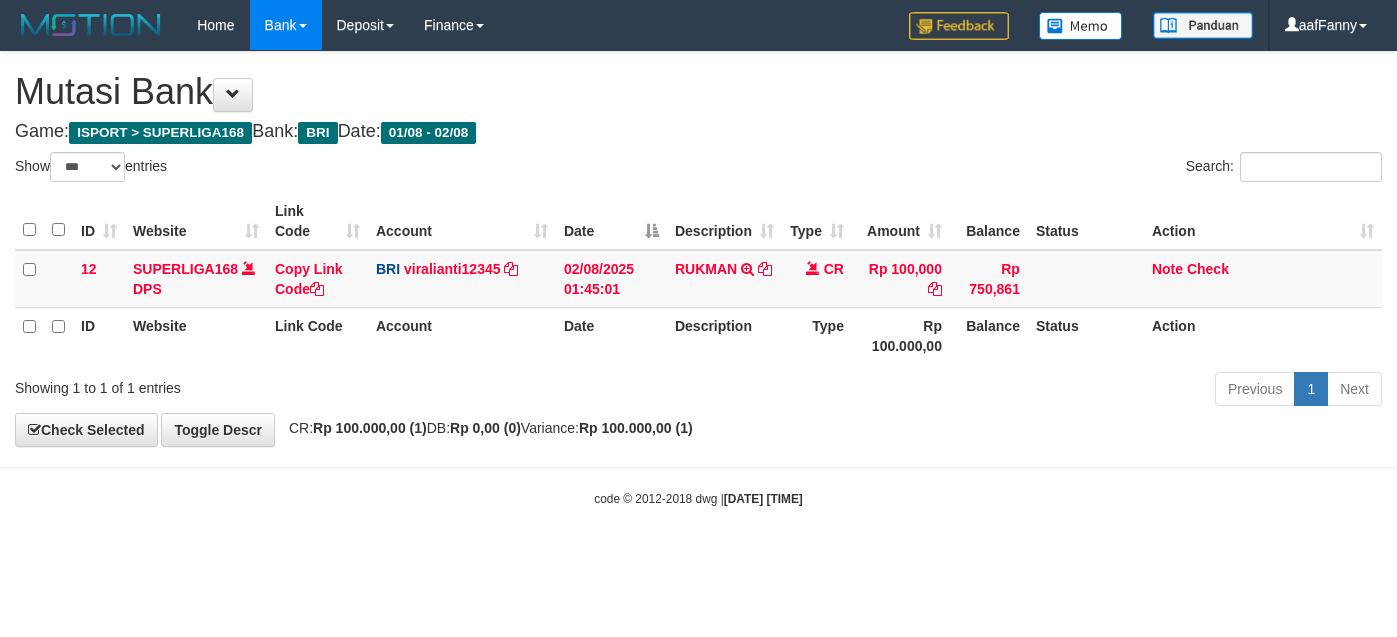 select on "***" 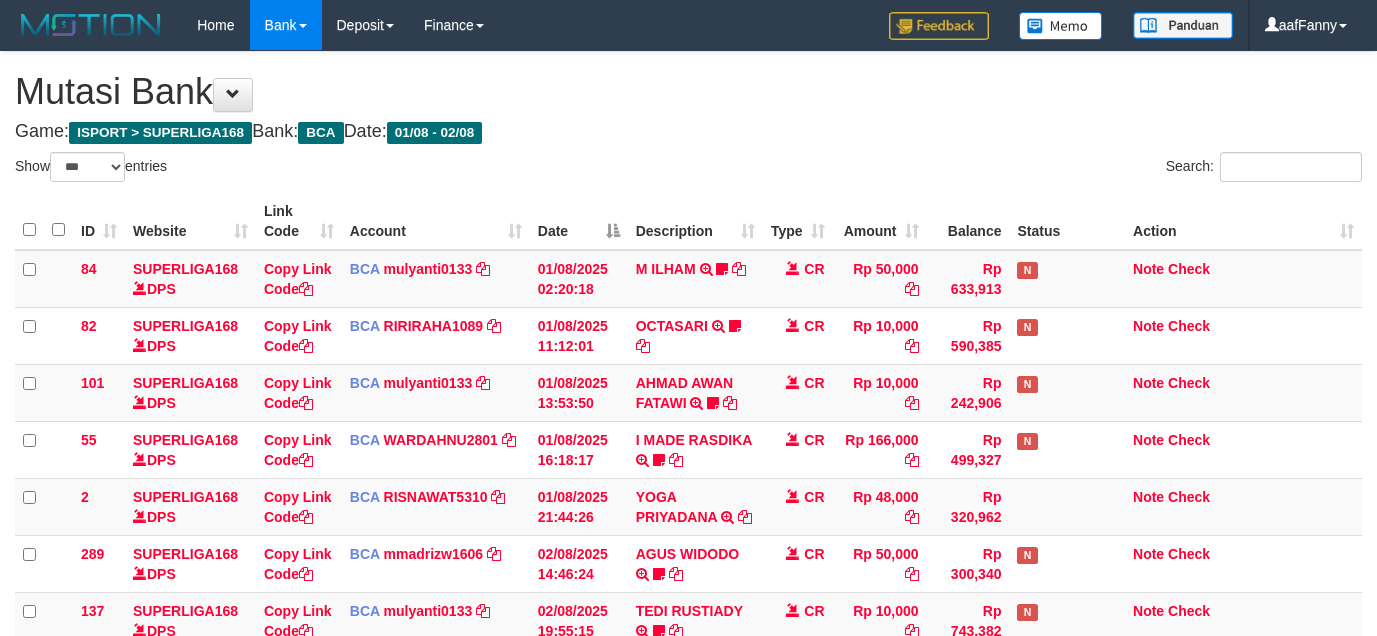 select on "***" 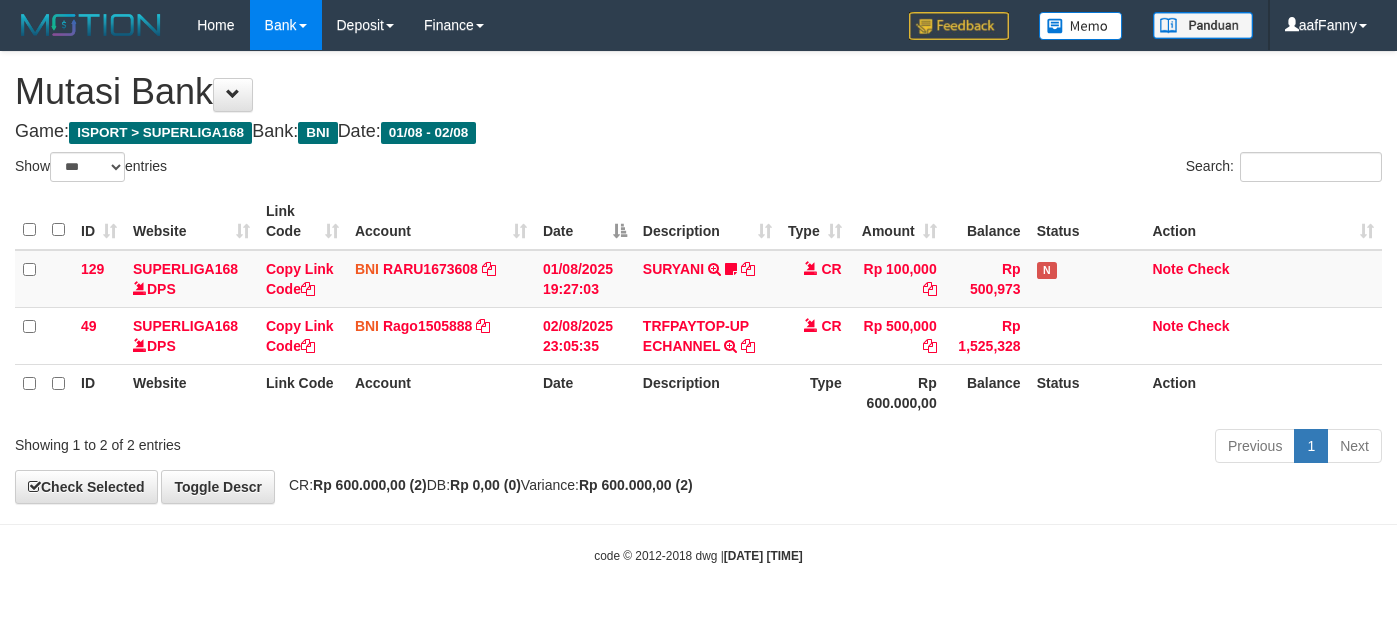 select on "***" 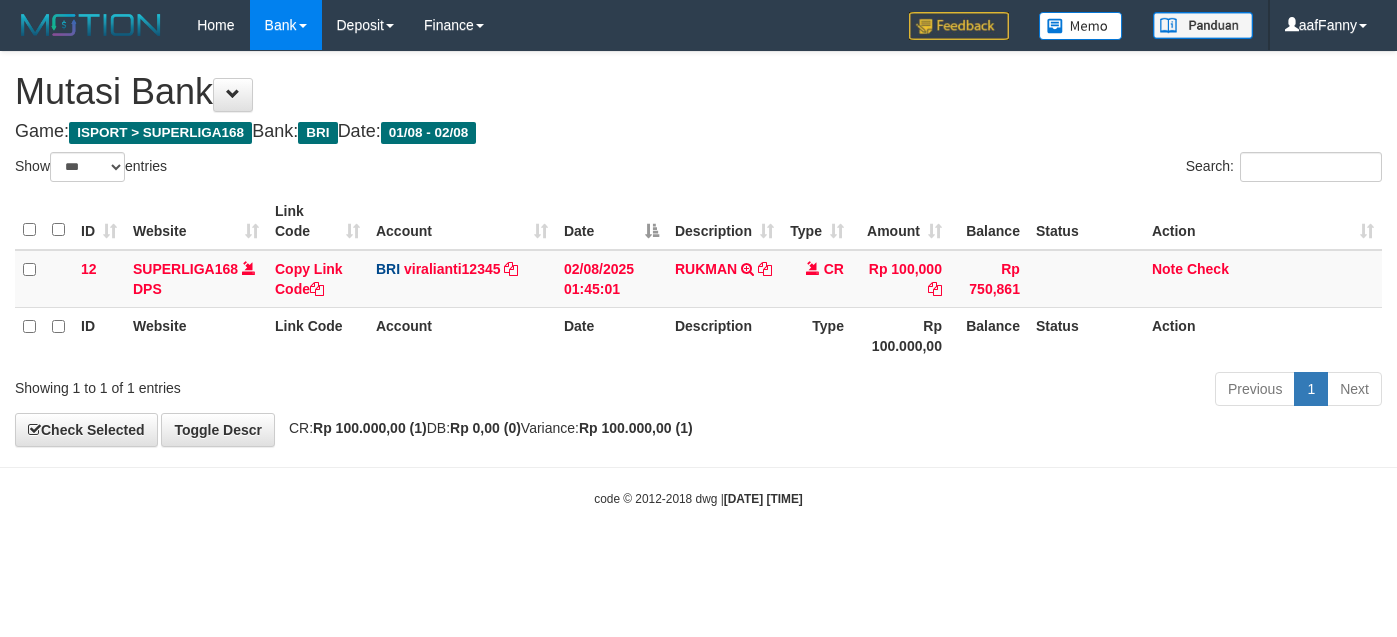 select on "***" 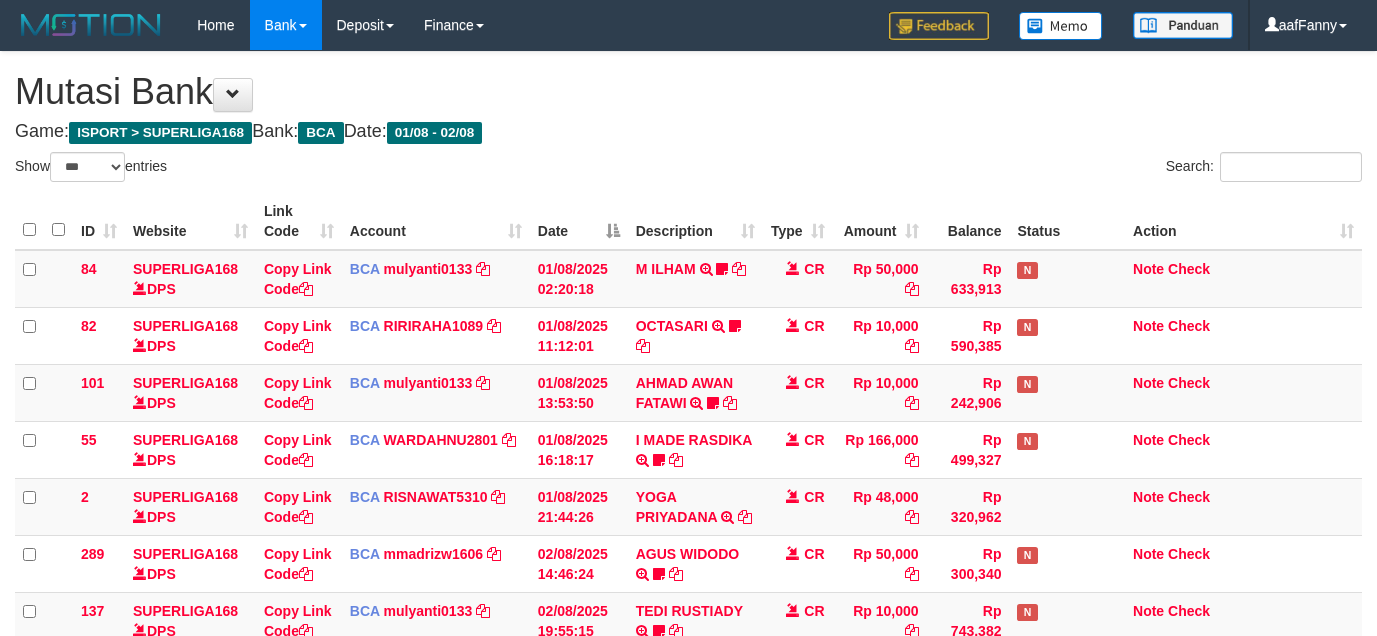 select on "***" 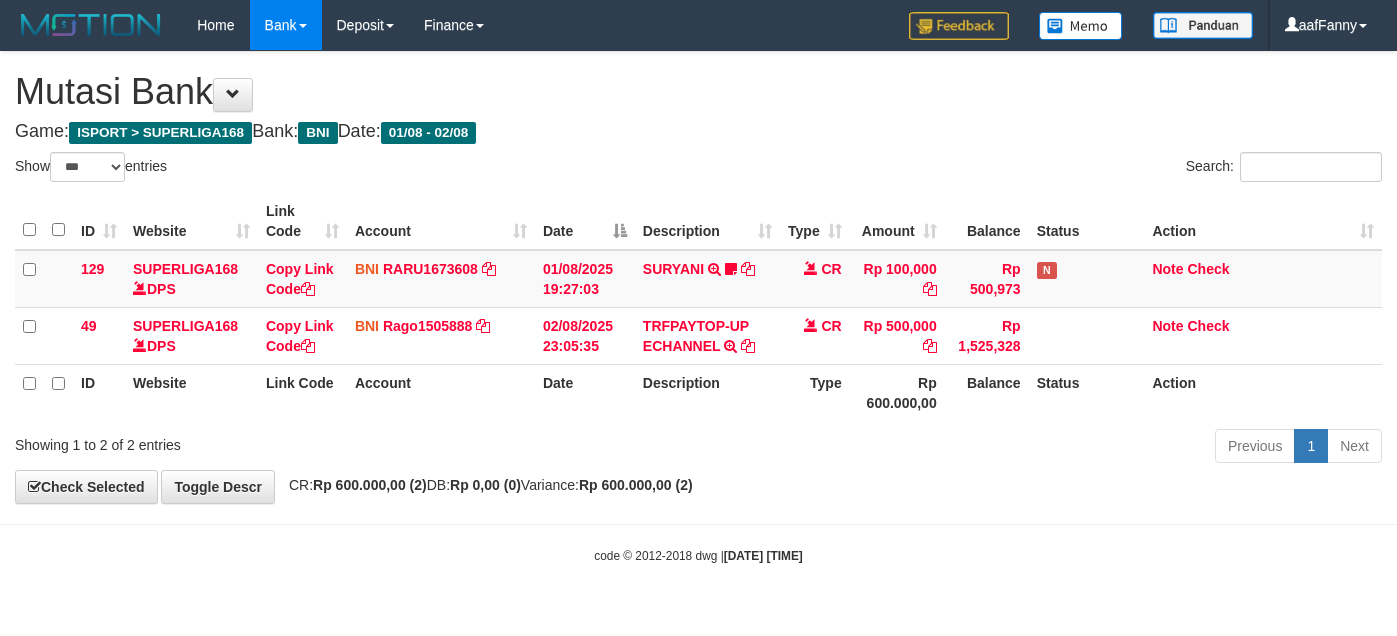 select on "***" 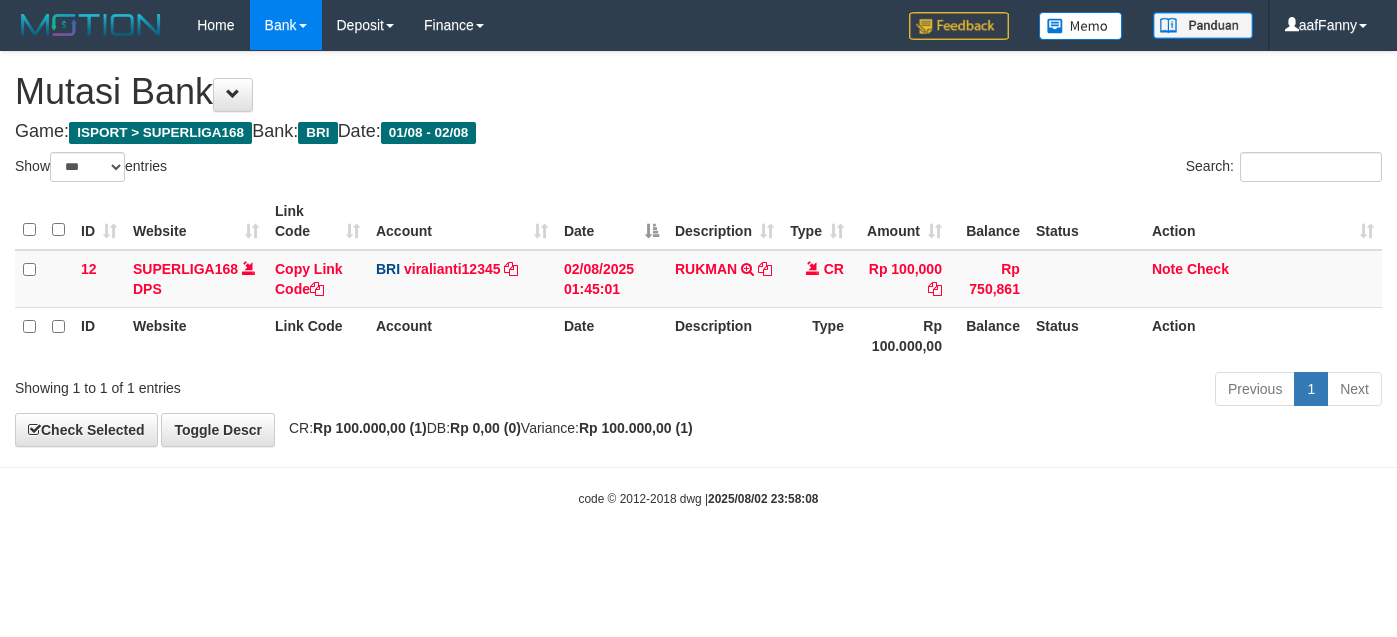 select on "***" 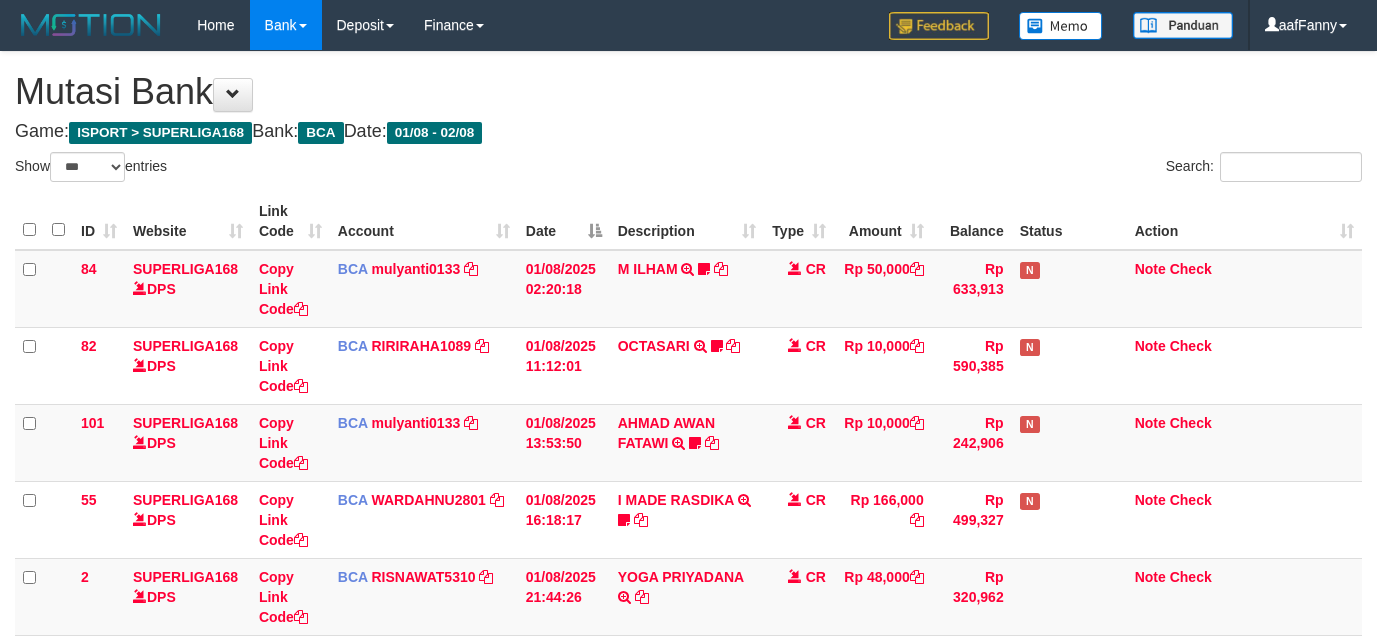 select on "***" 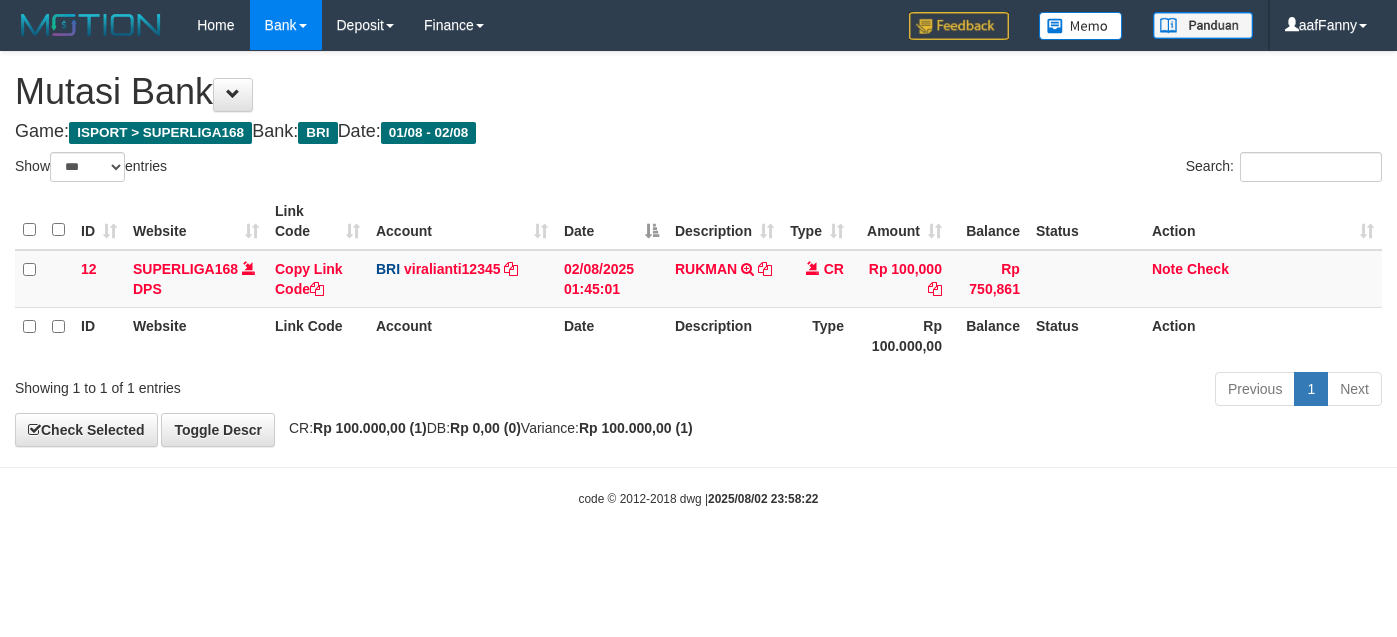 select on "***" 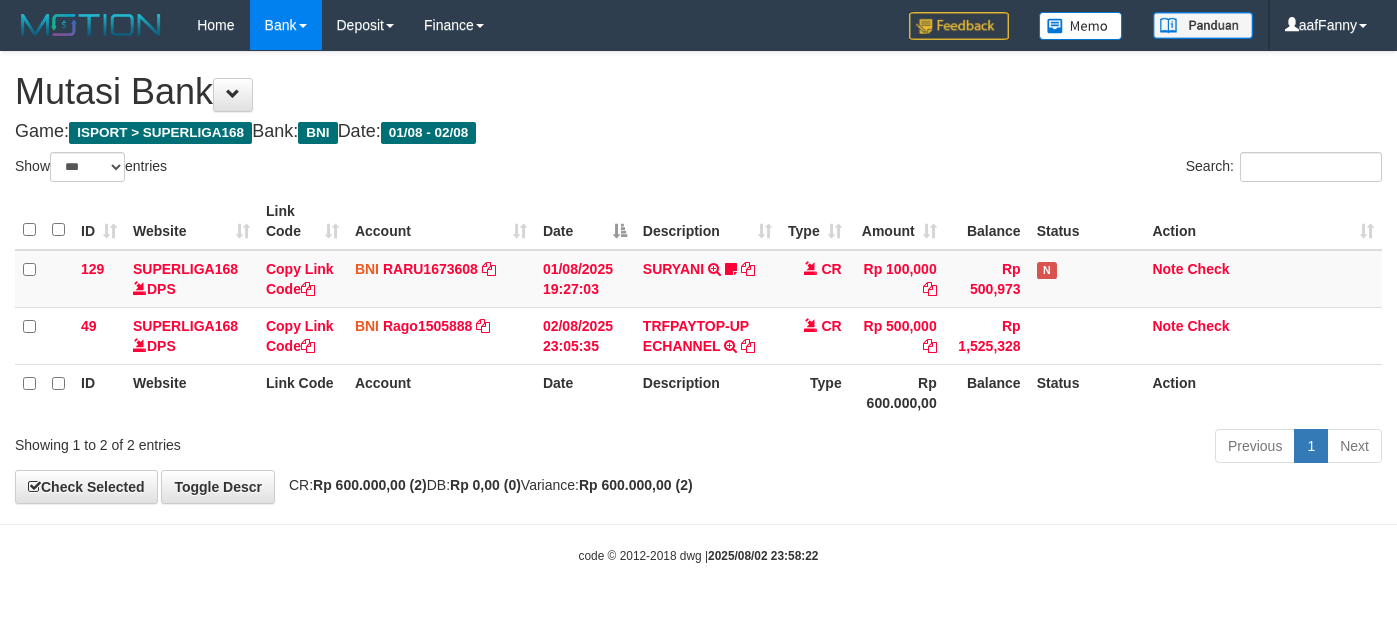 select on "***" 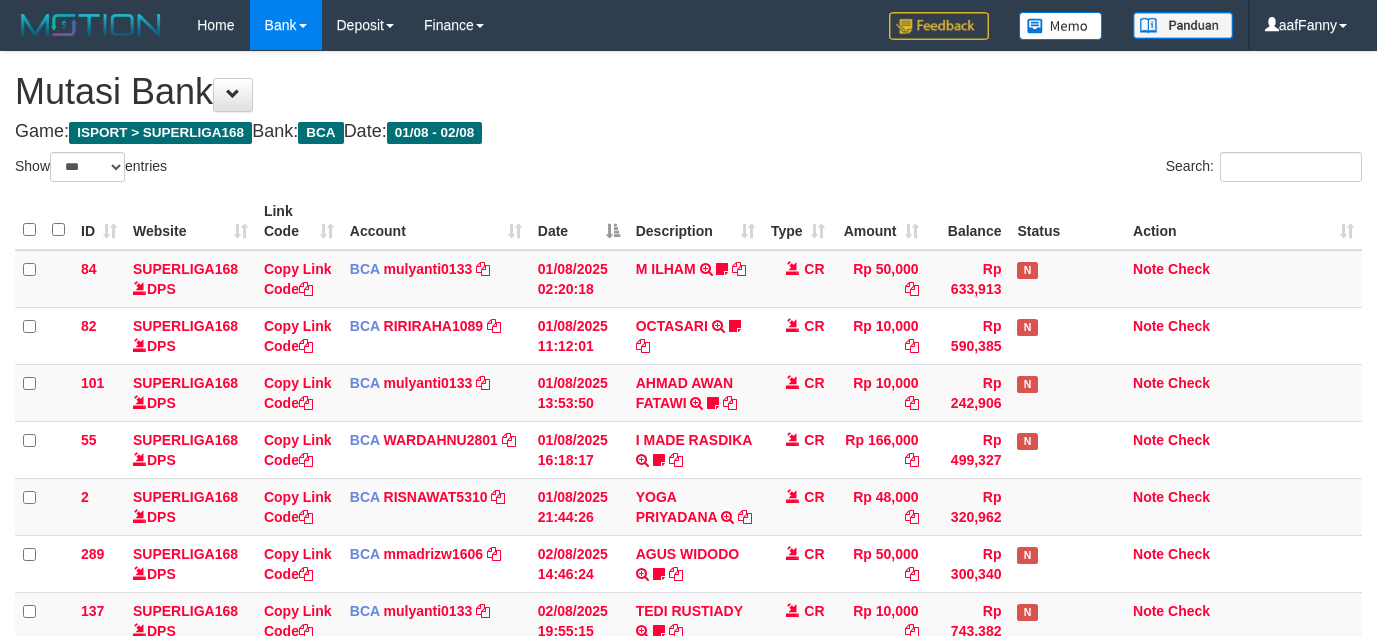 select on "***" 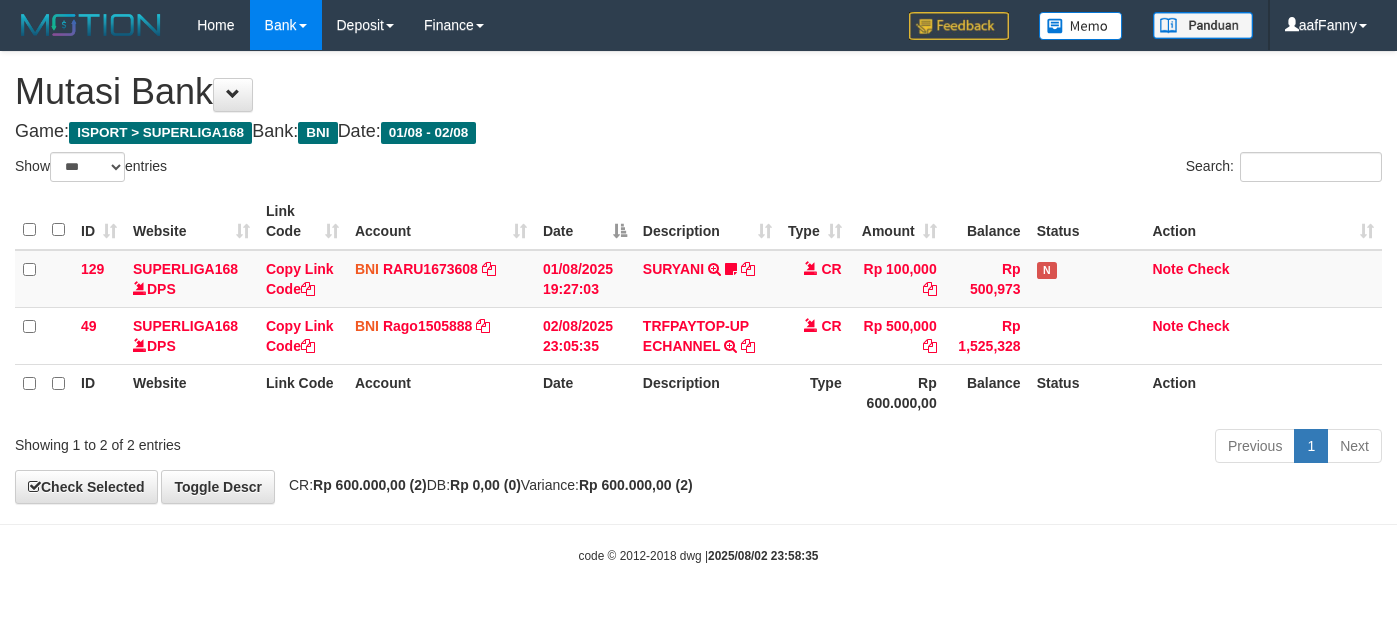 select on "***" 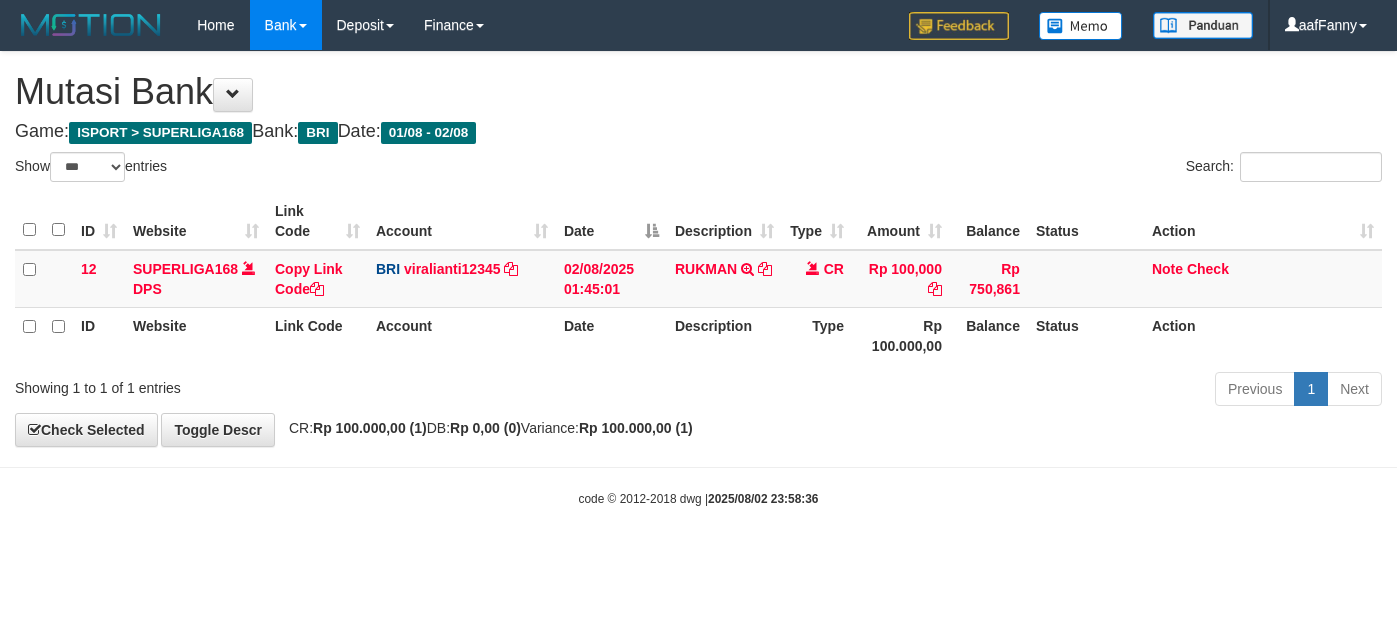 select on "***" 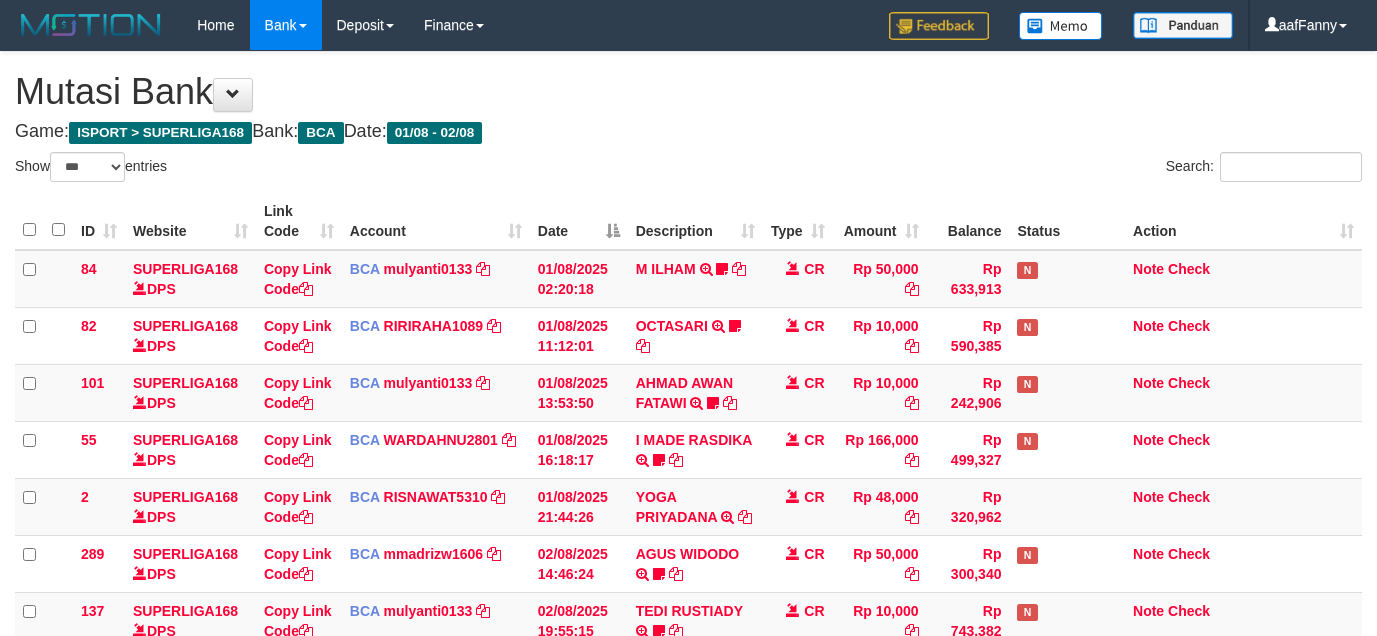 select on "***" 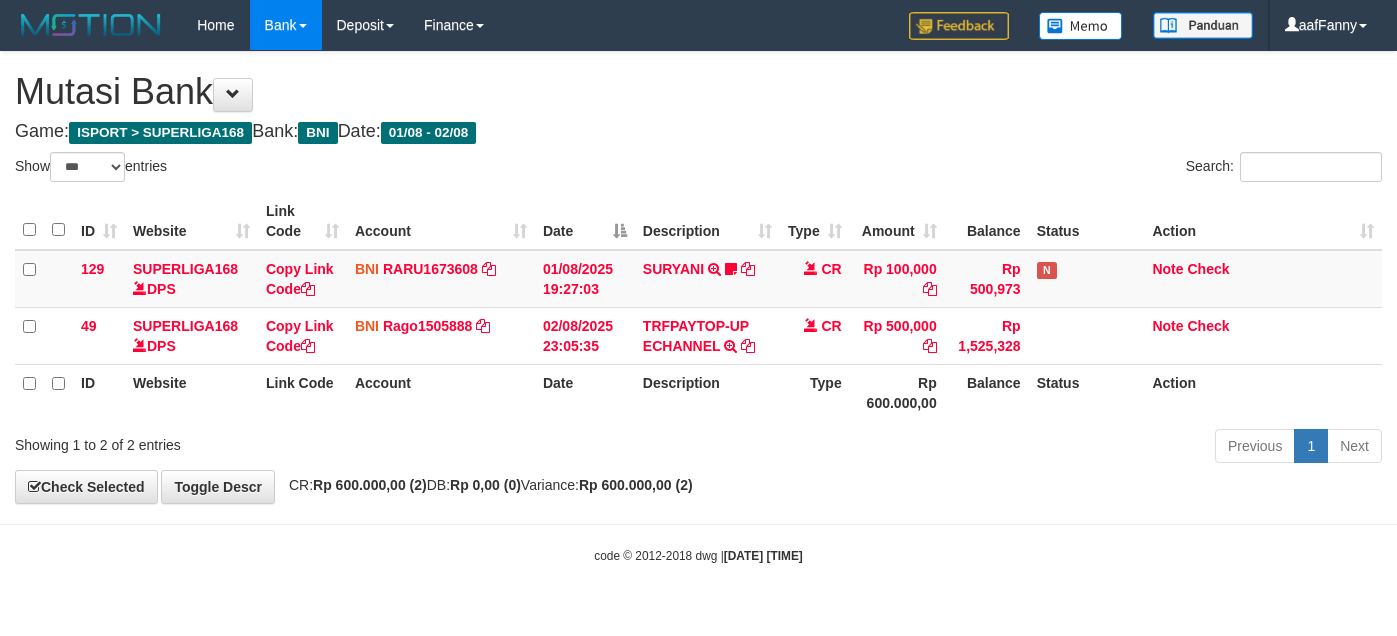 select on "***" 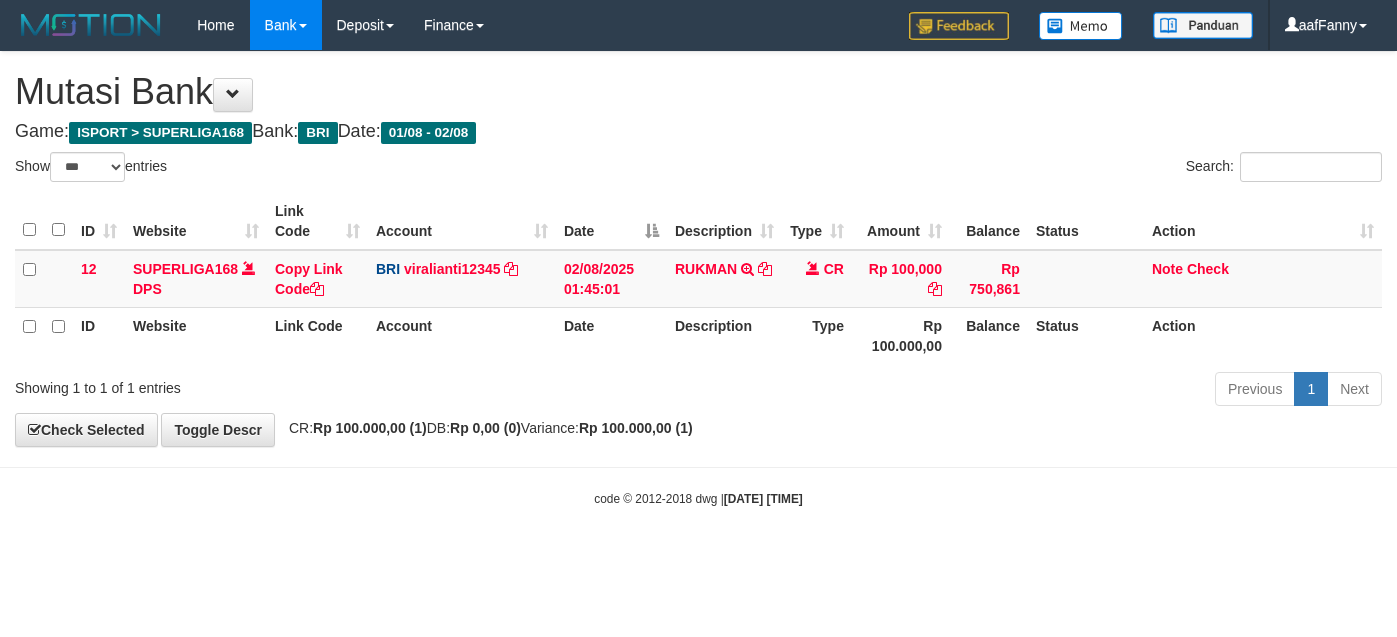 select on "***" 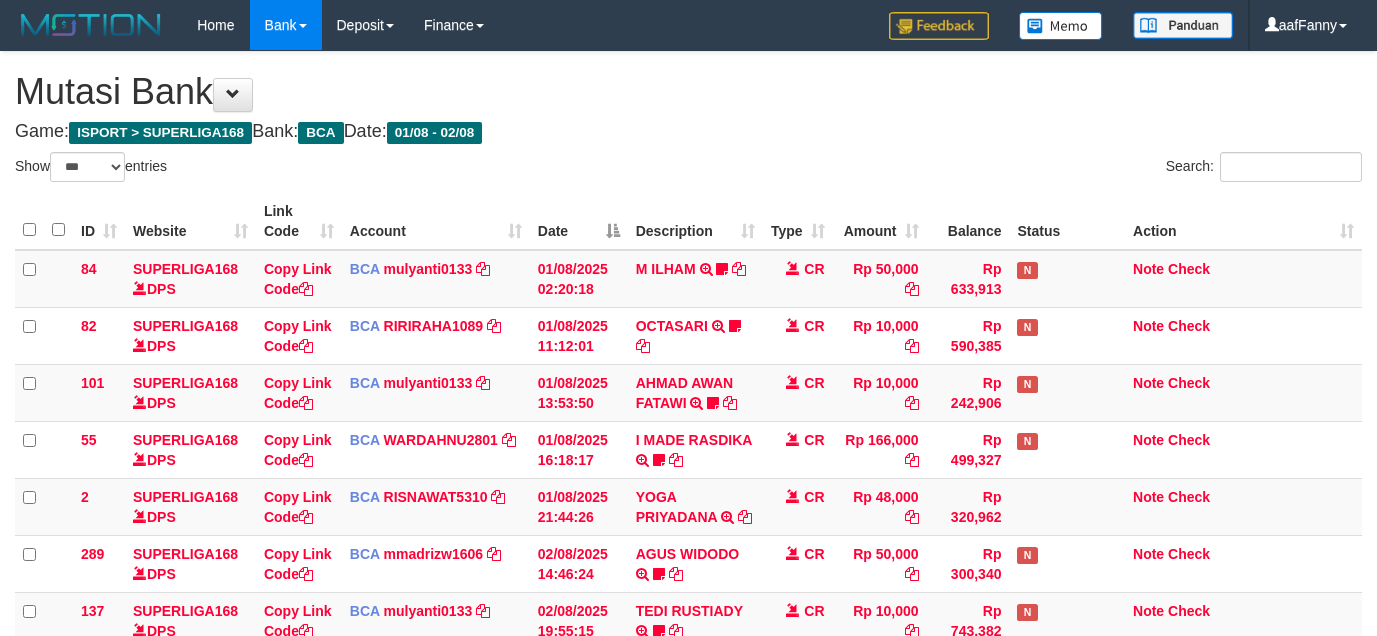select on "***" 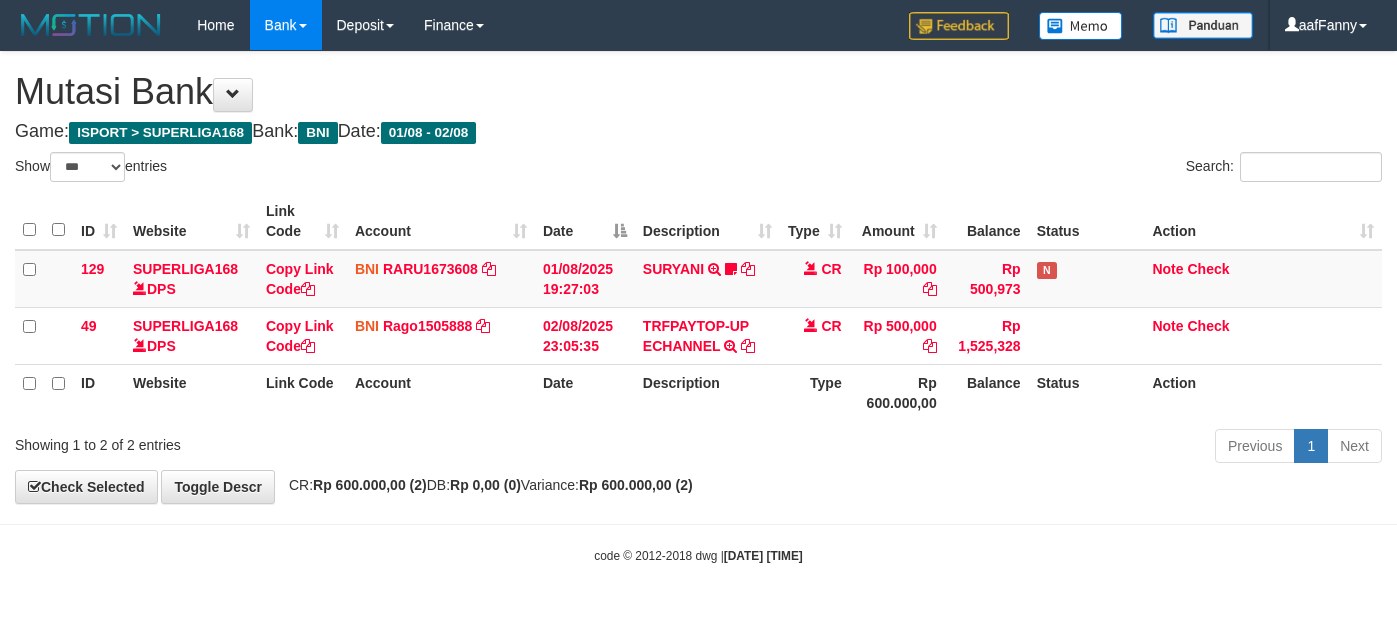 select on "***" 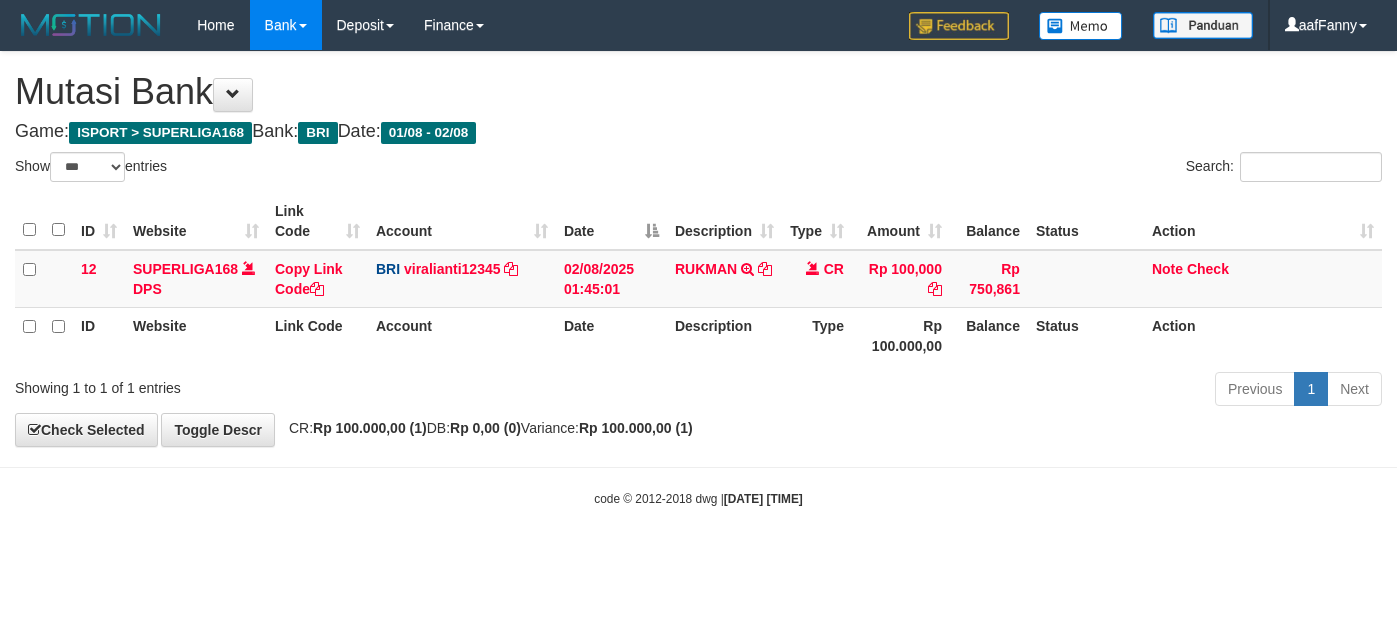select on "***" 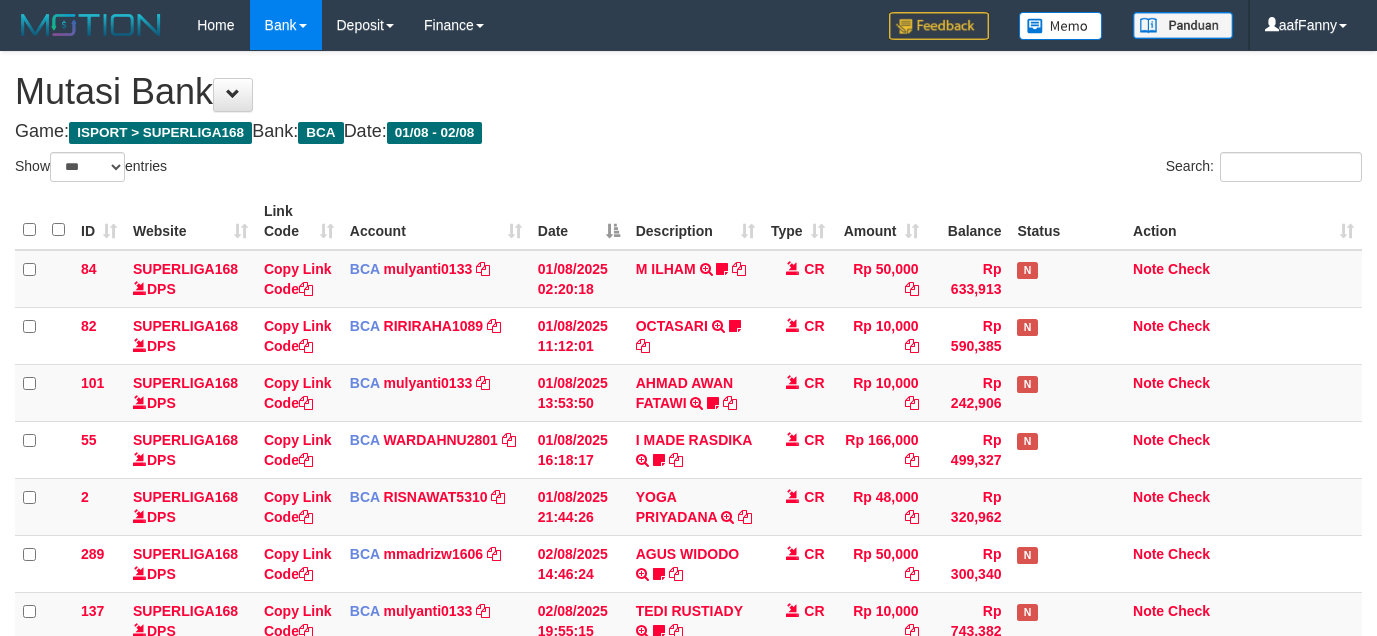 select on "***" 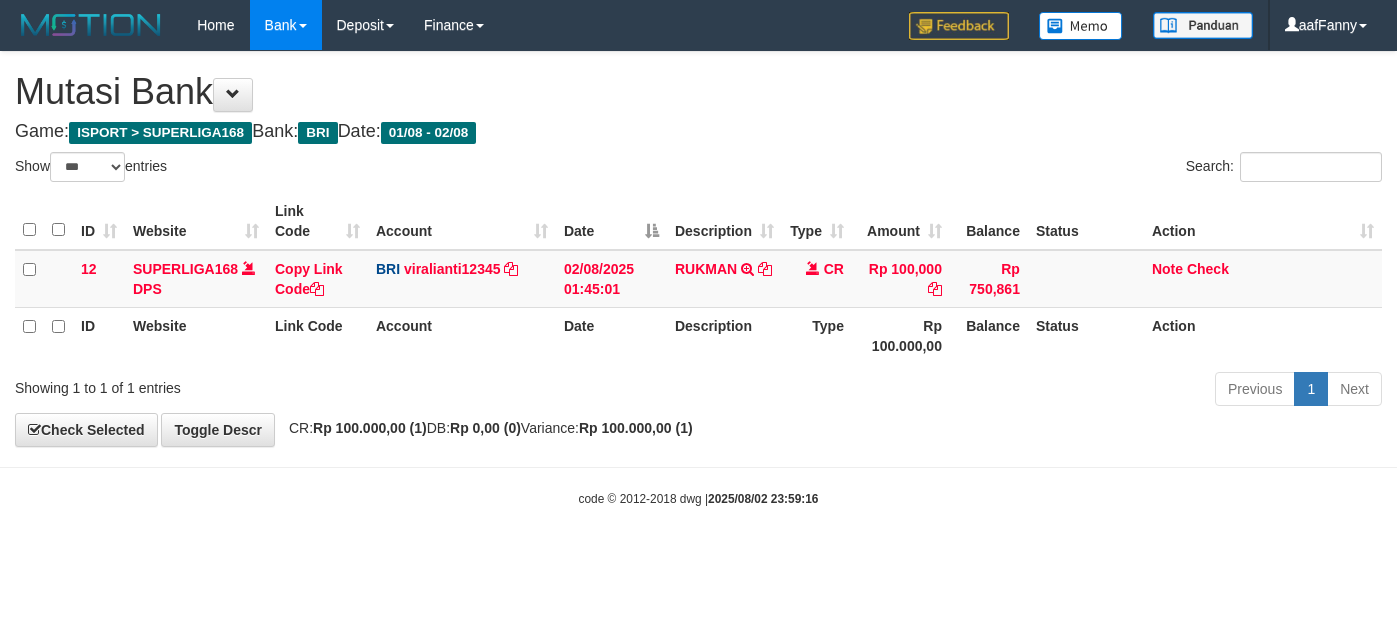 select on "***" 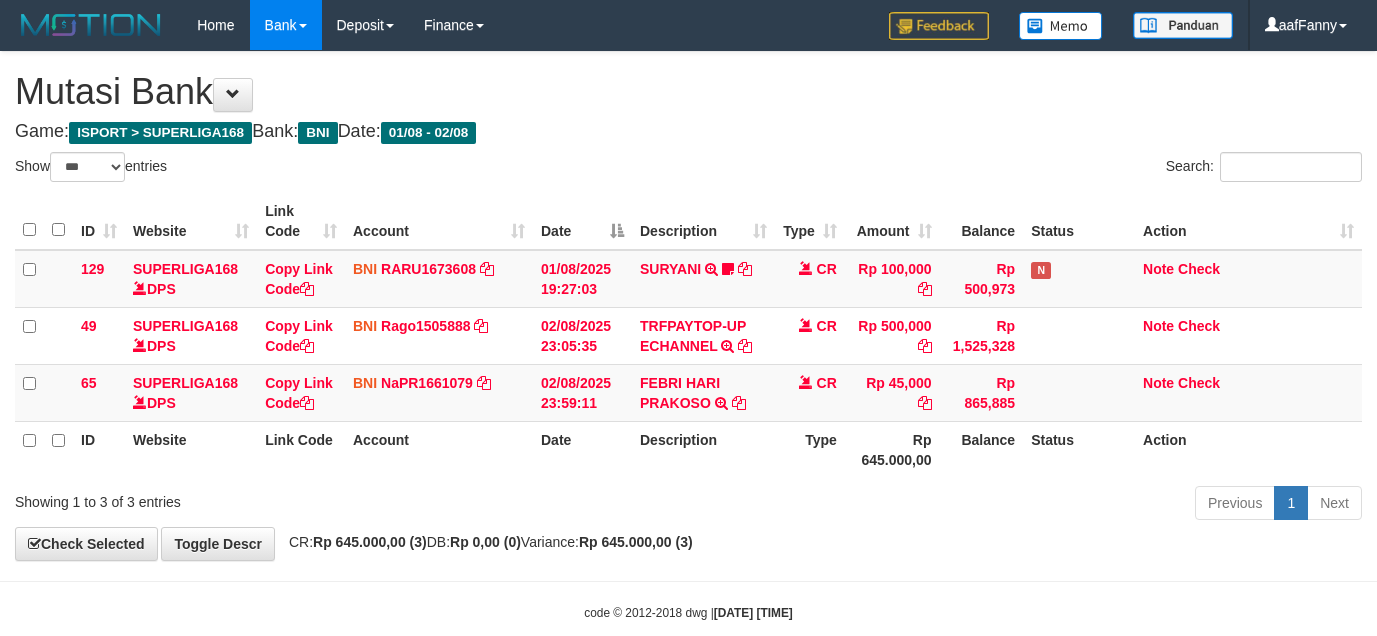 select on "***" 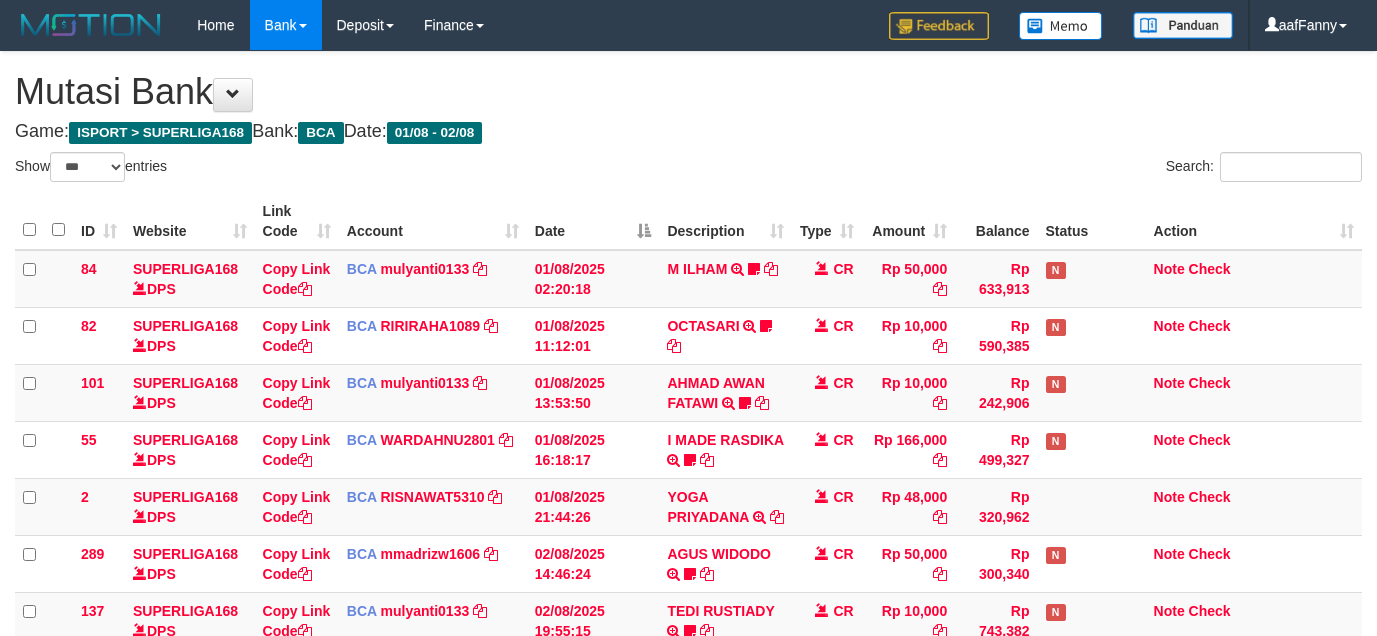 select on "***" 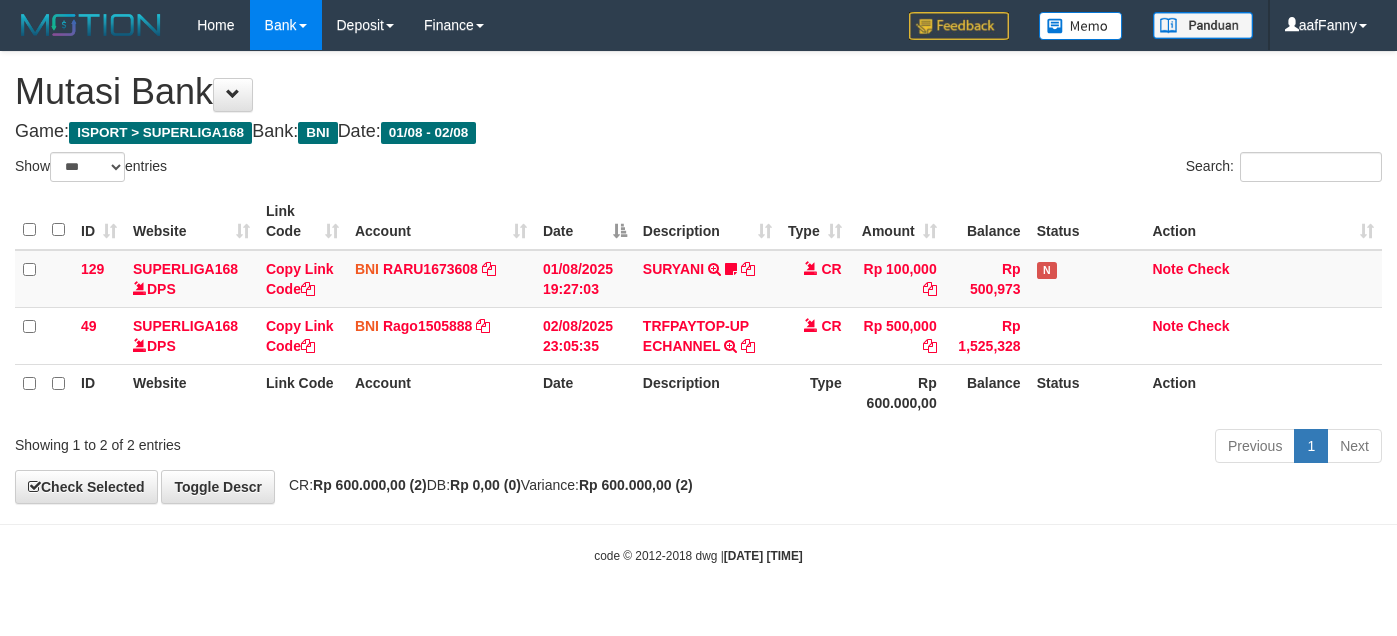 select on "***" 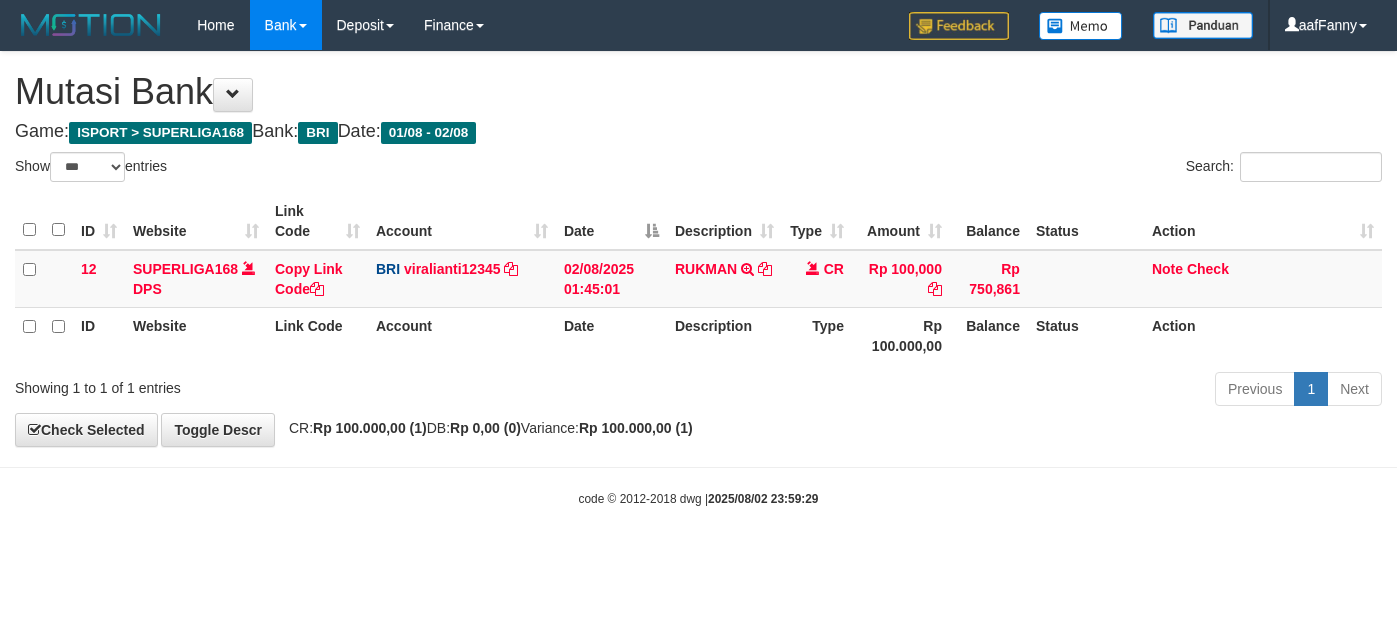 select on "***" 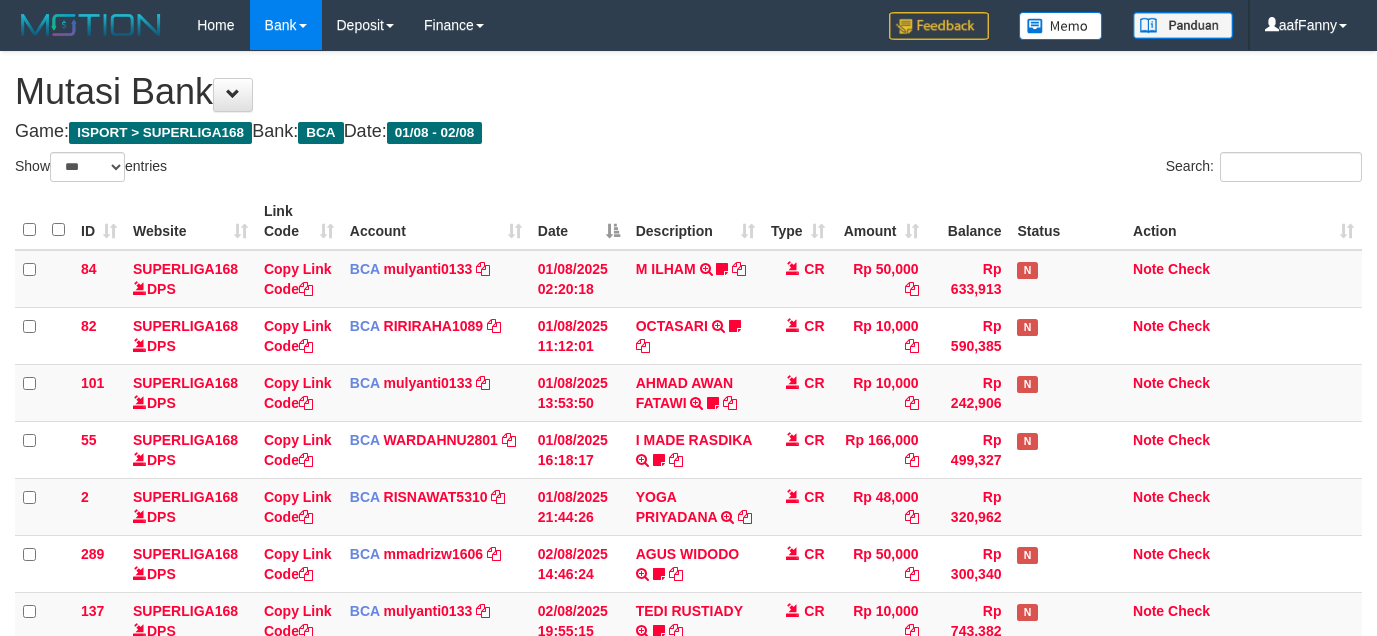 select on "***" 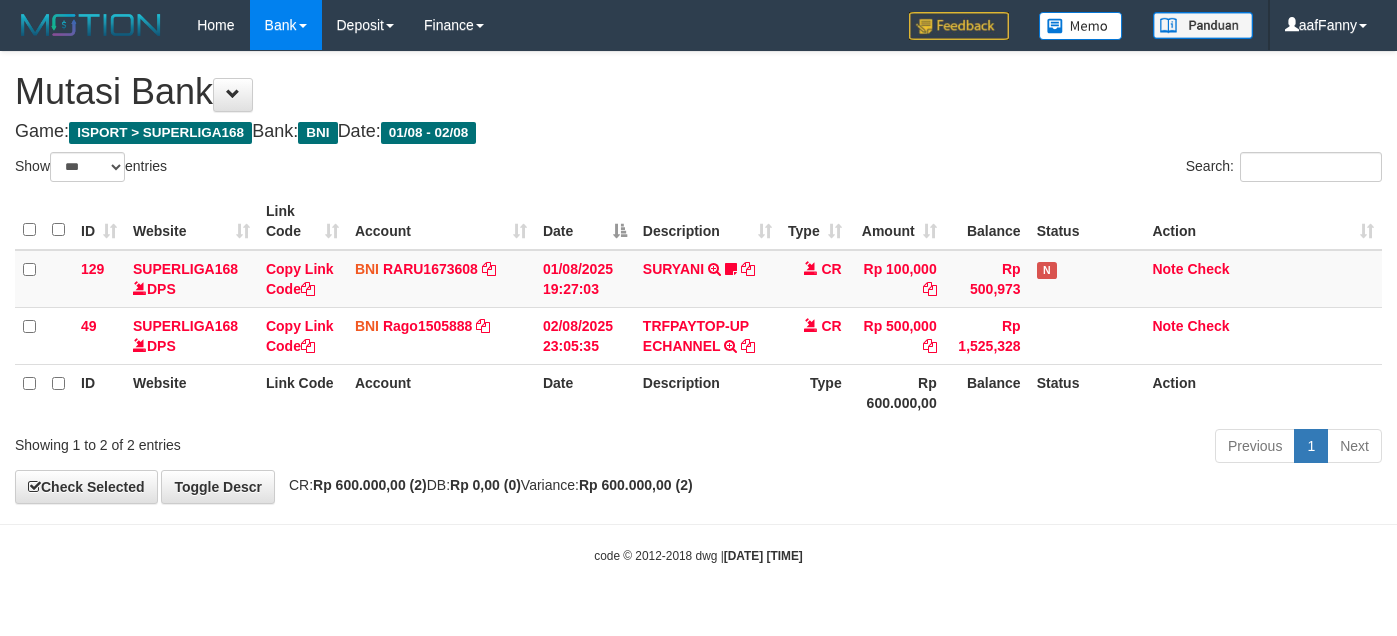 select on "***" 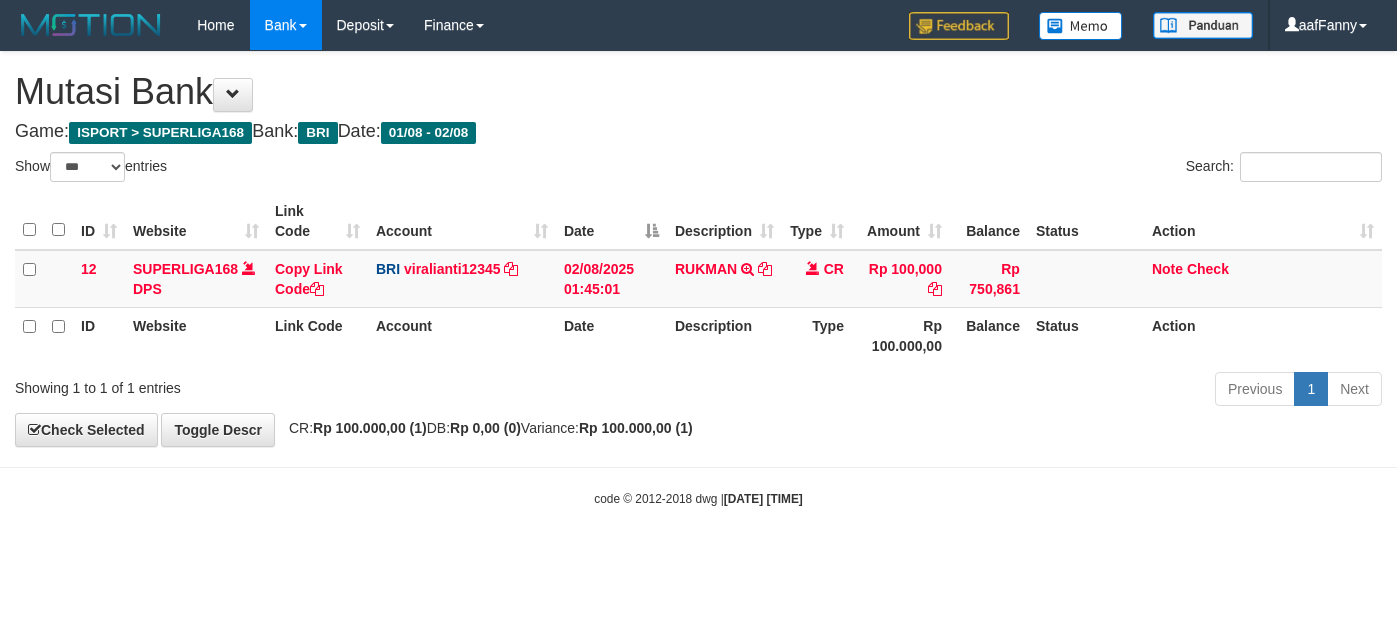 select on "***" 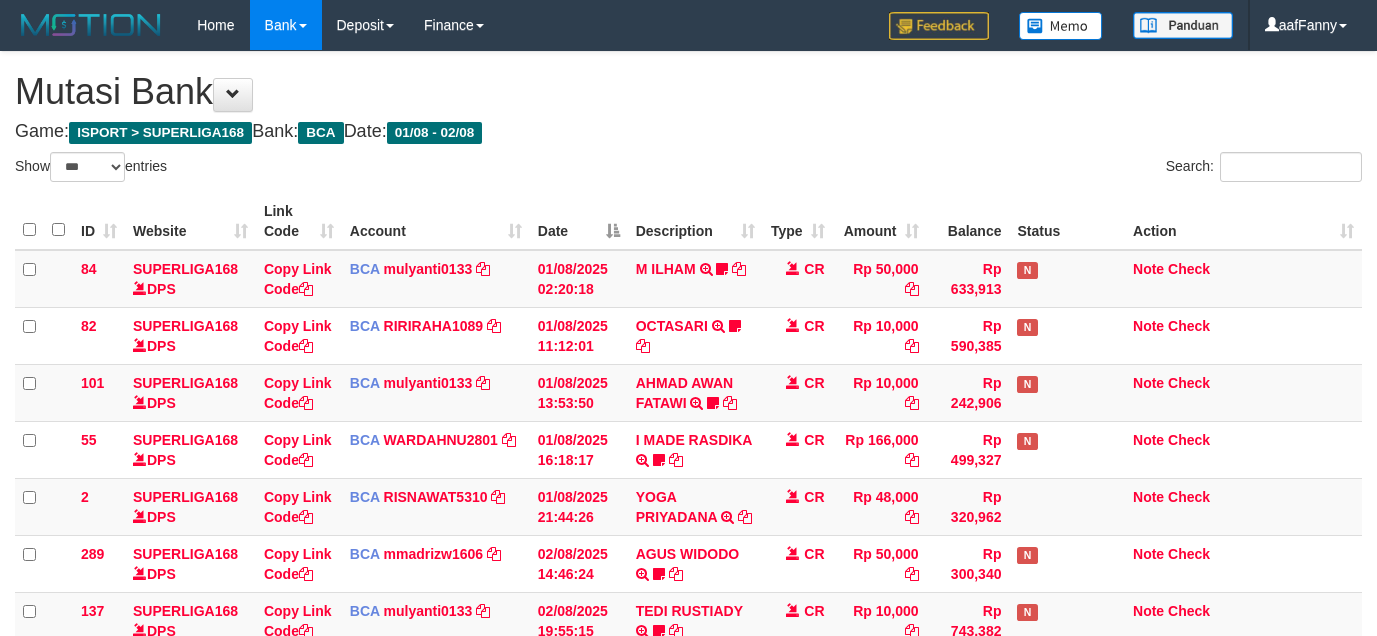 select on "***" 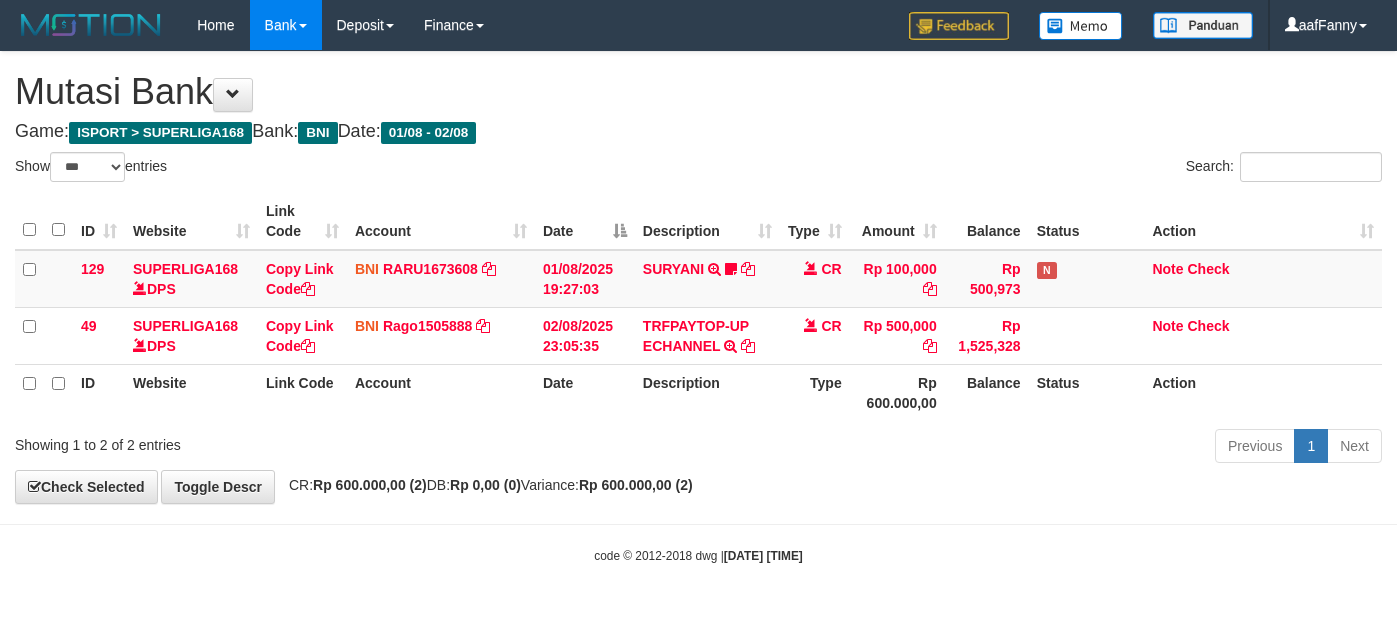 select on "***" 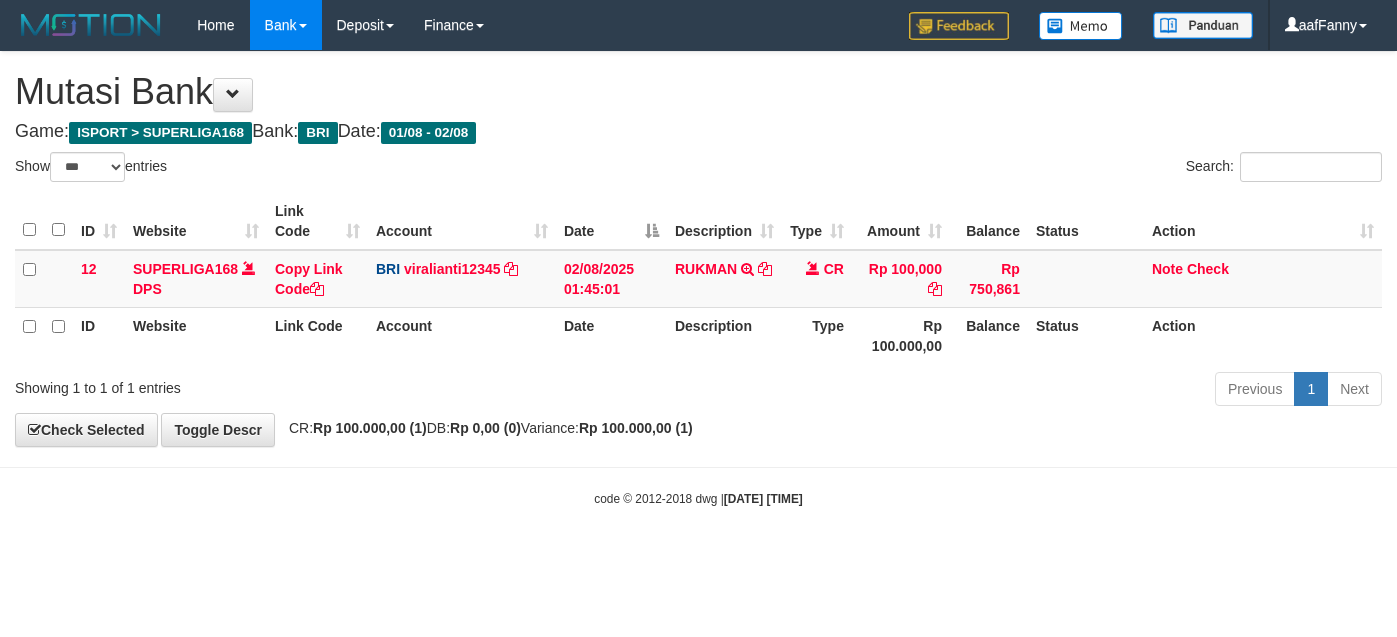 select on "***" 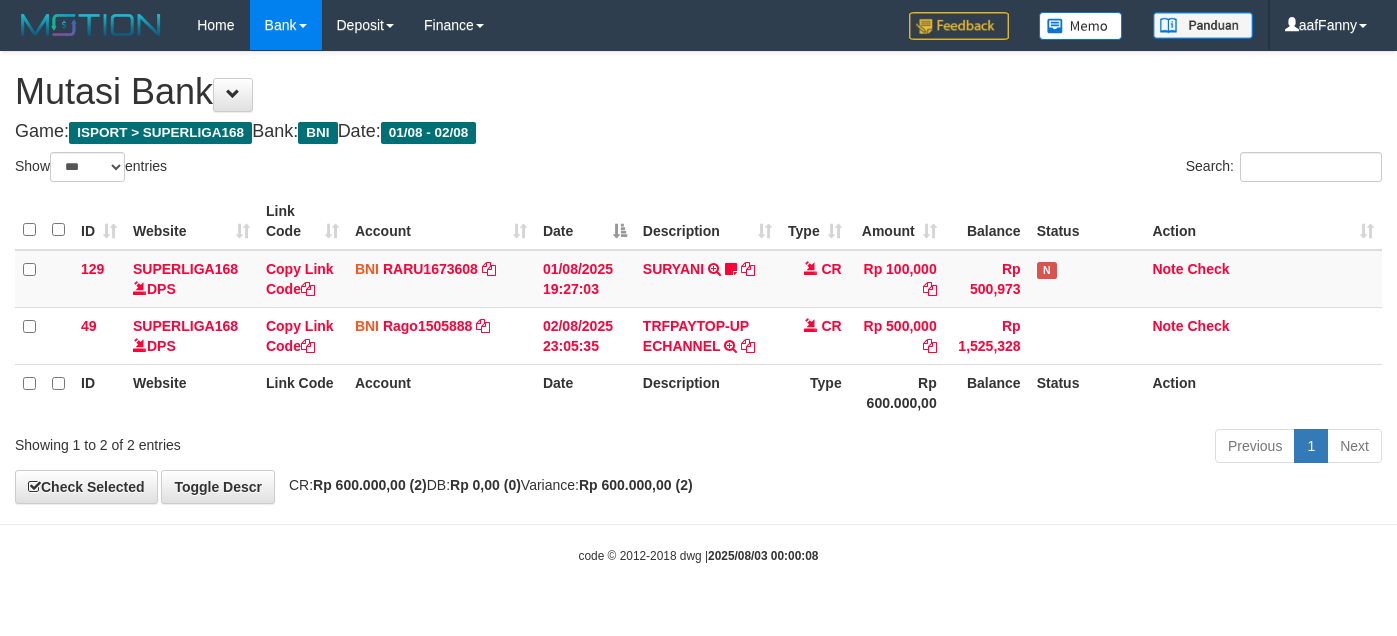 select on "***" 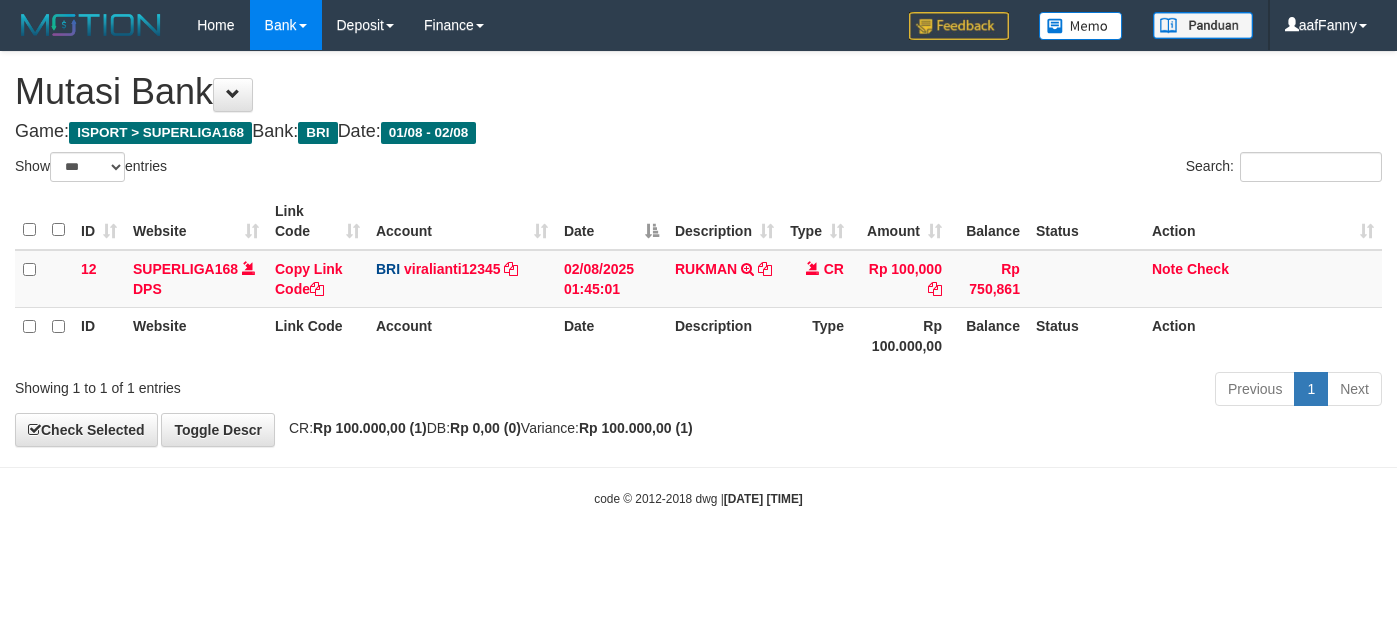 select on "***" 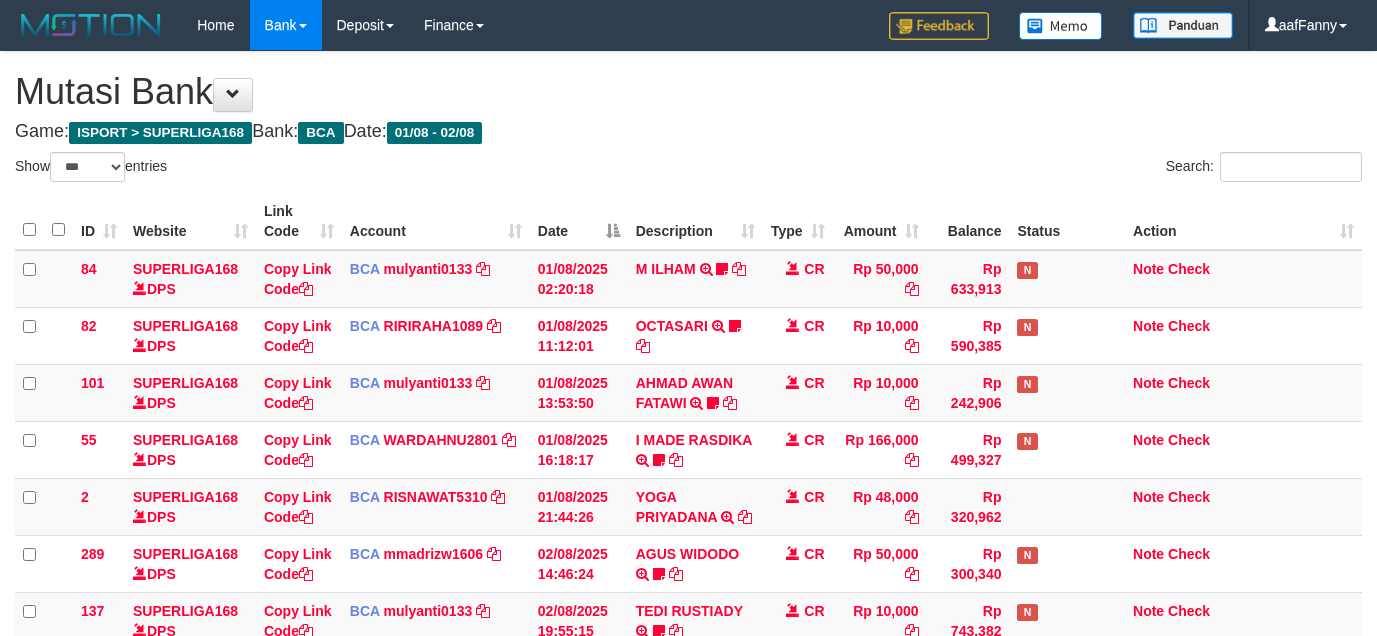select on "***" 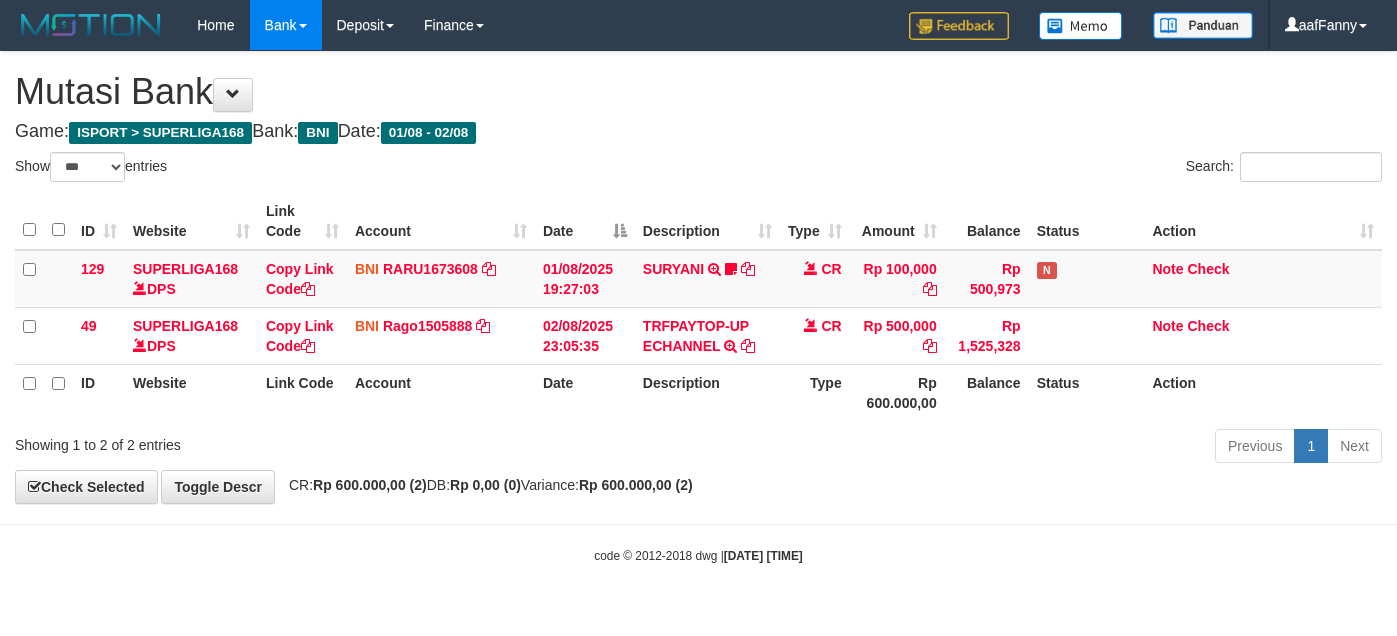 select on "***" 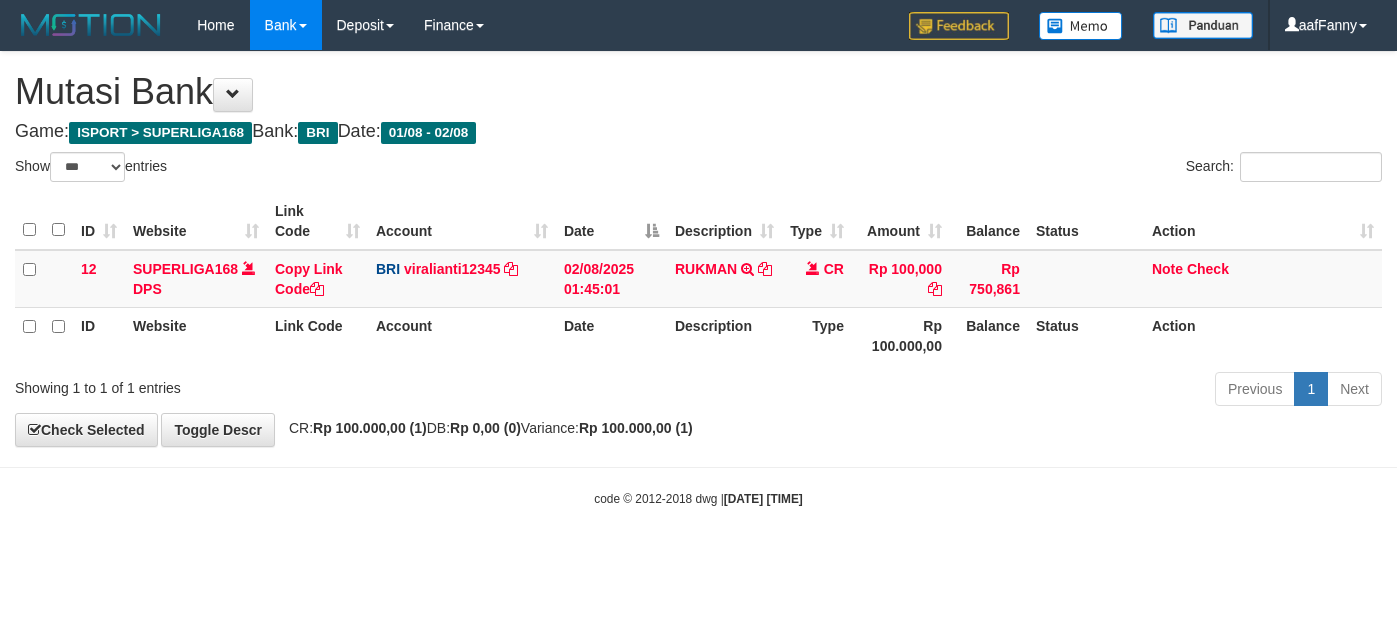 select on "***" 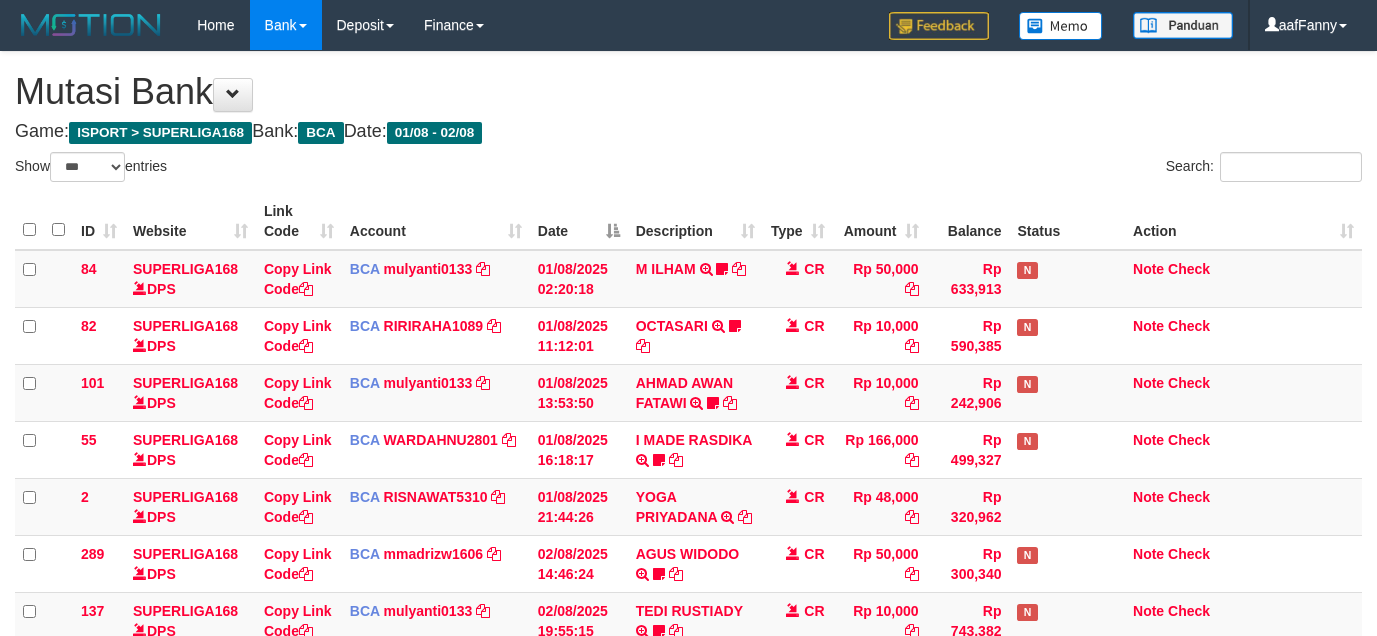select on "***" 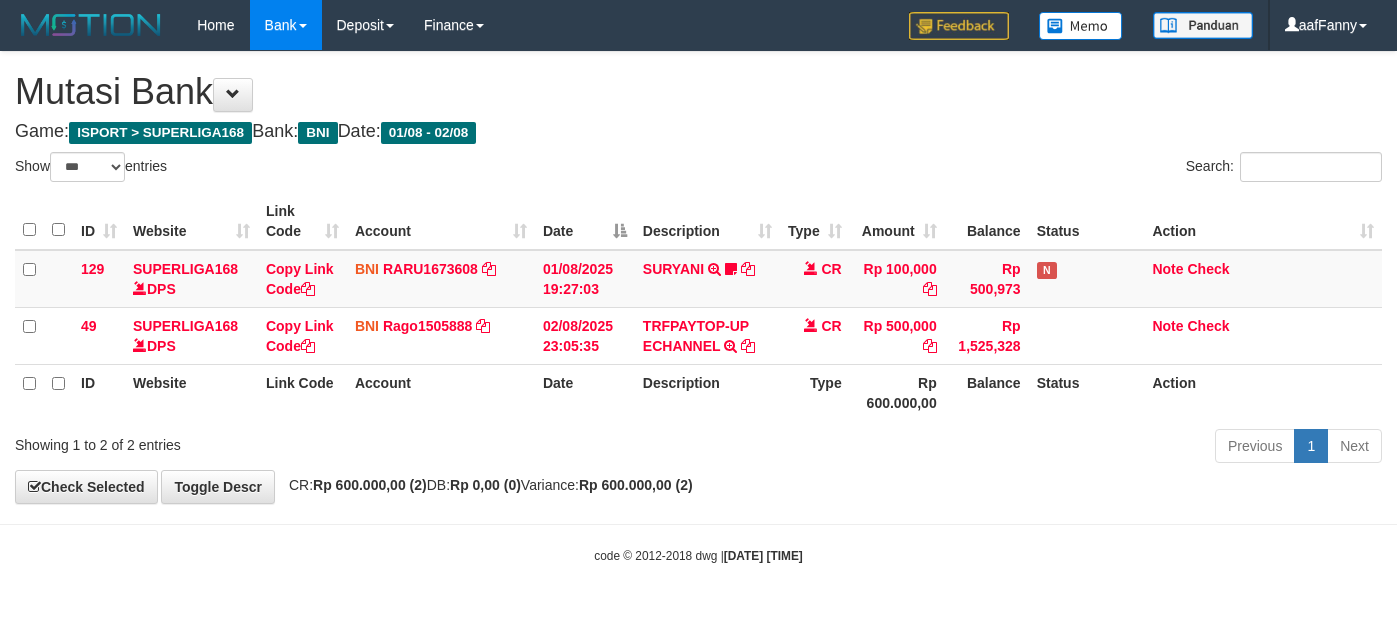 select on "***" 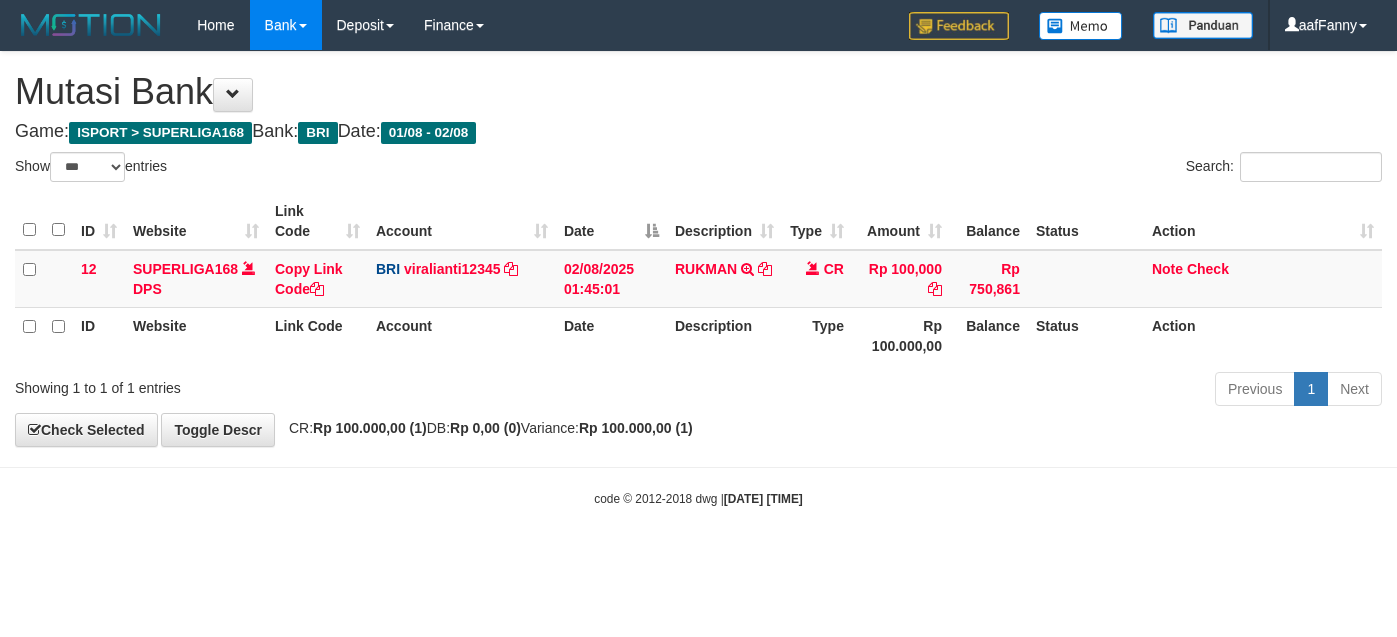 select on "***" 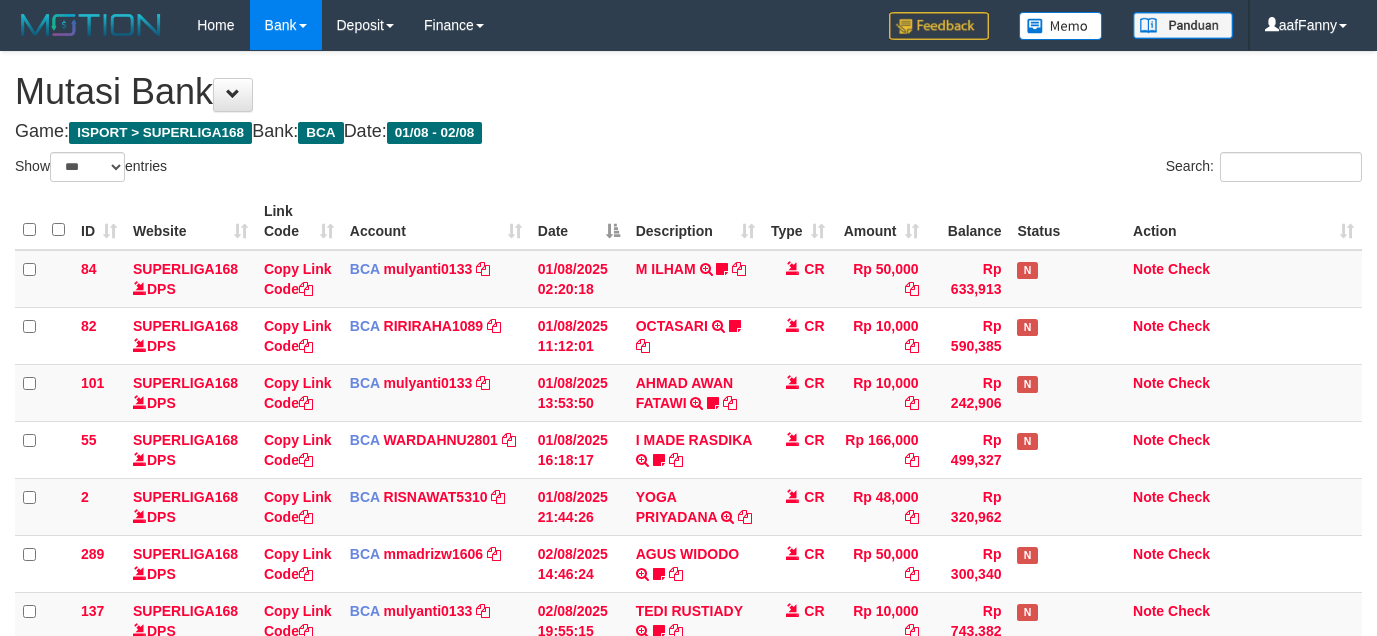 select on "***" 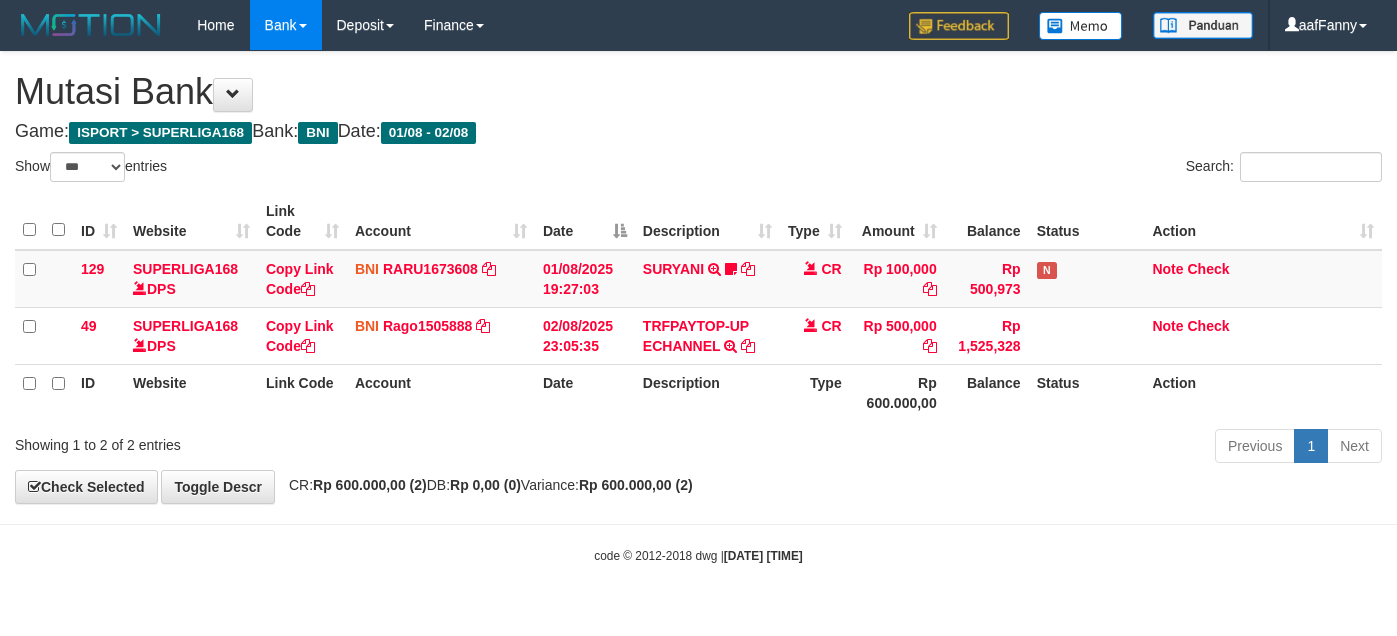 select on "***" 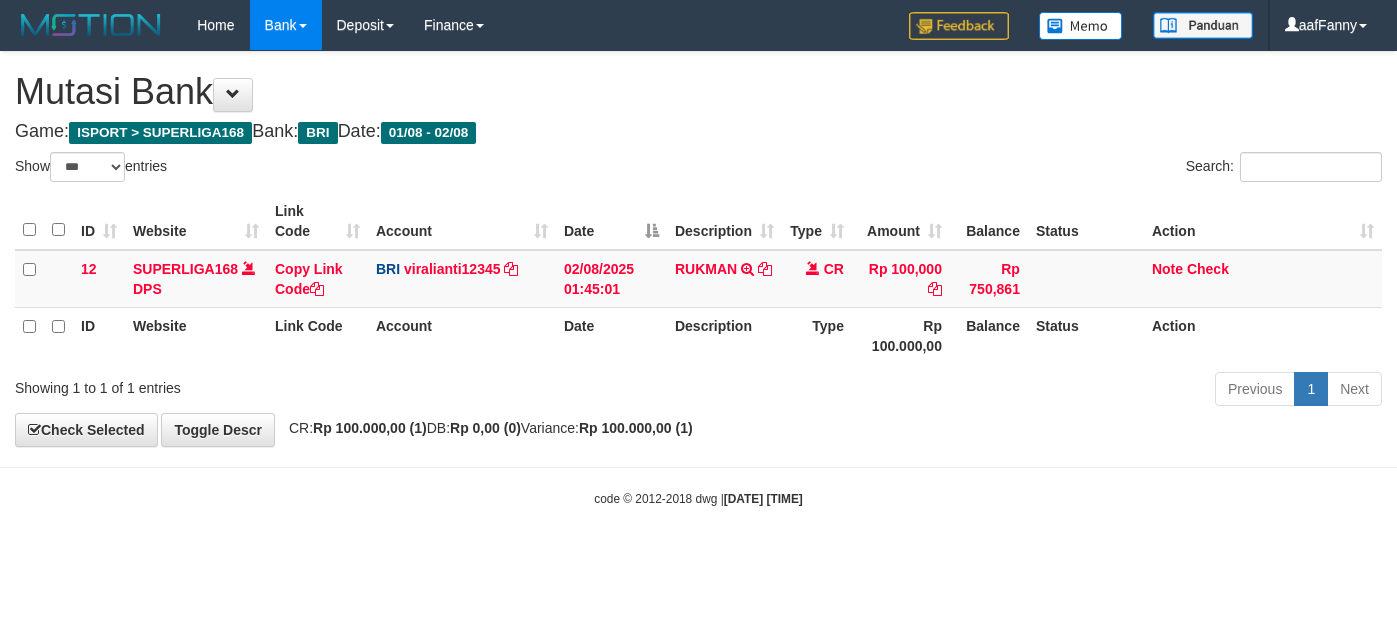 select on "***" 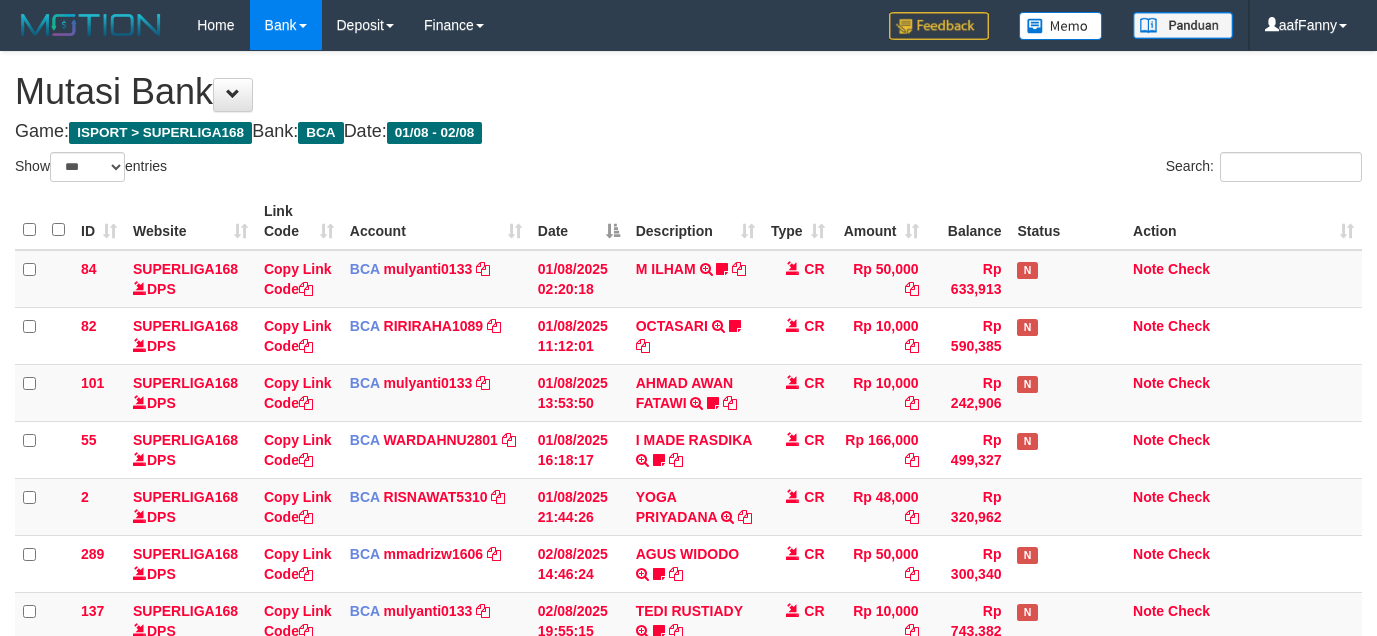 select on "***" 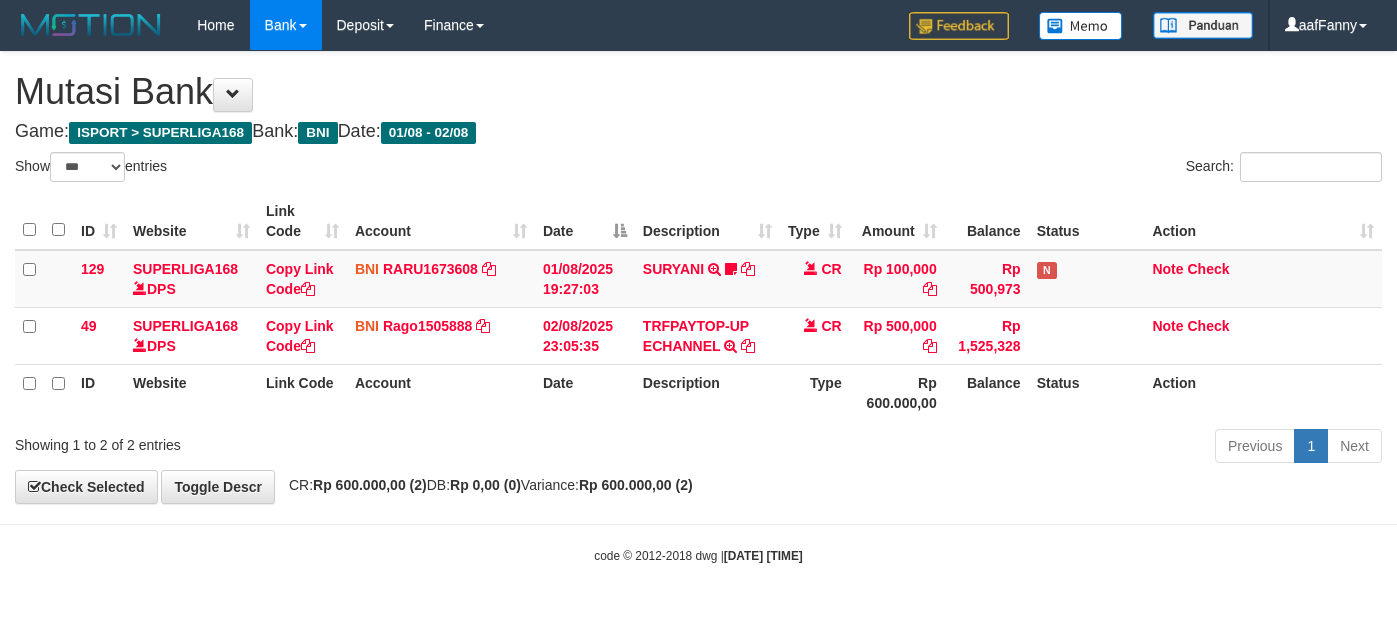 select on "***" 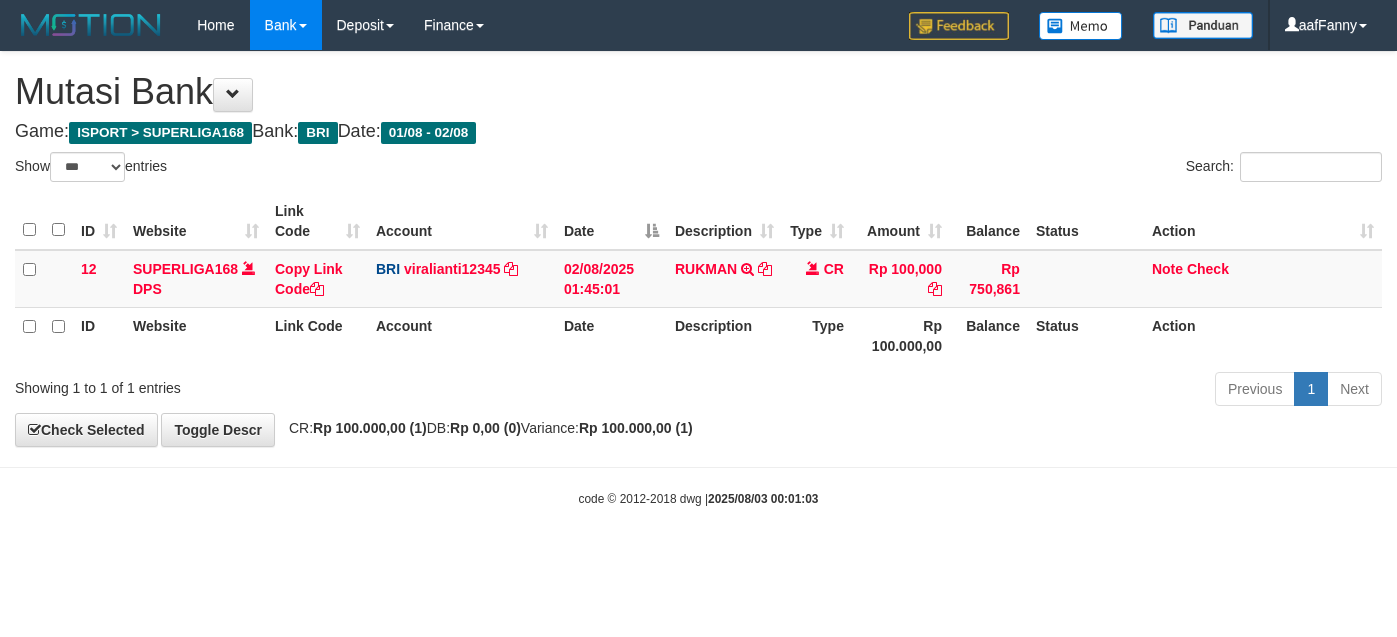 select on "***" 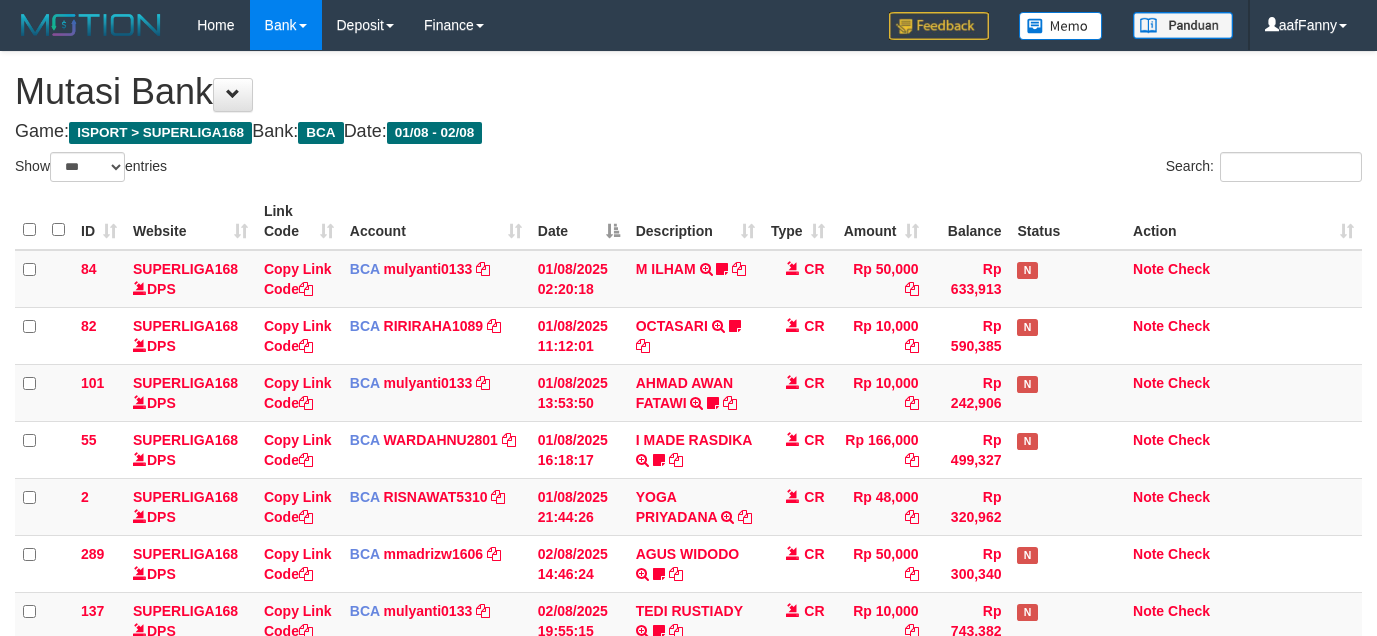 select on "***" 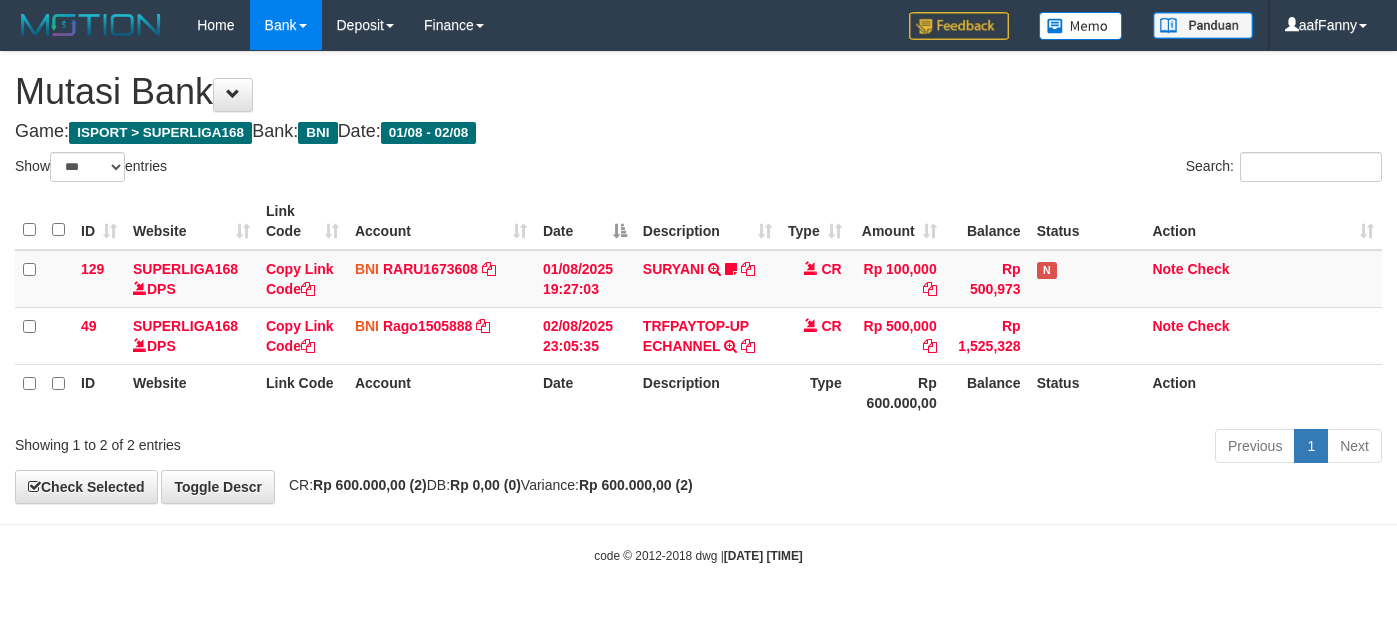 select on "***" 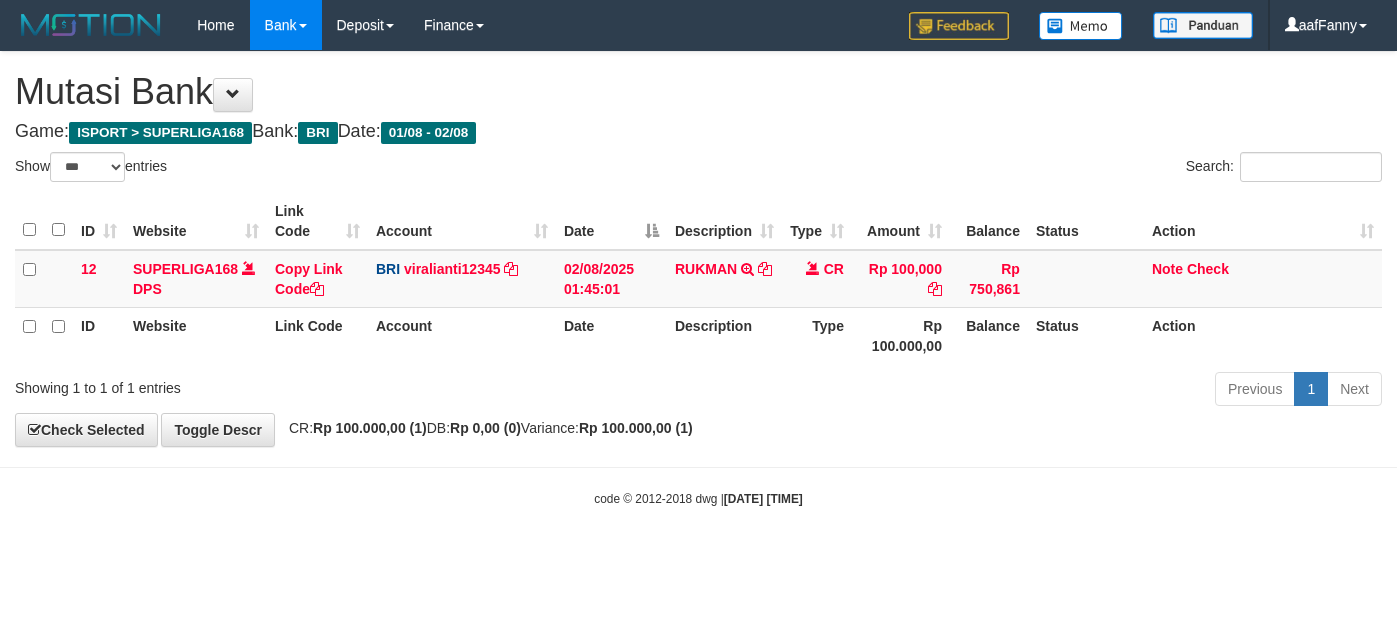 select on "***" 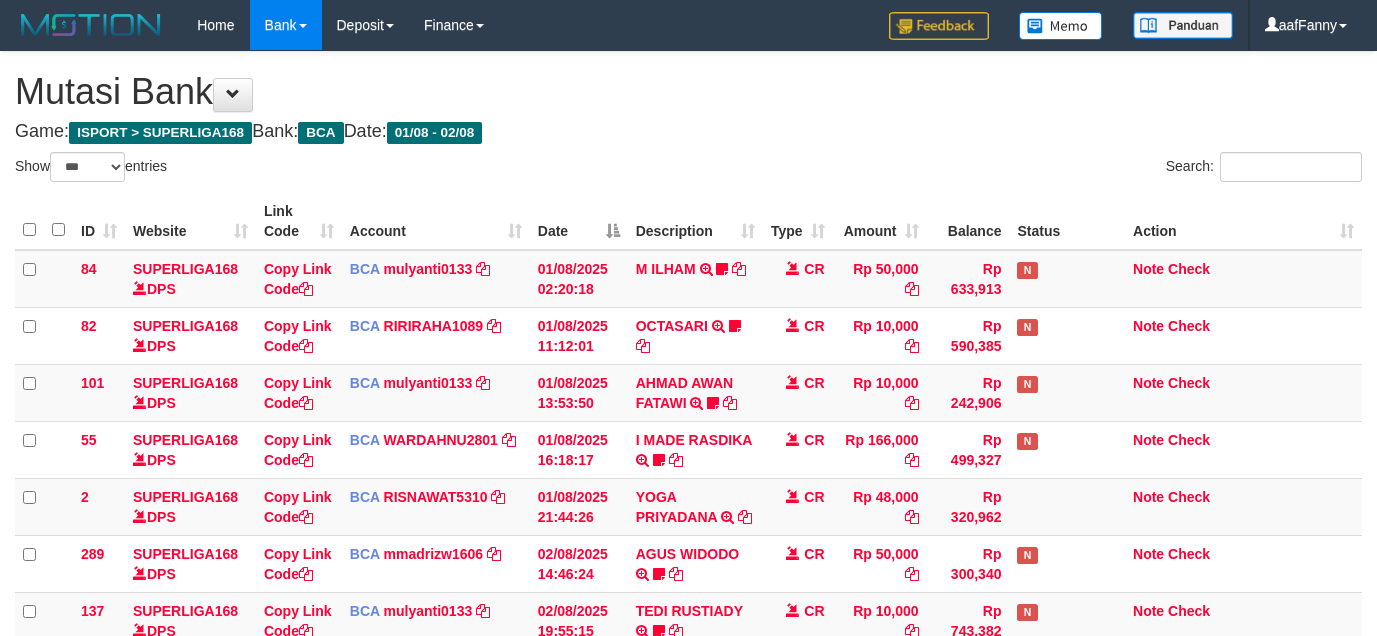 select on "***" 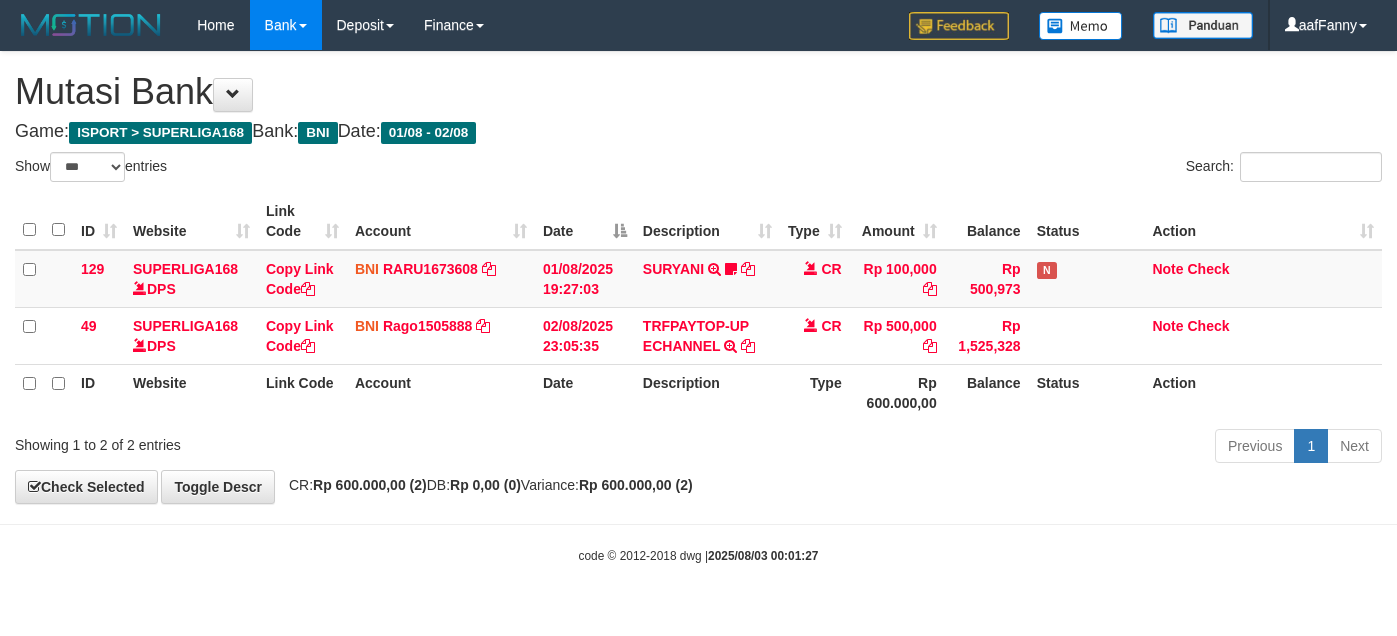 select on "***" 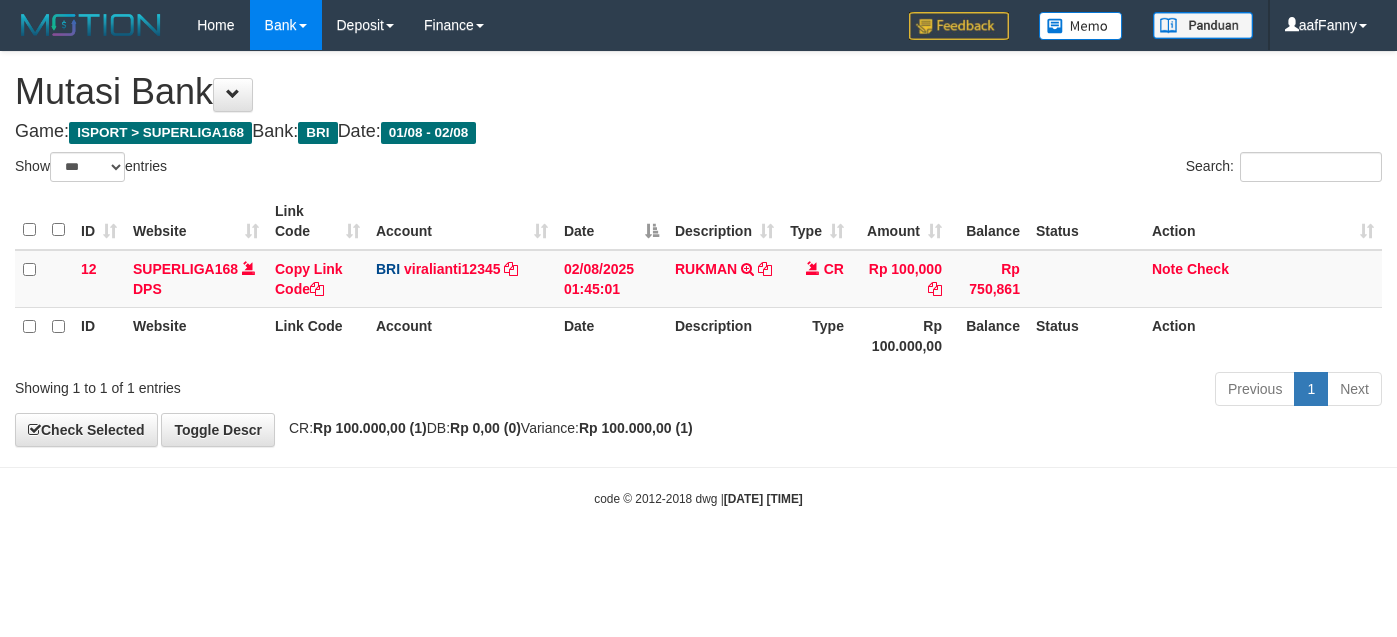 select on "***" 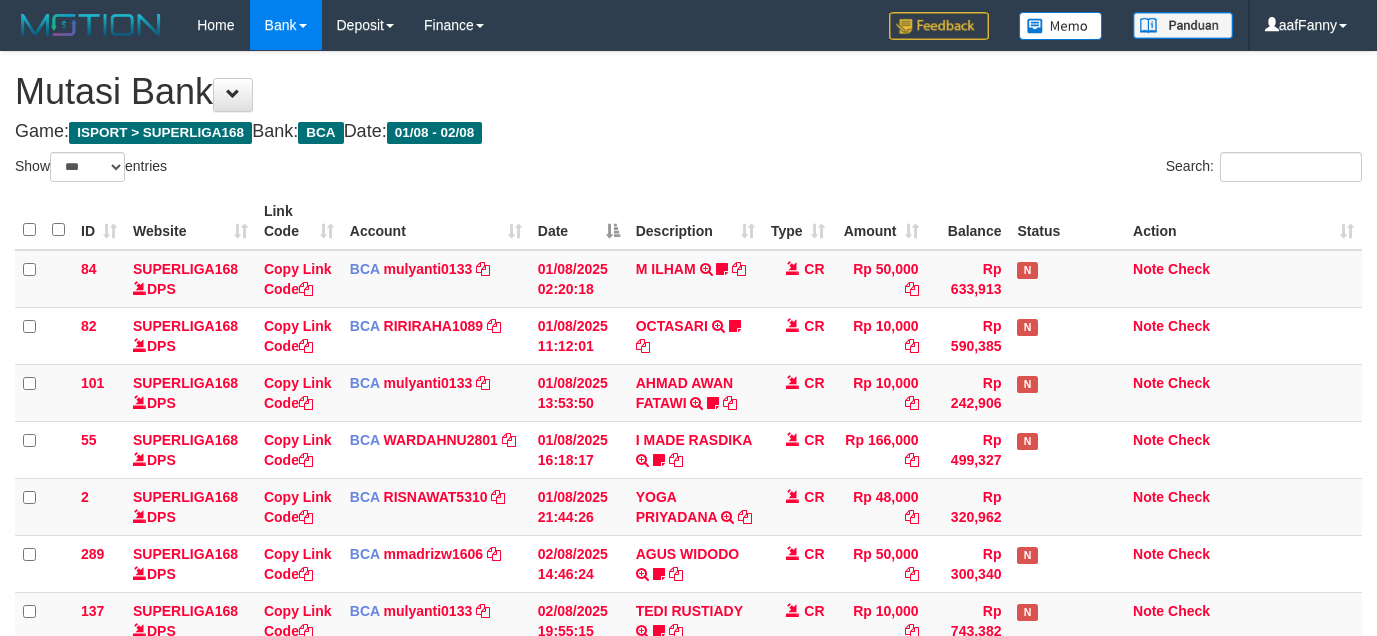 select on "***" 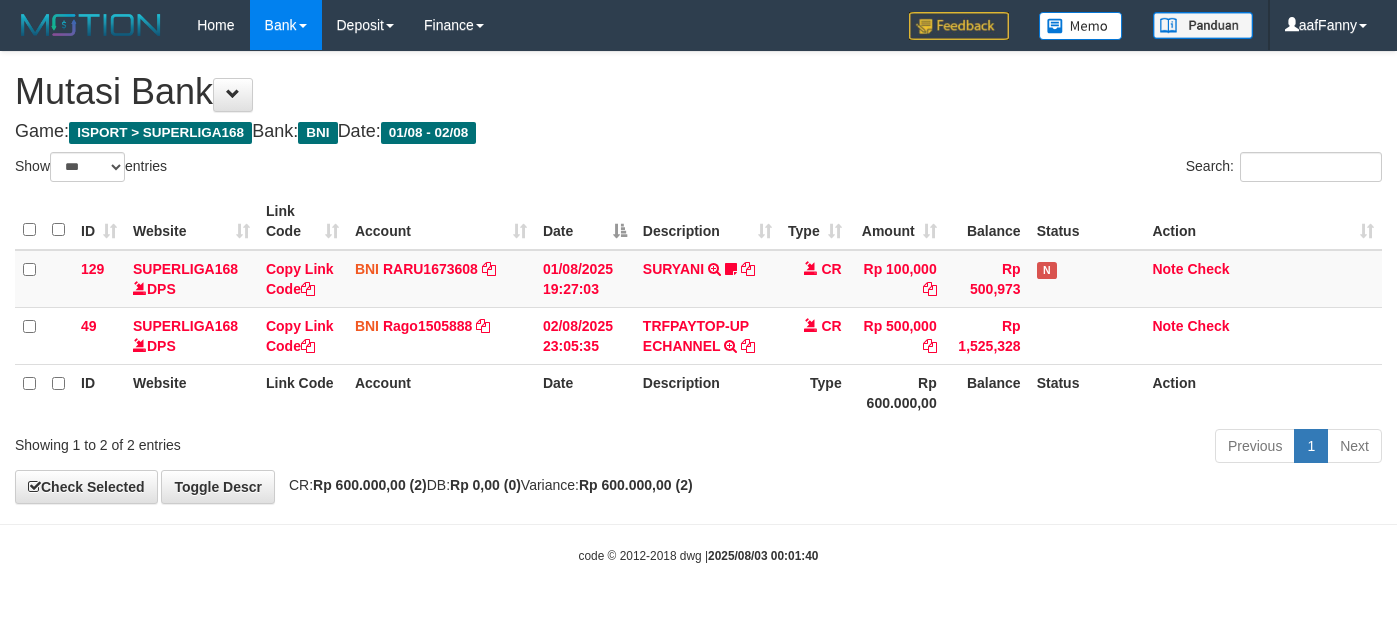 select on "***" 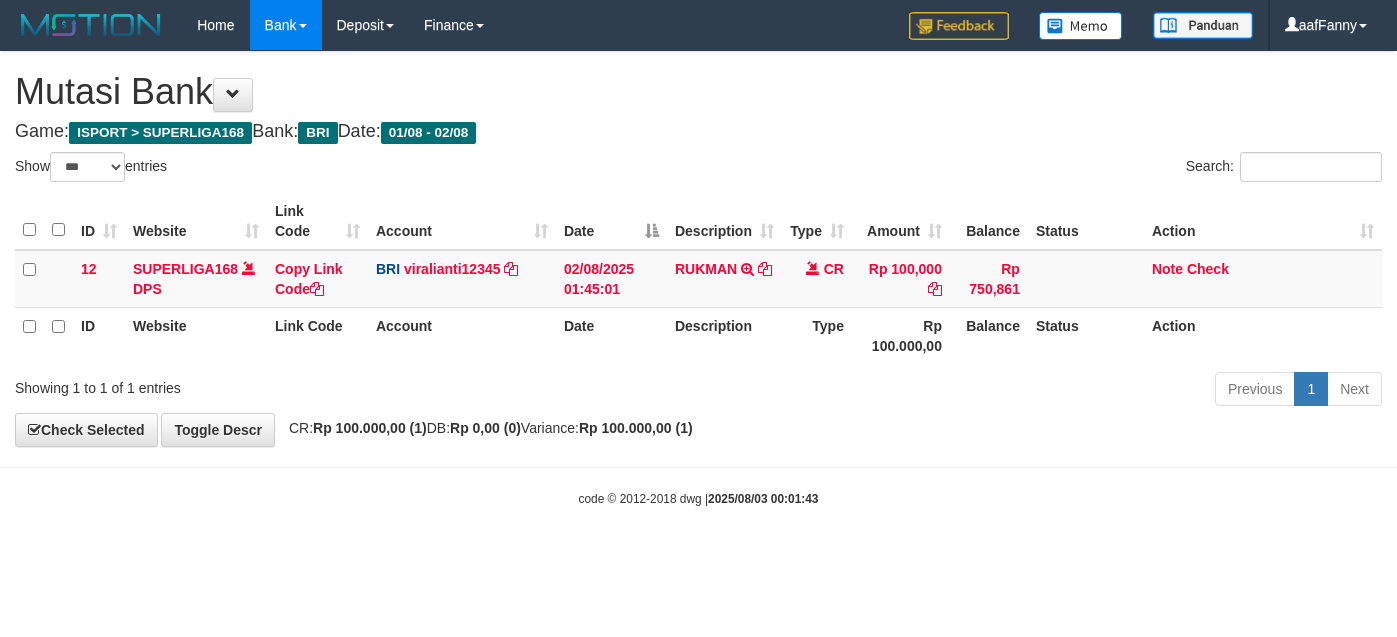 select on "***" 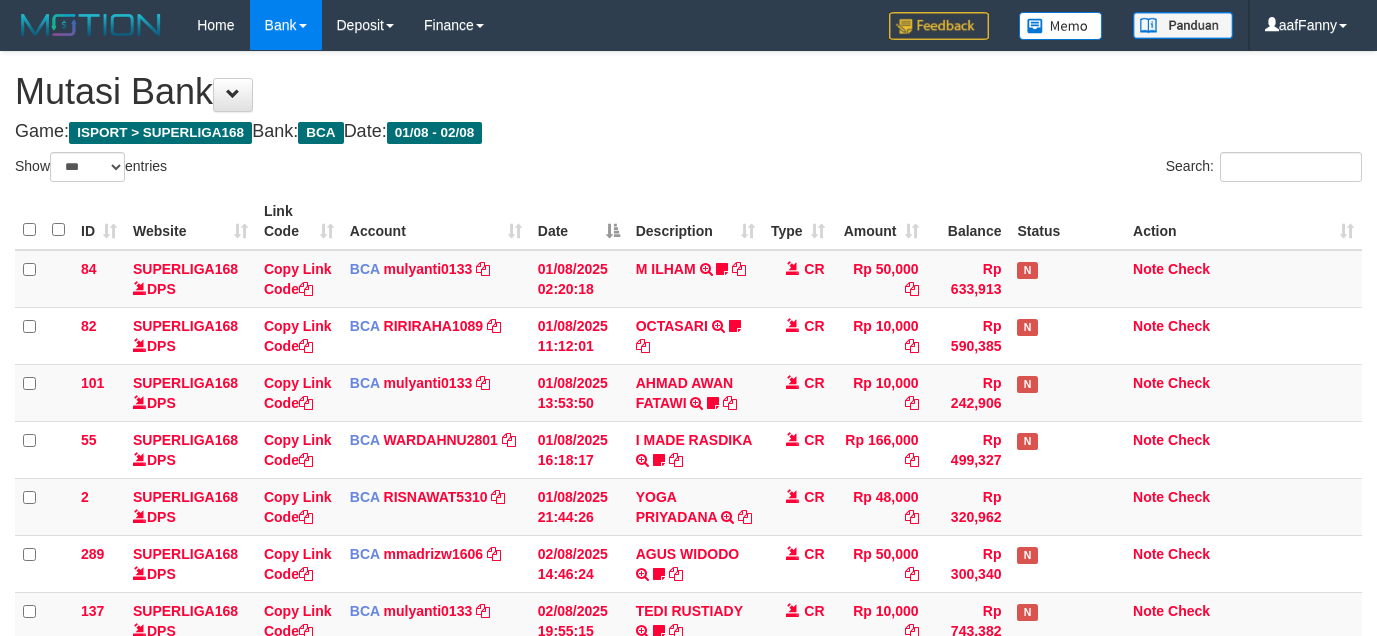select on "***" 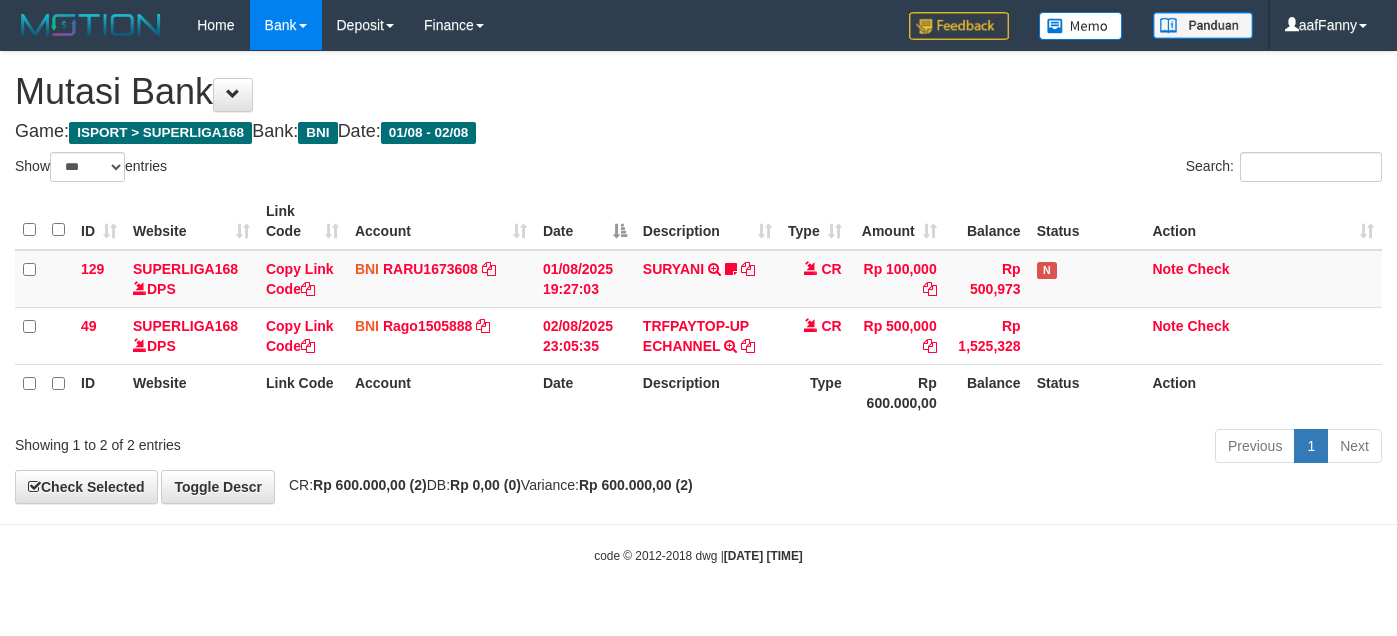 select on "***" 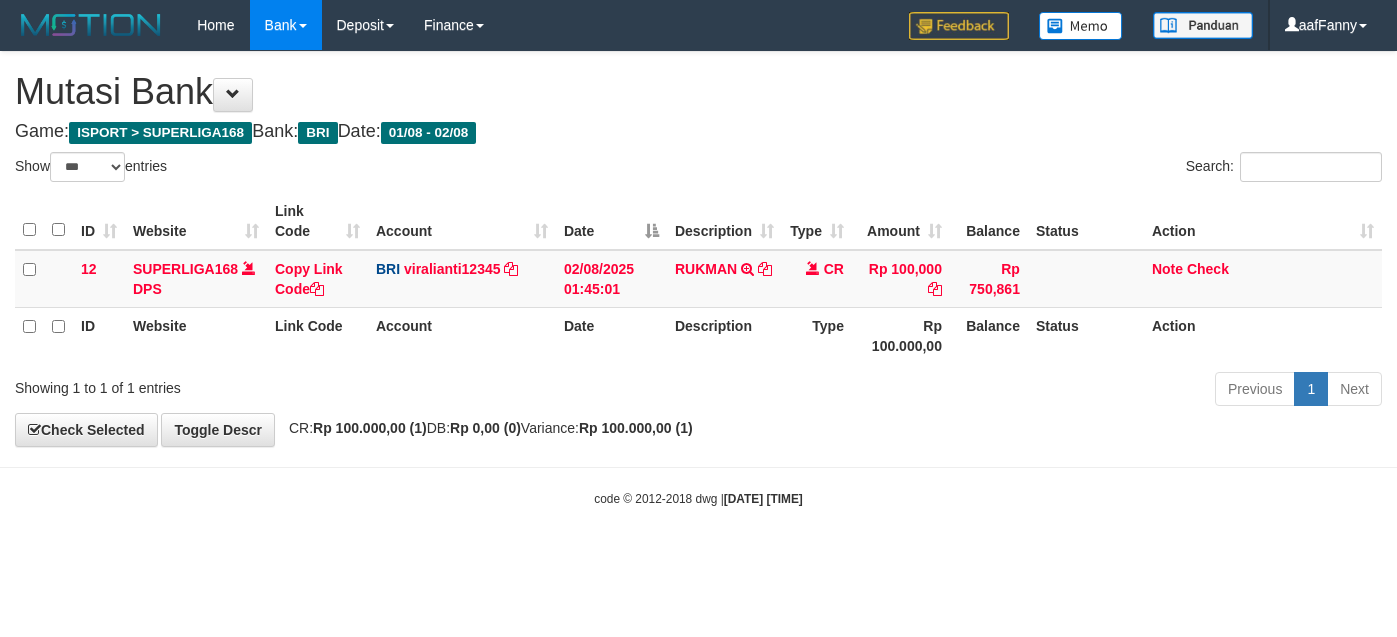 select on "***" 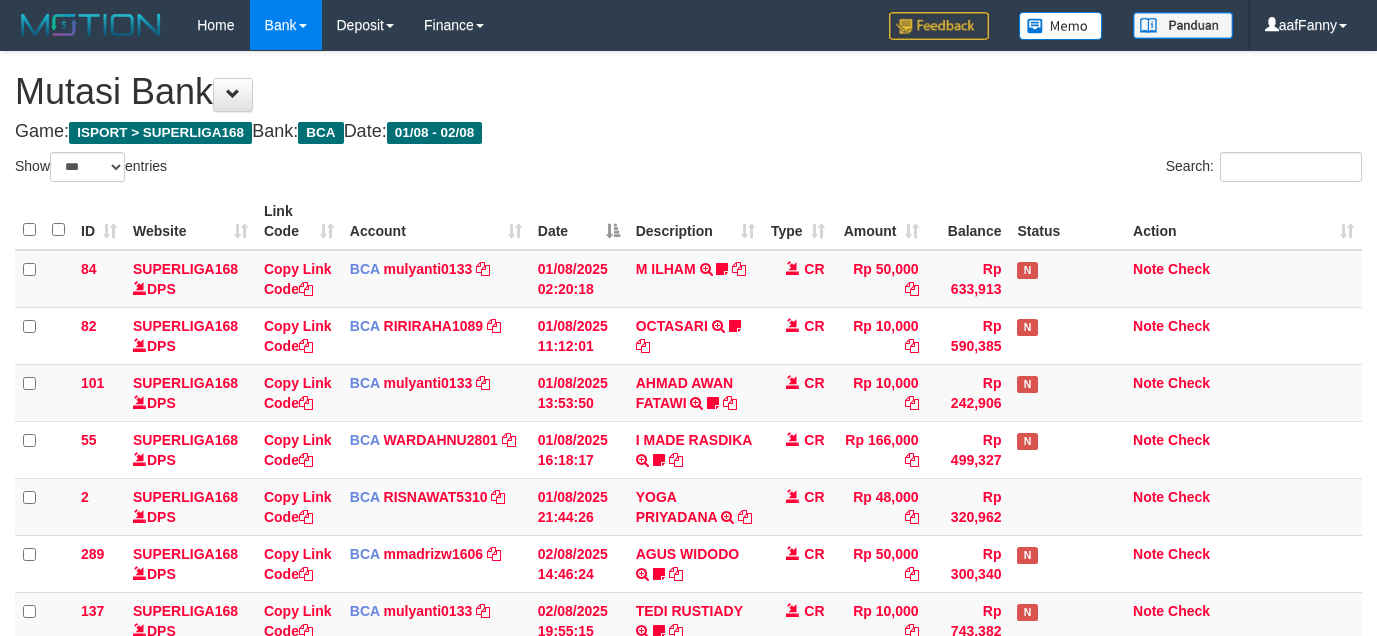select on "***" 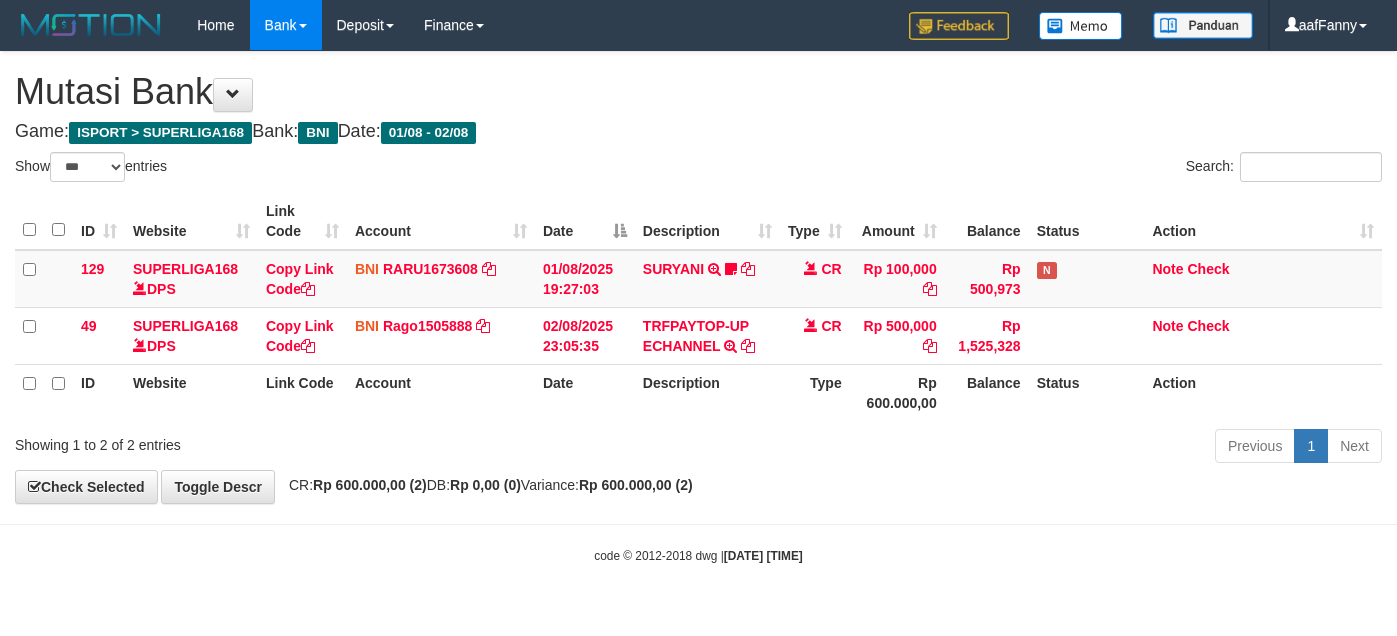 select on "***" 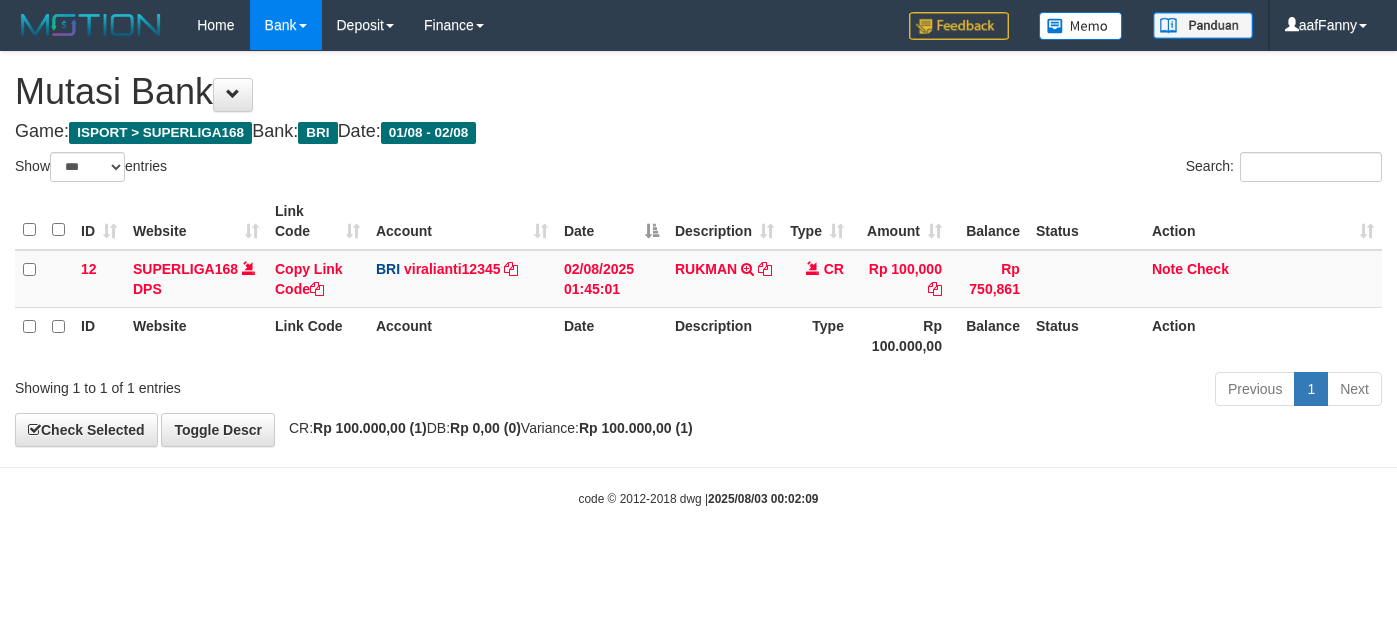 select on "***" 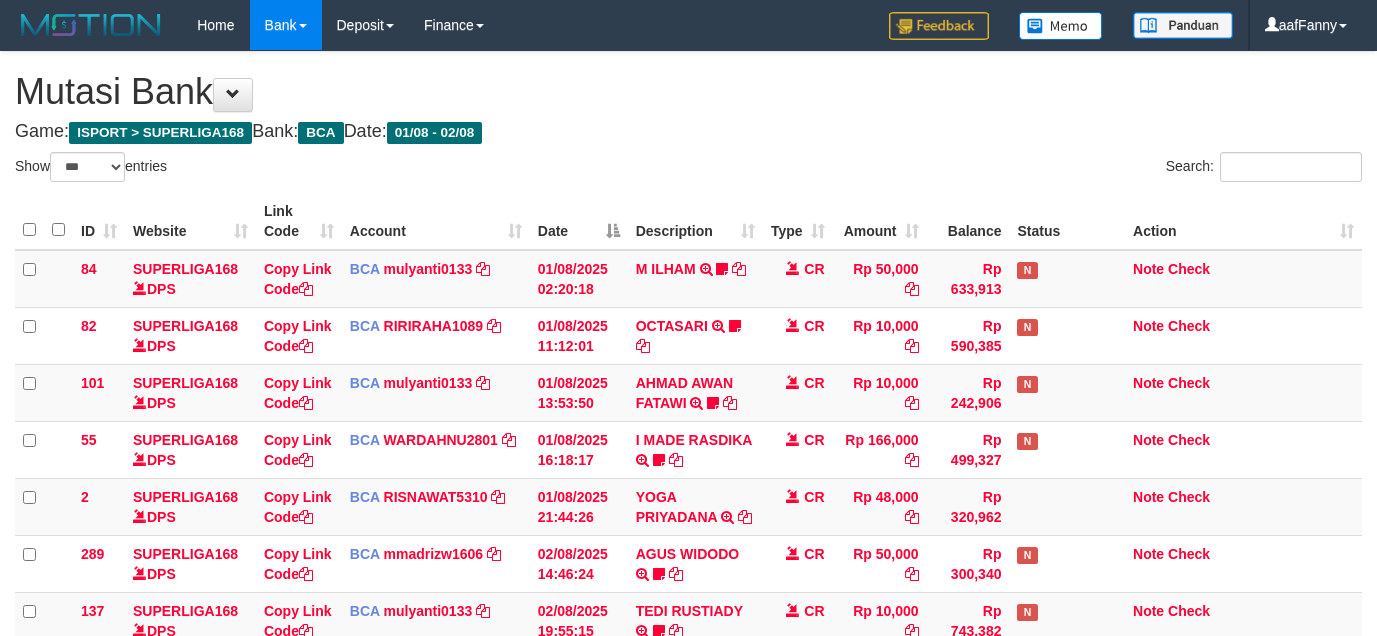 select on "***" 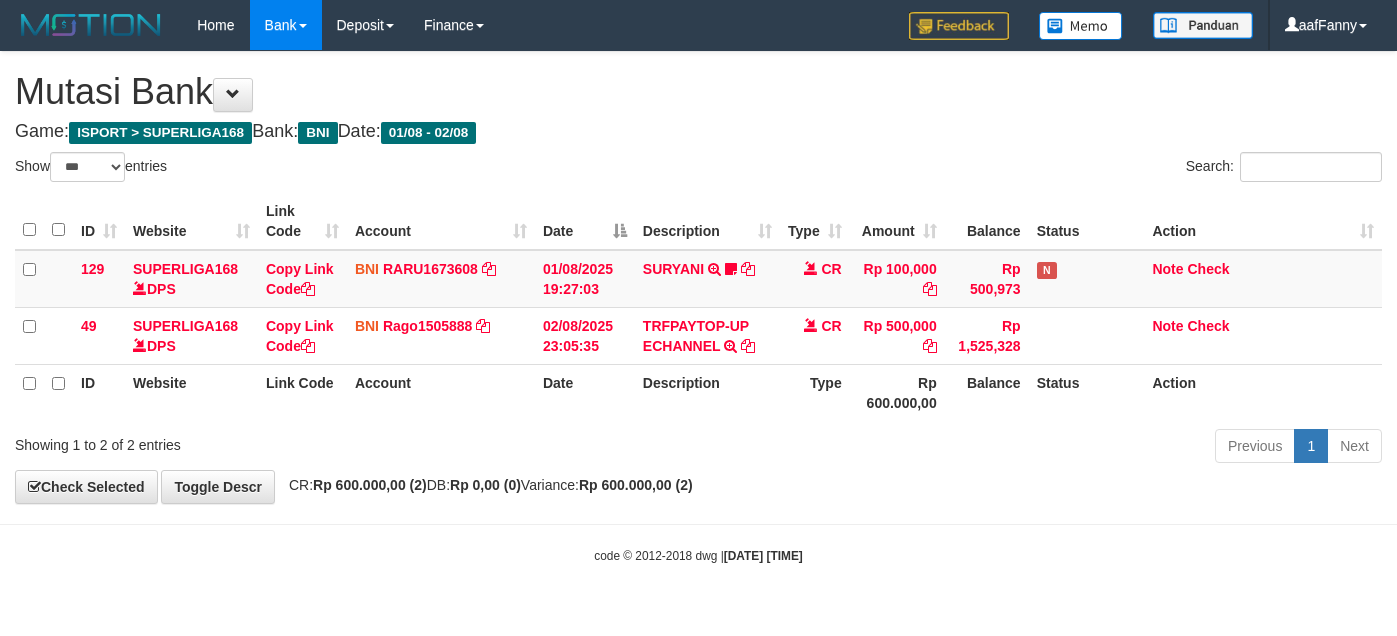 select on "***" 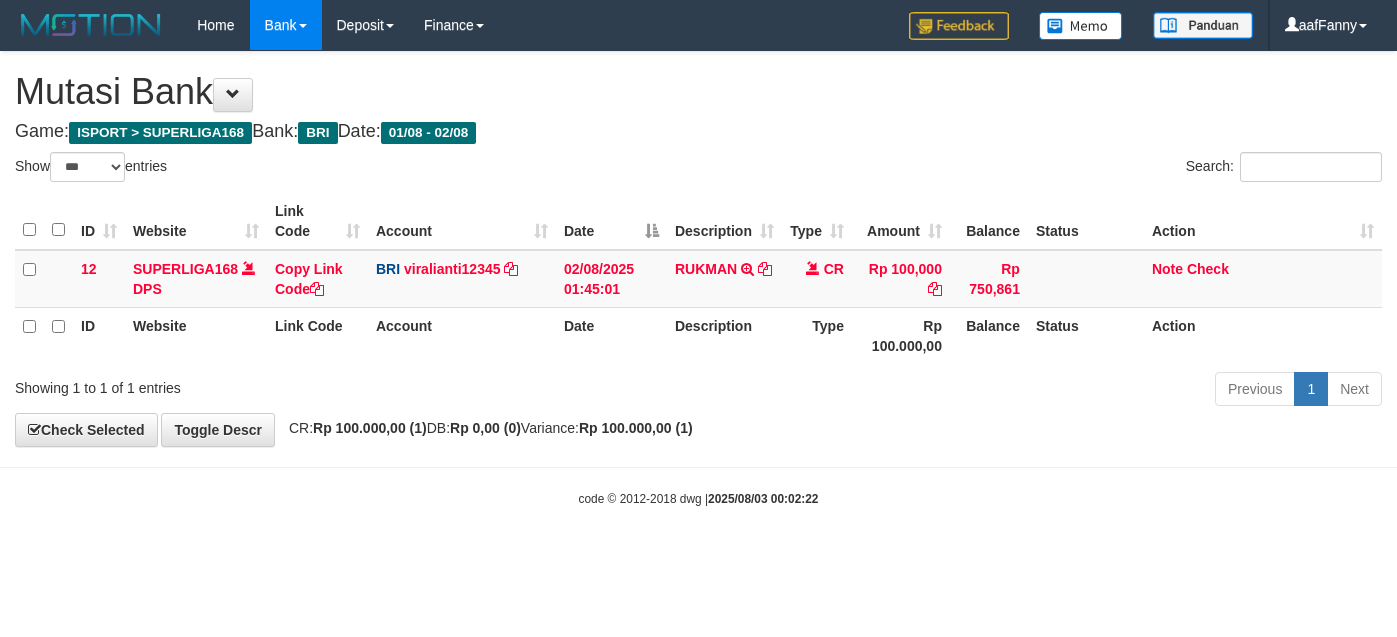 select on "***" 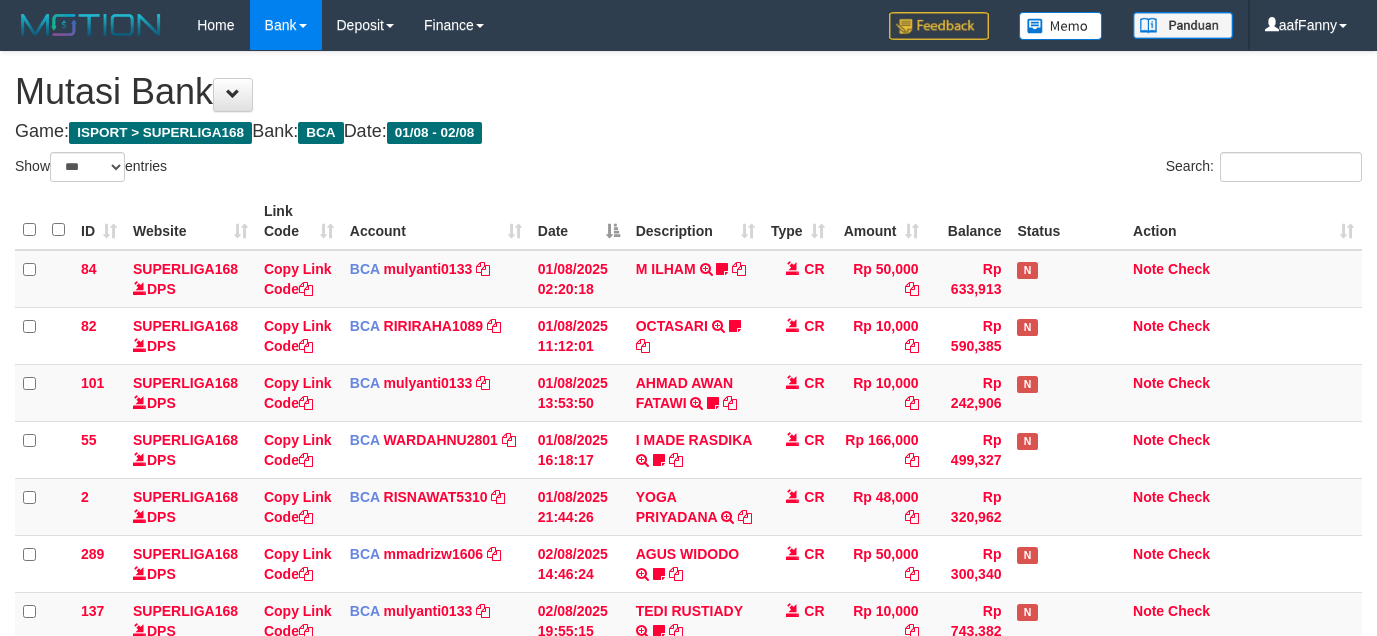 select on "***" 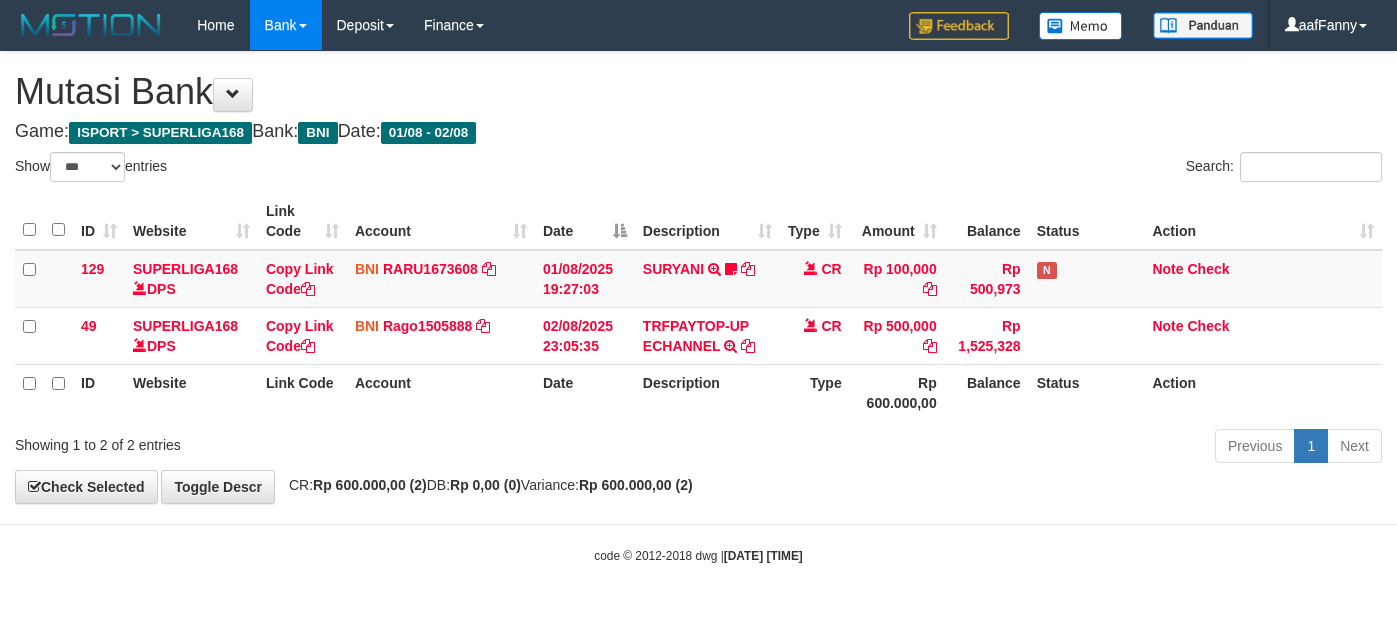 select on "***" 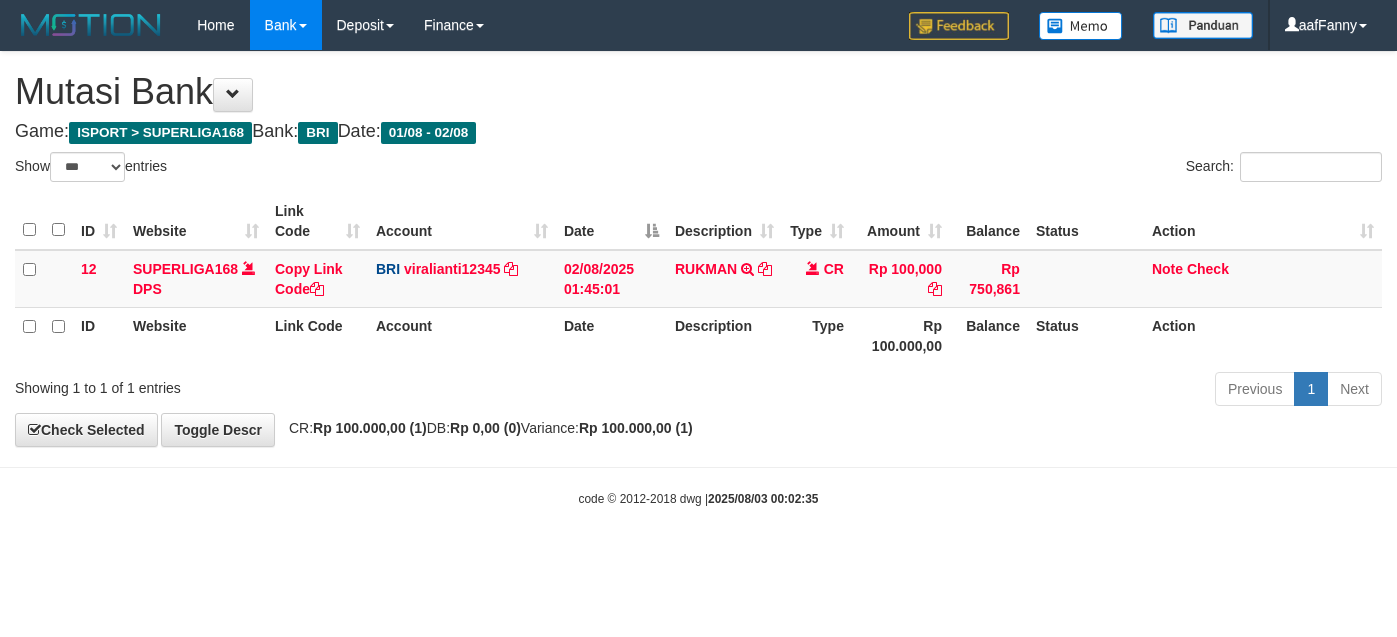 select on "***" 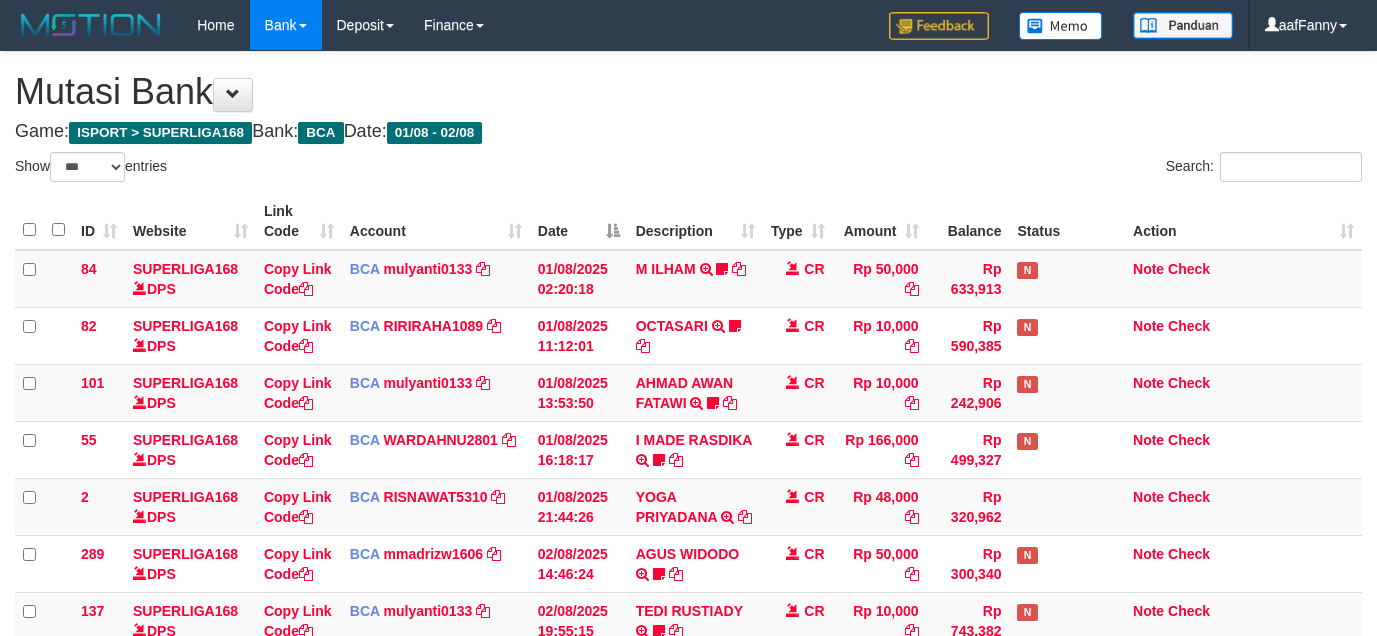 select on "***" 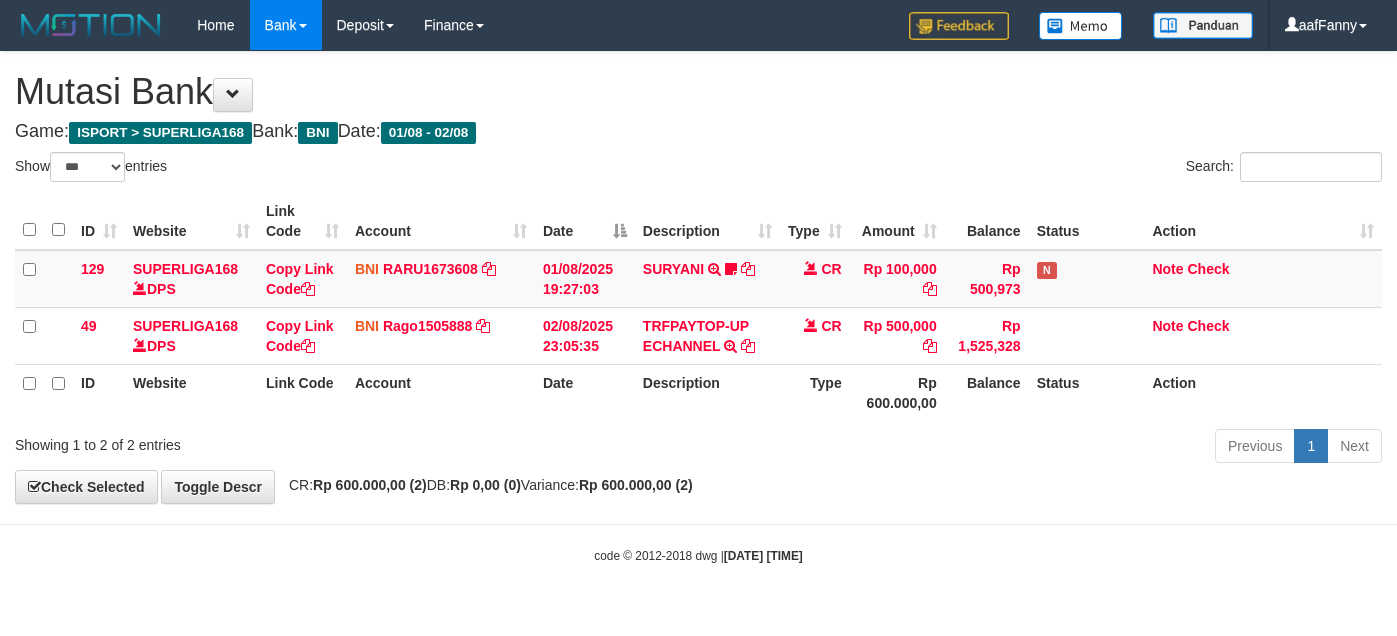 select on "***" 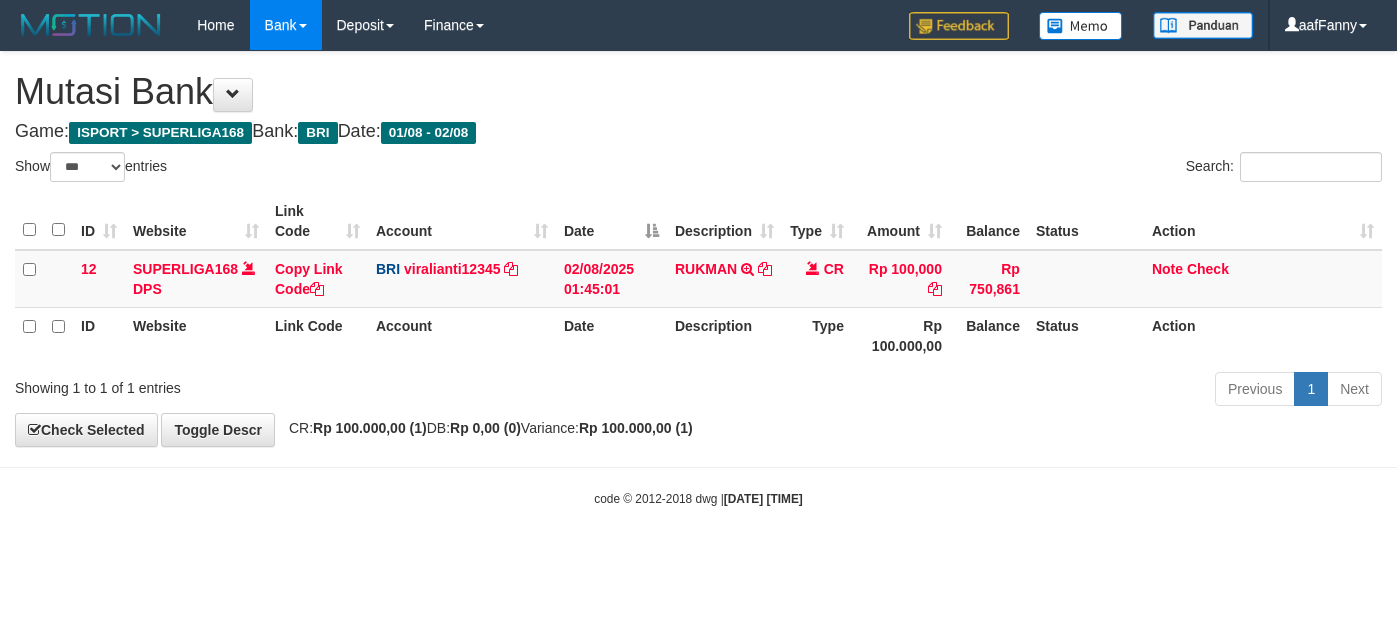 select on "***" 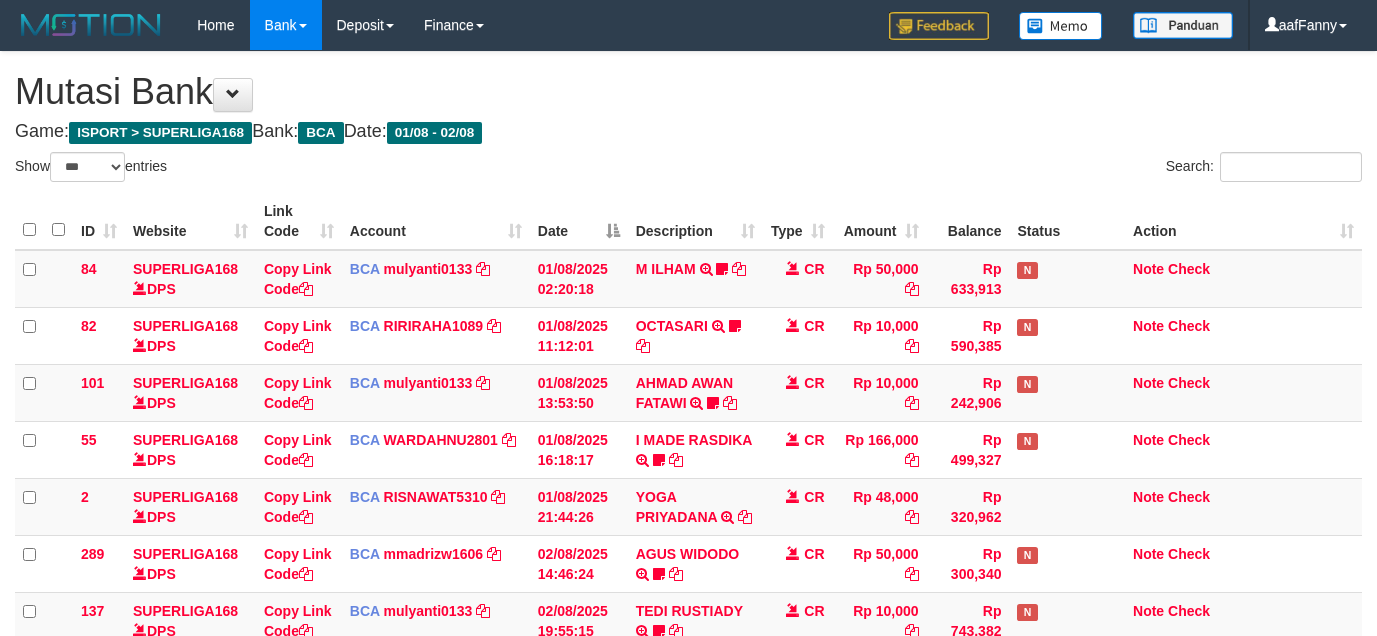 select on "***" 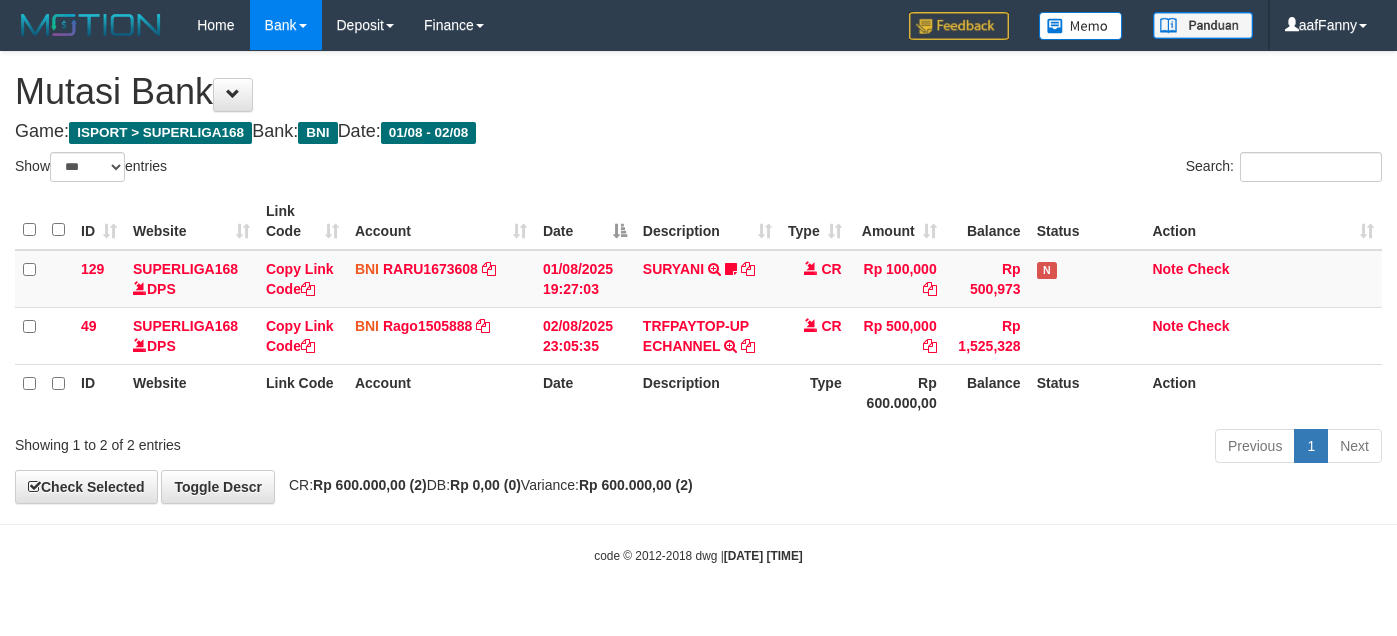 select on "***" 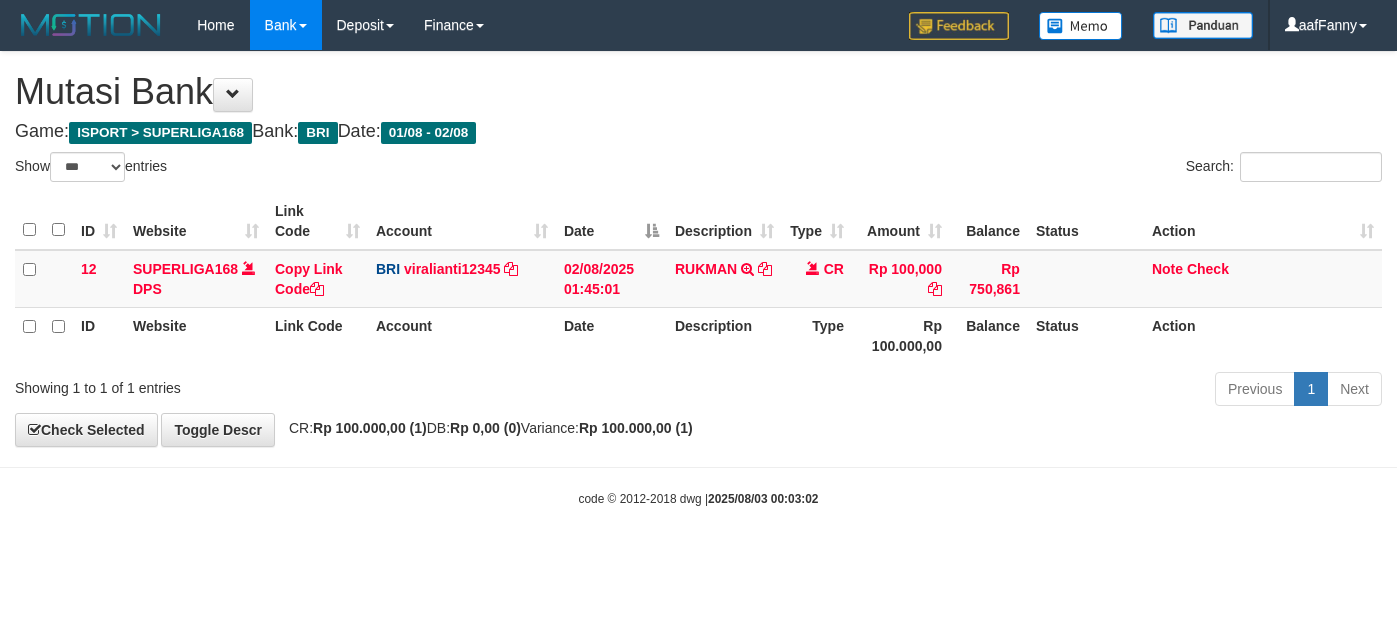 select on "***" 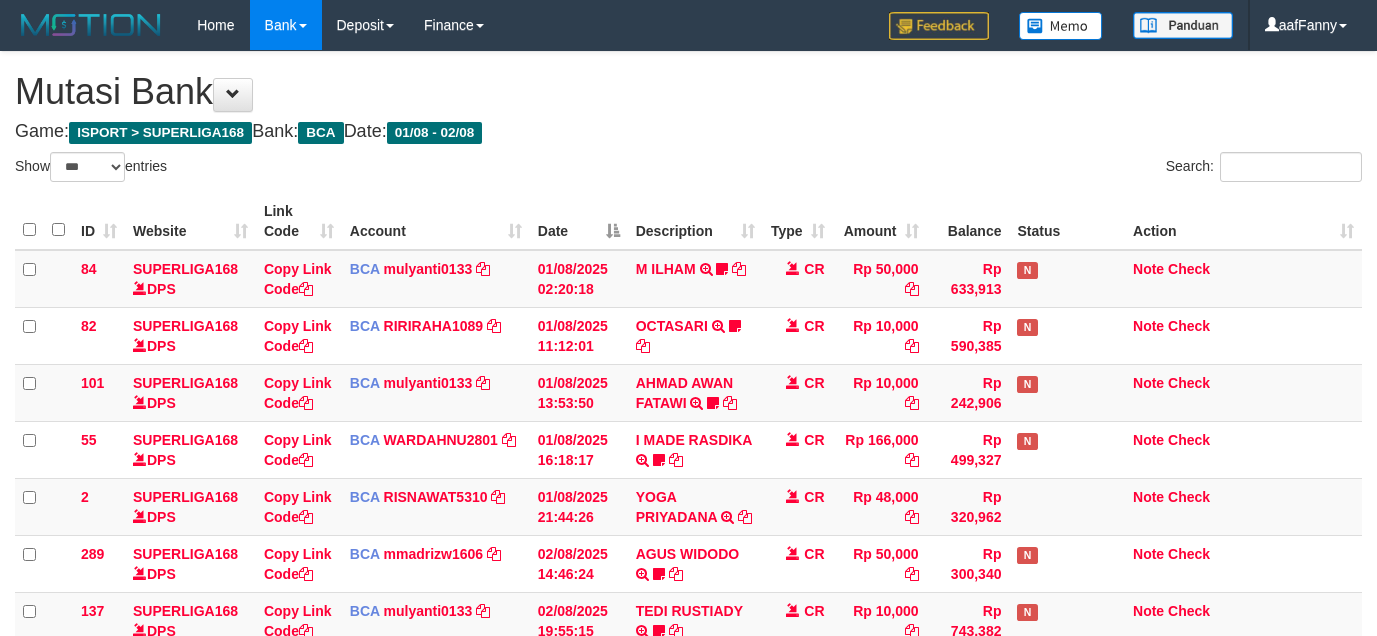 select on "***" 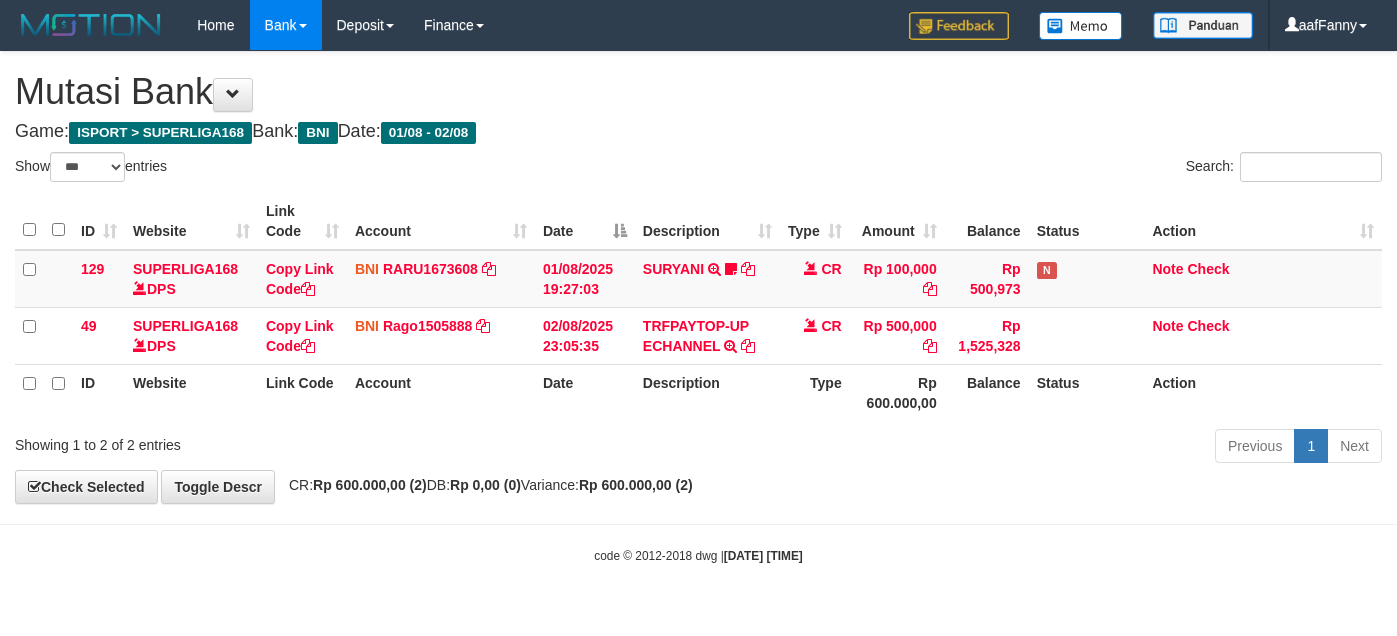 select on "***" 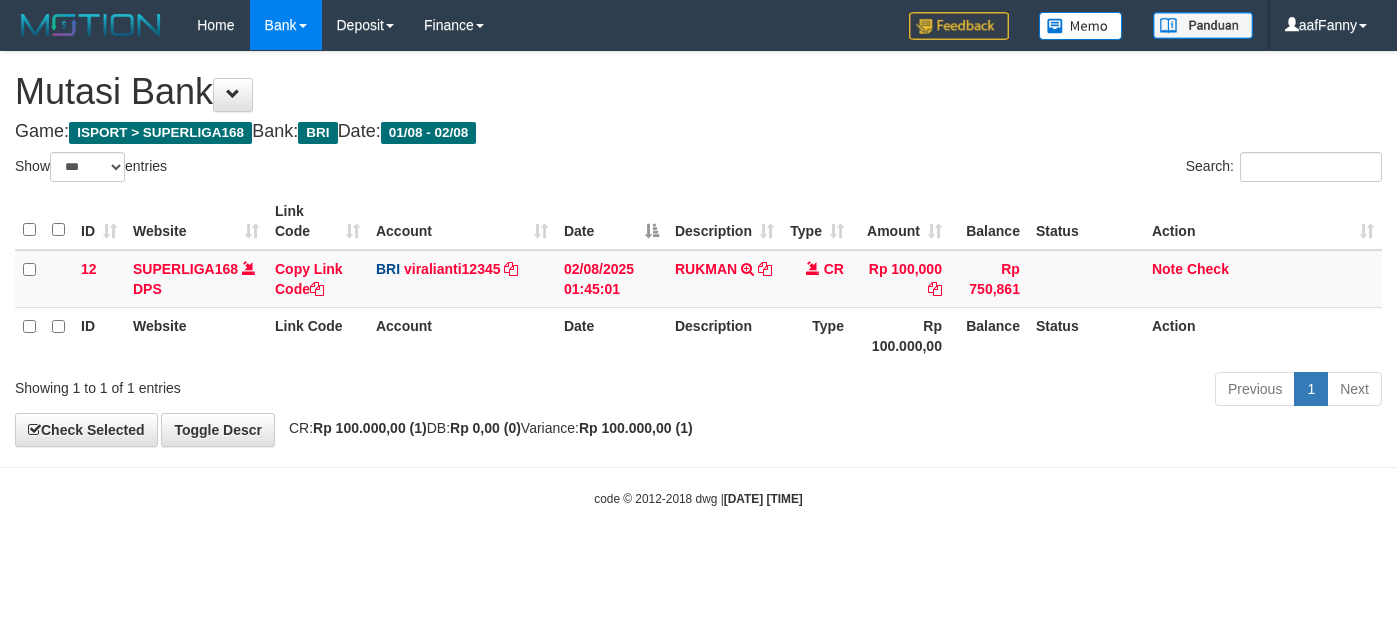 select on "***" 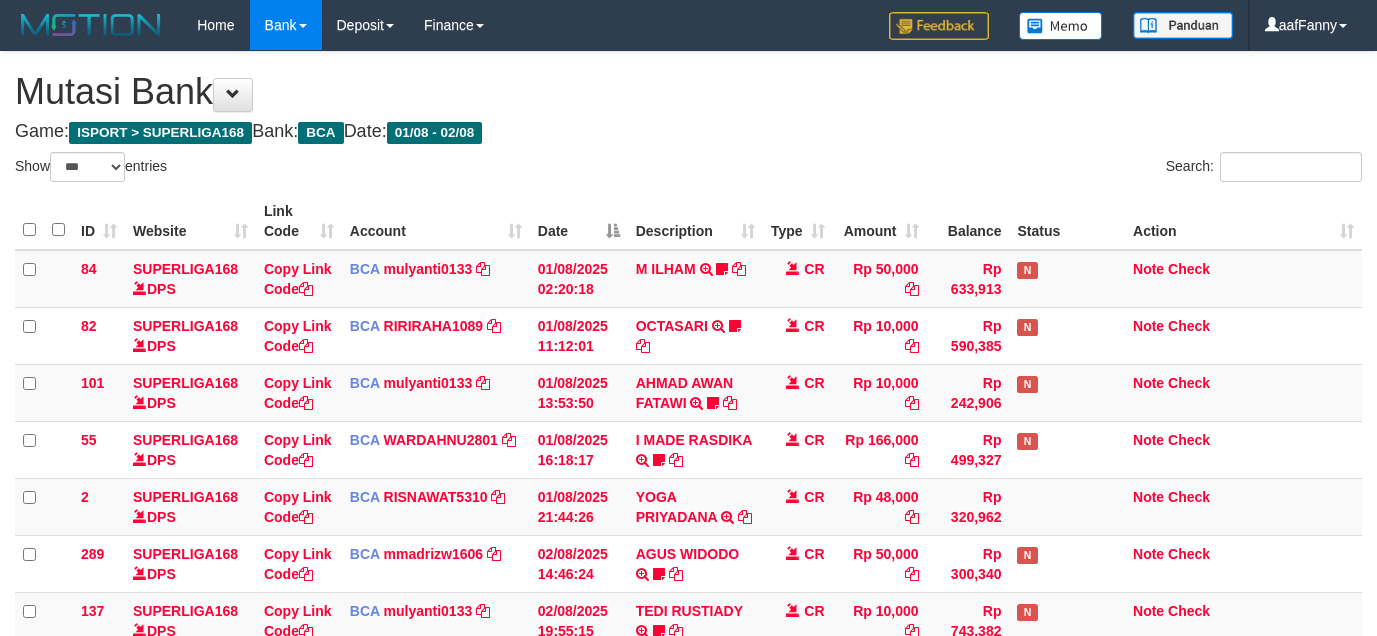 select on "***" 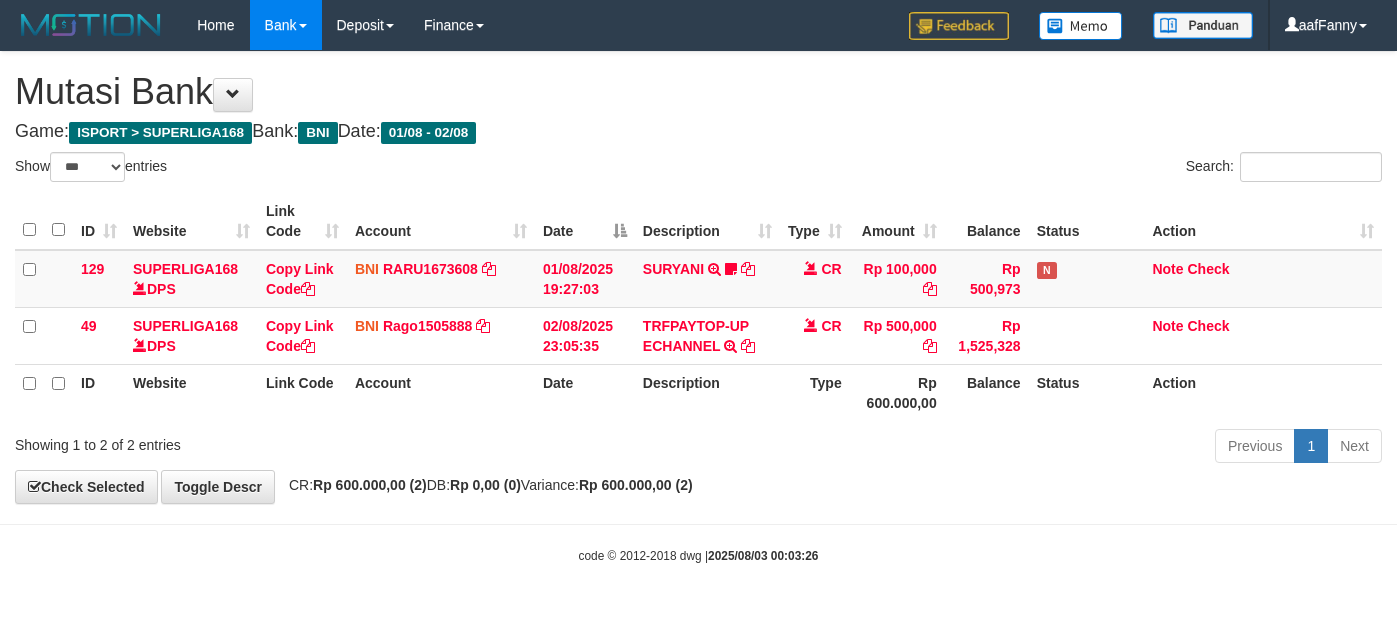 select on "***" 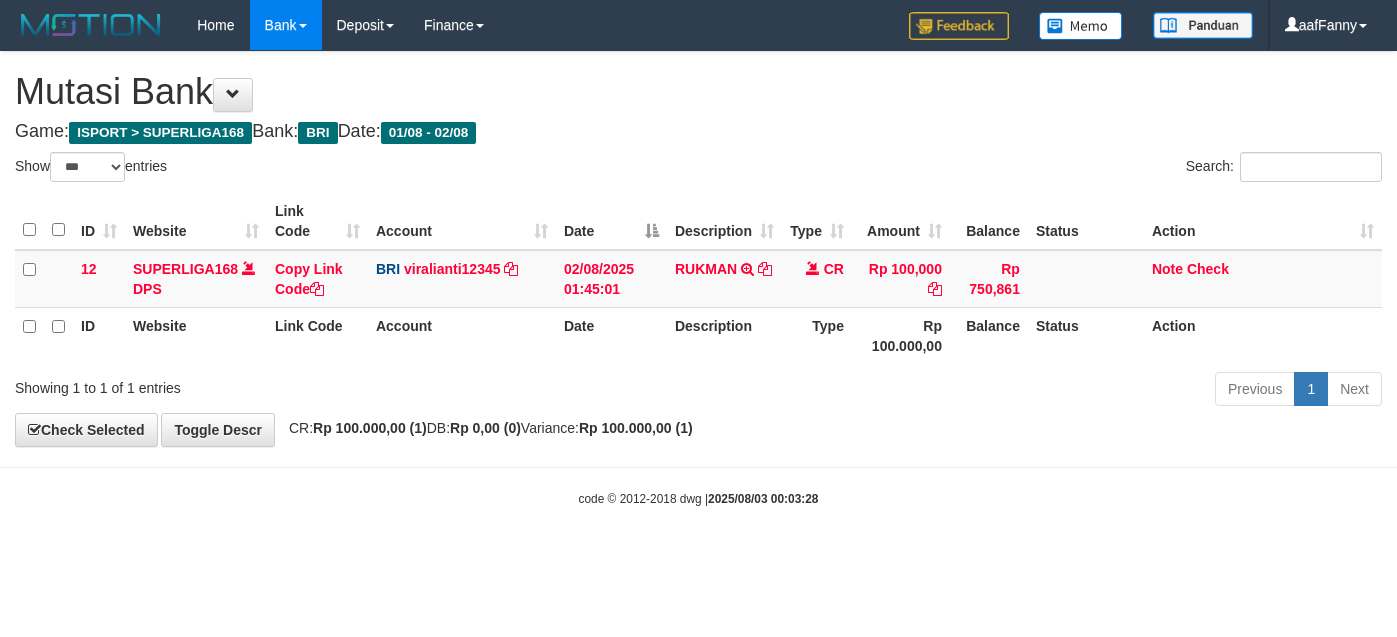 select on "***" 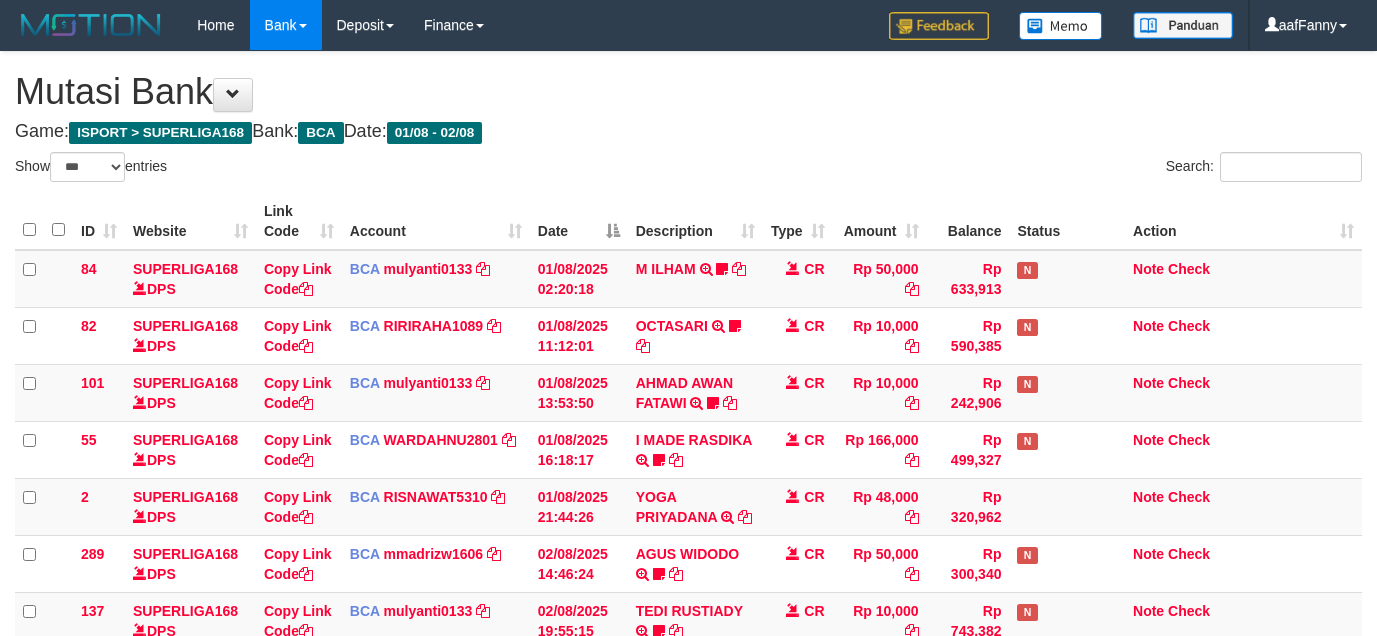 select on "***" 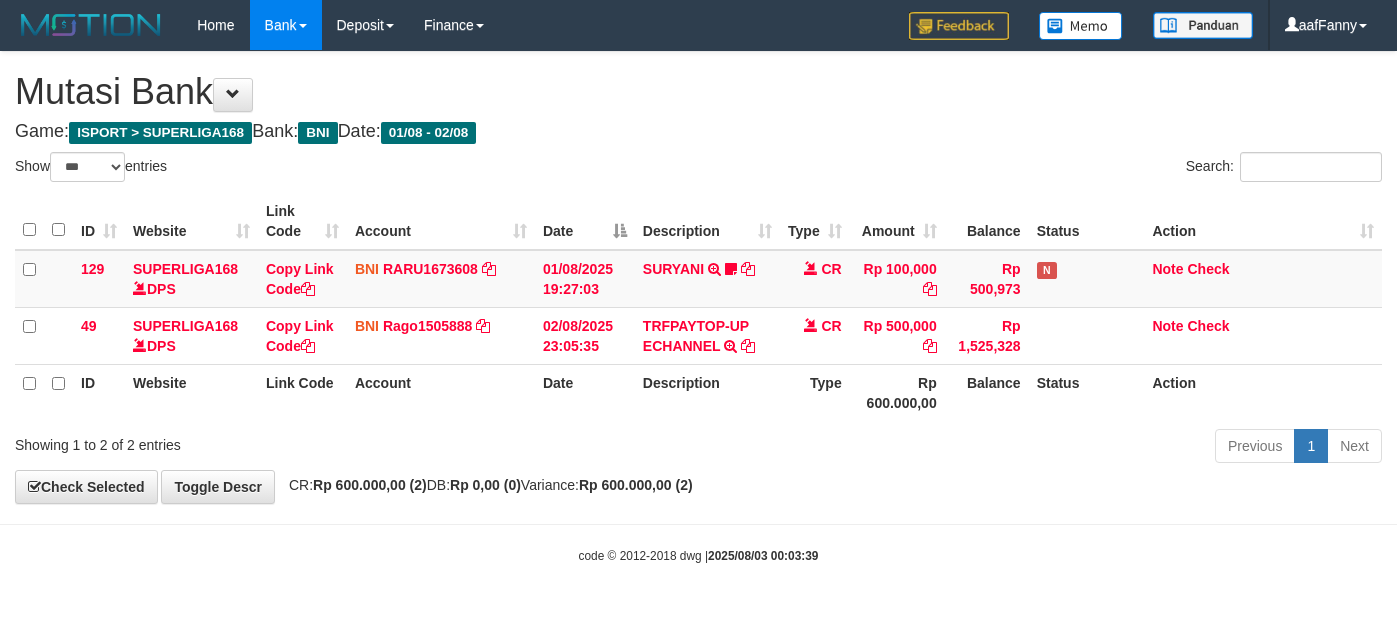 select on "***" 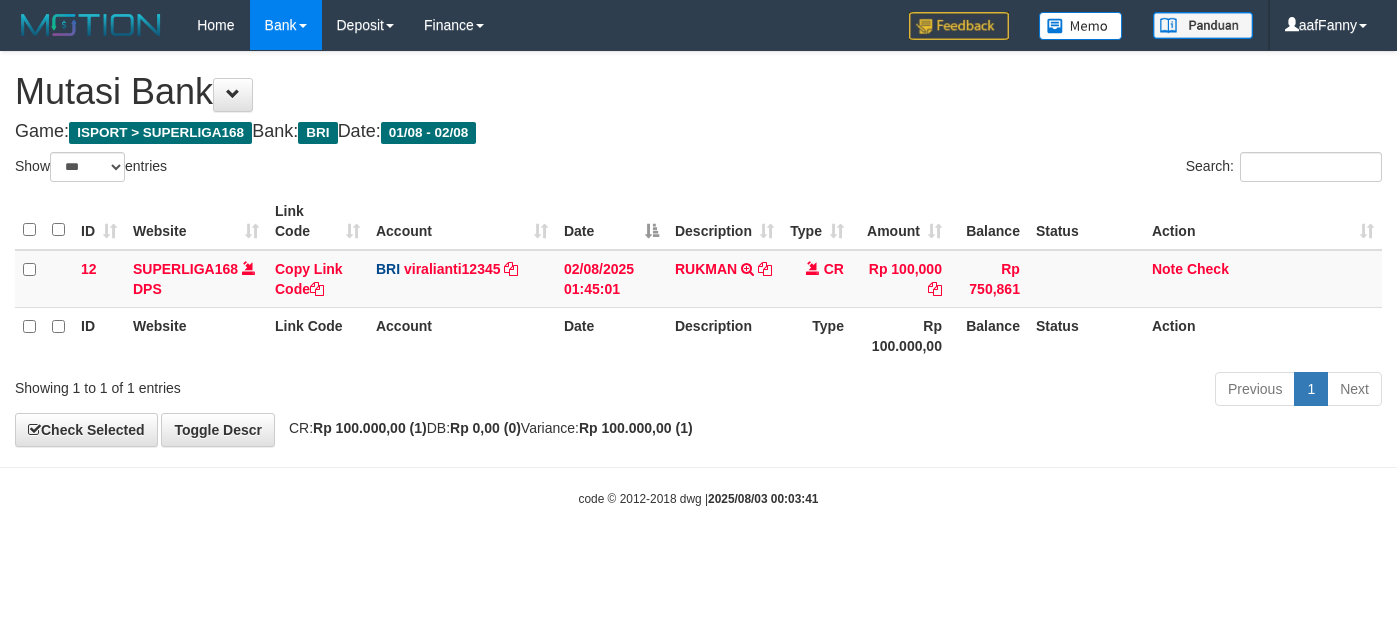 select on "***" 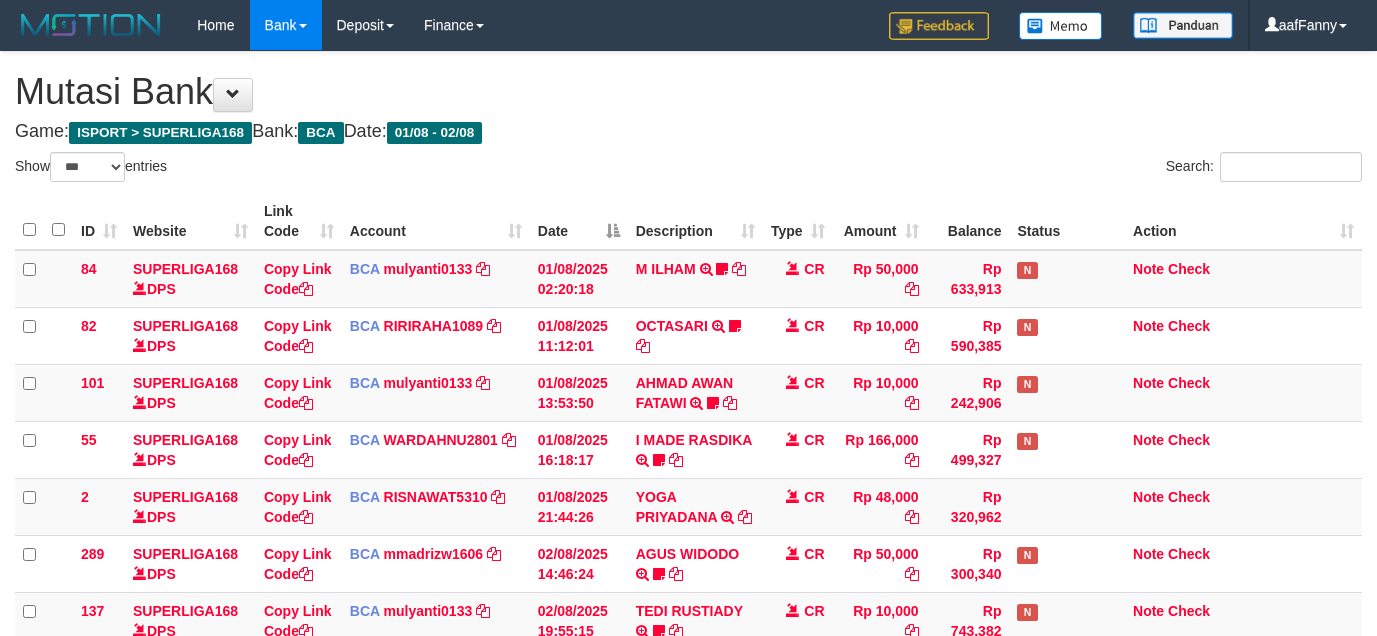 select on "***" 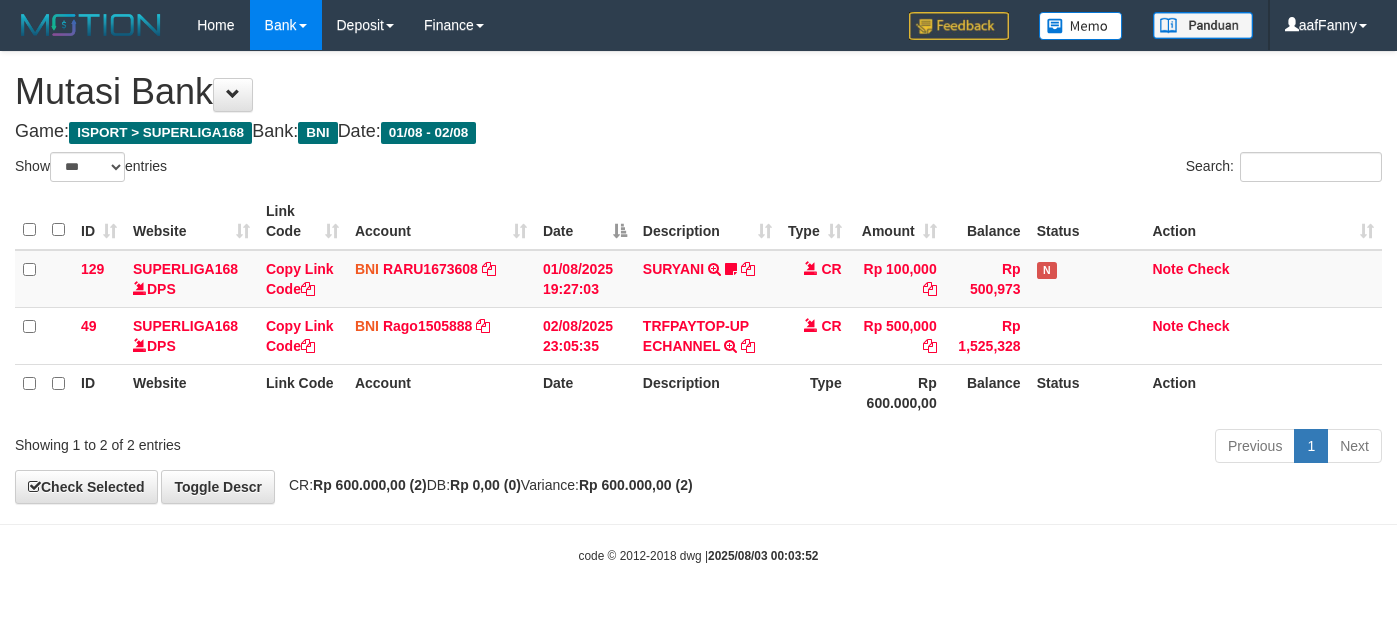 select on "***" 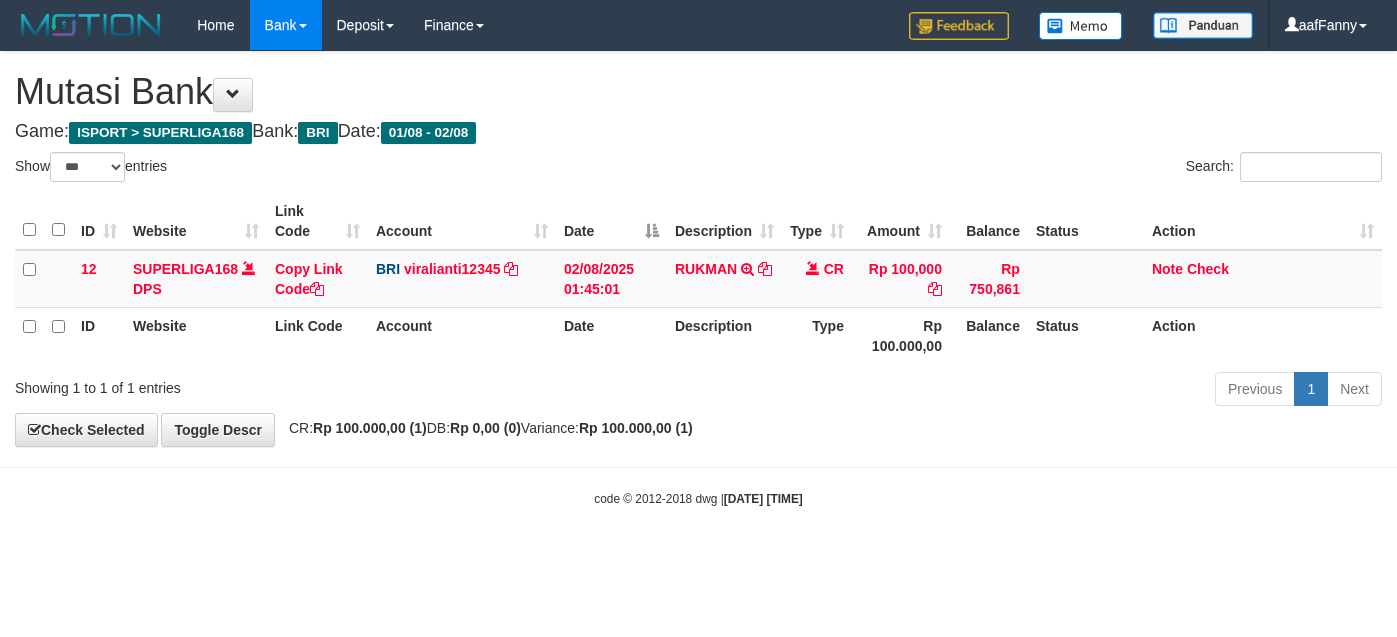 select on "***" 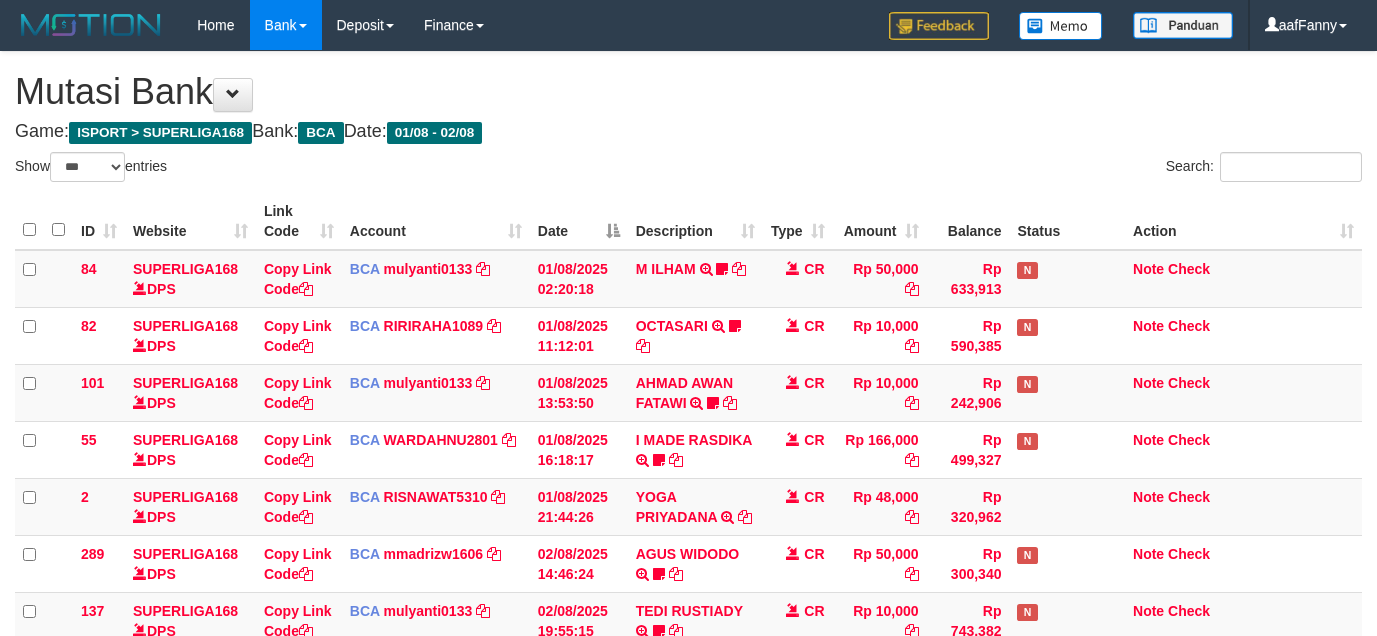 select on "***" 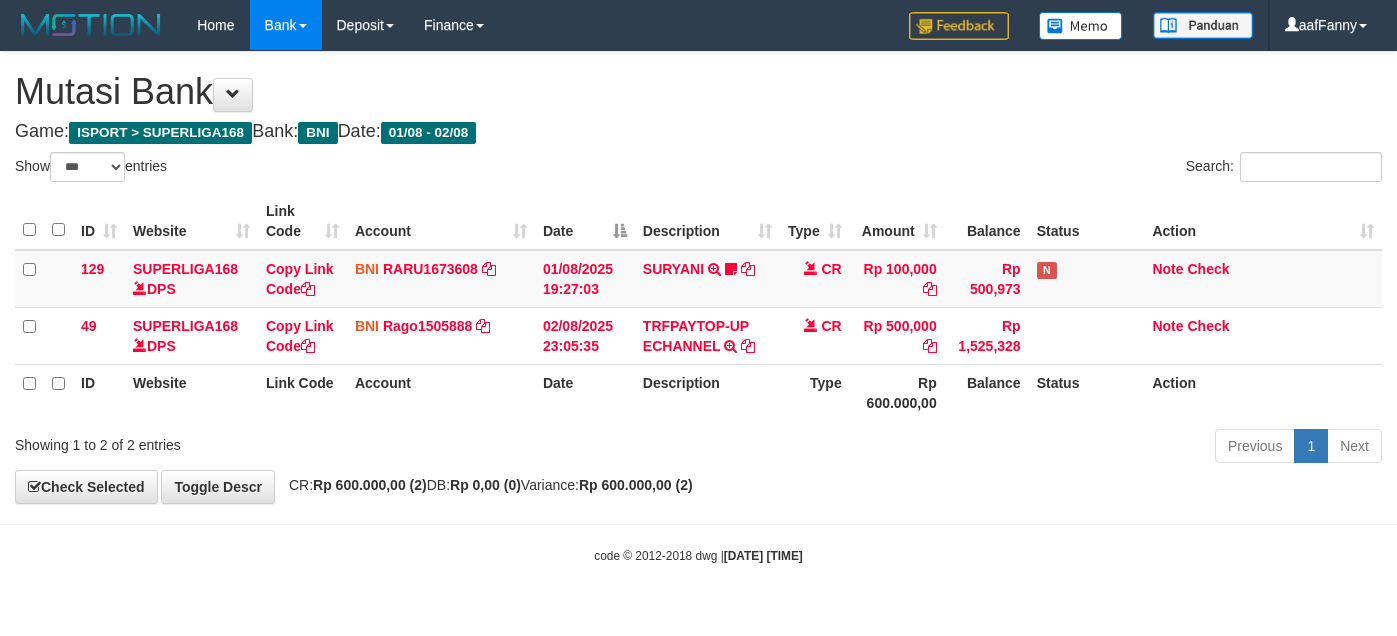 select on "***" 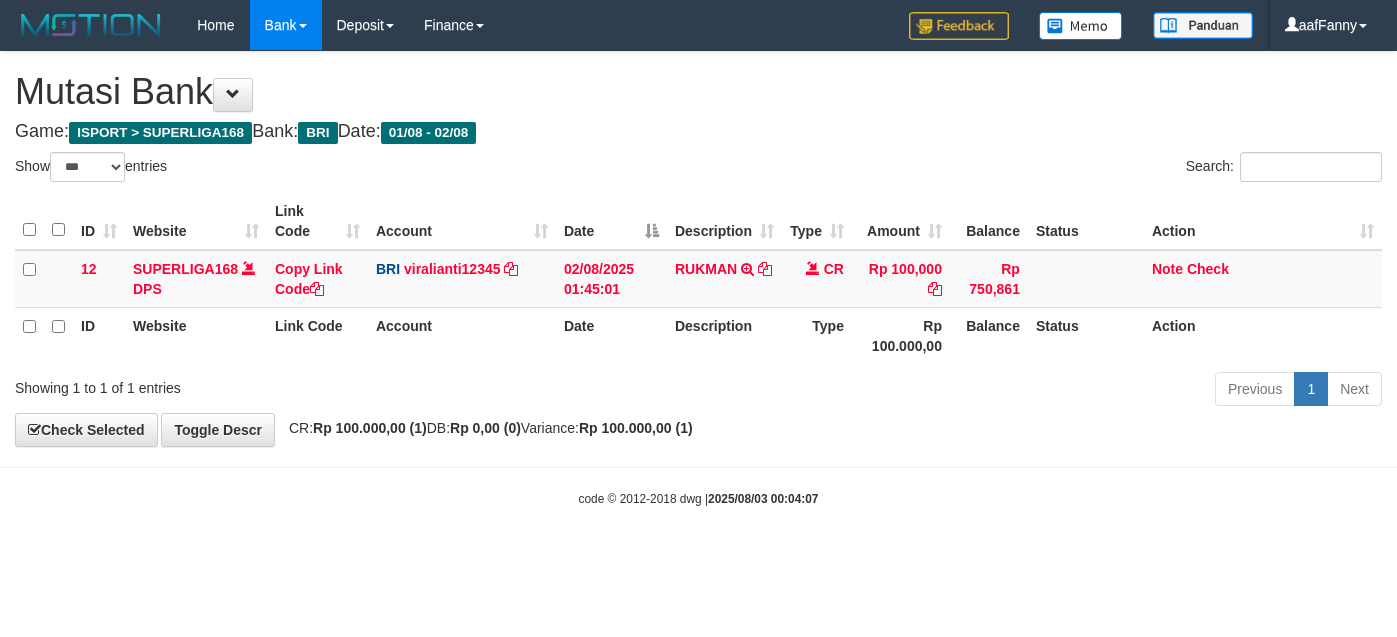 select on "***" 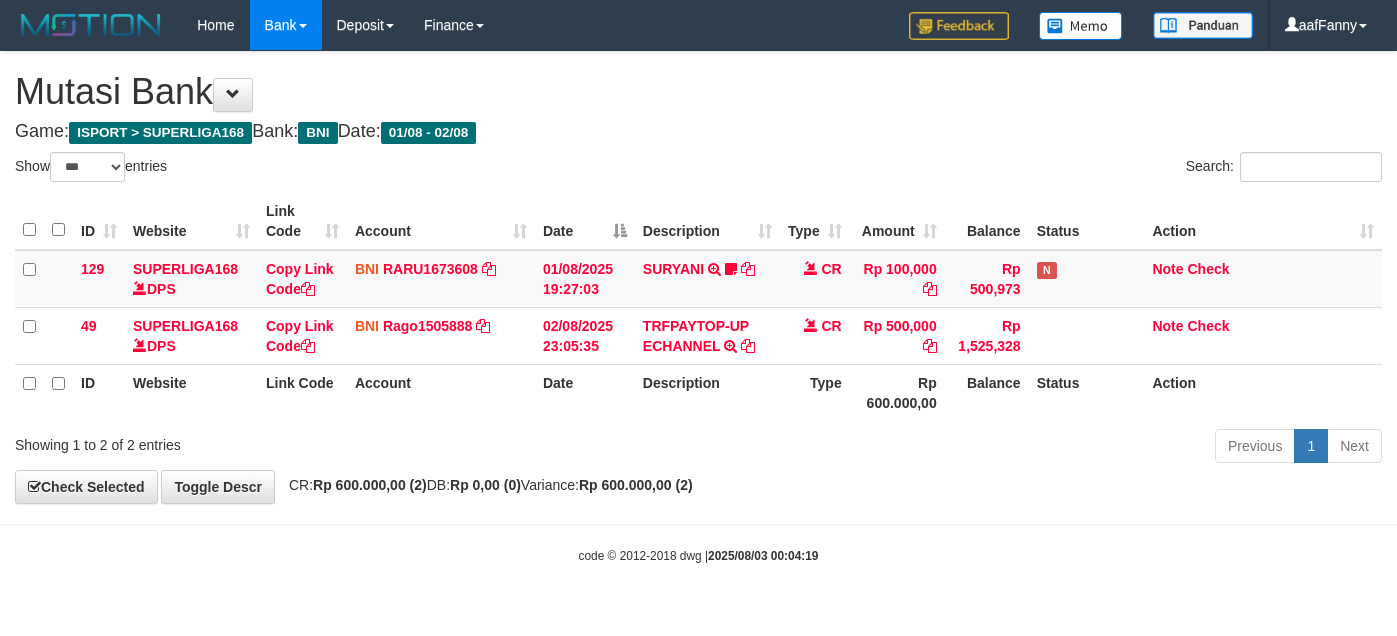 select on "***" 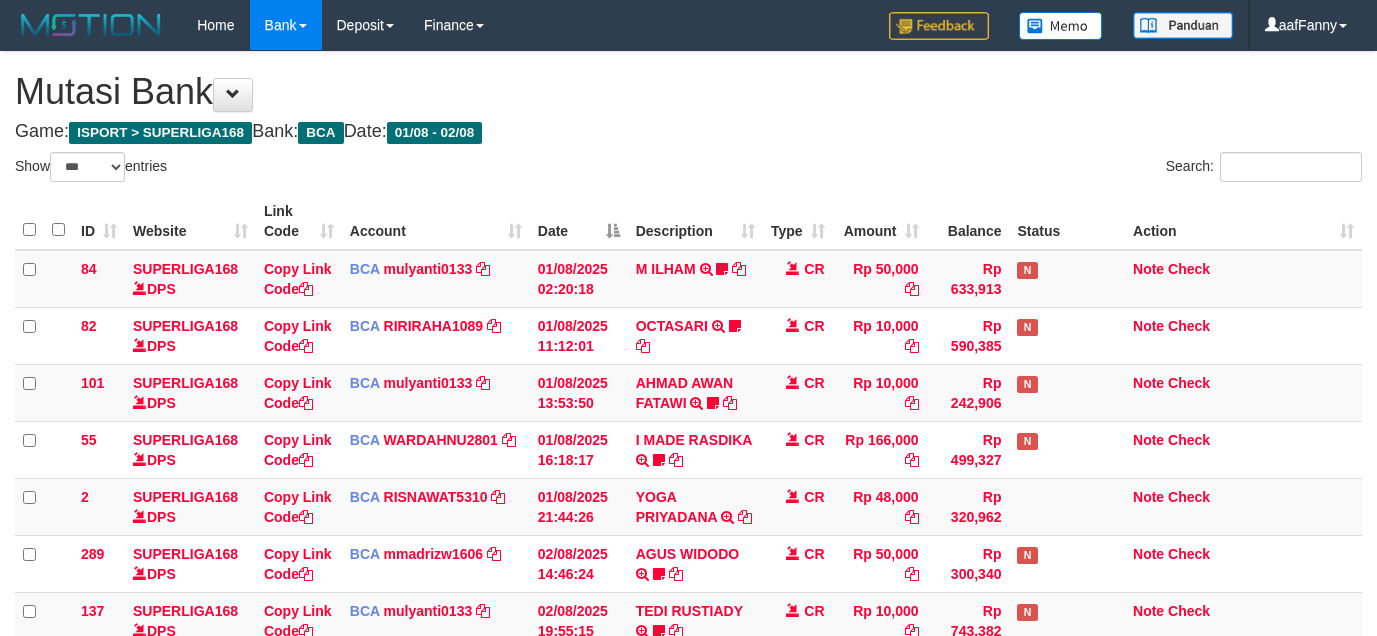 select on "***" 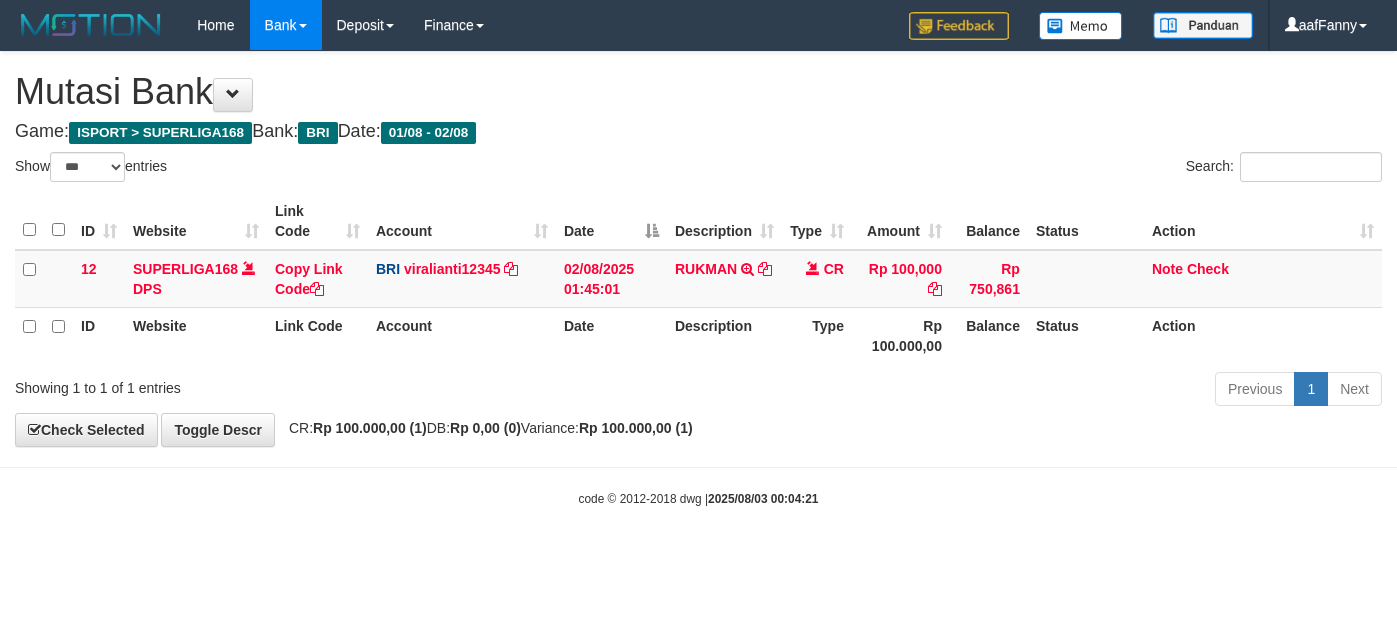 select on "***" 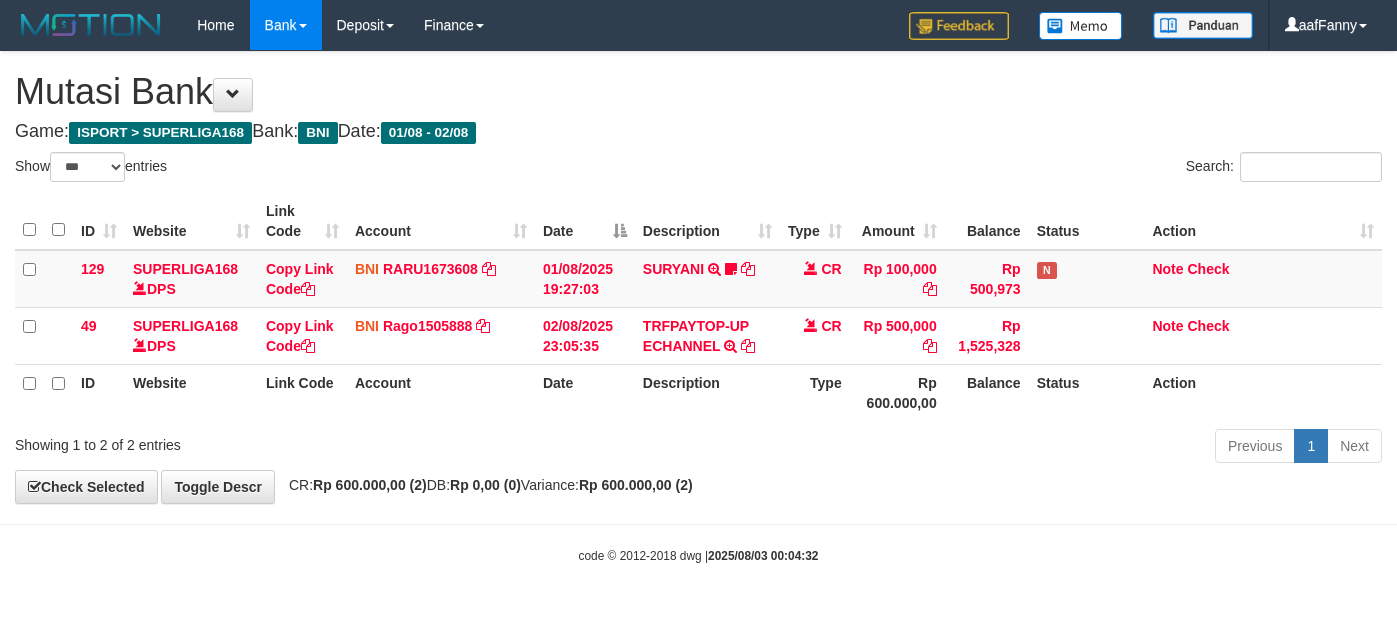 select on "***" 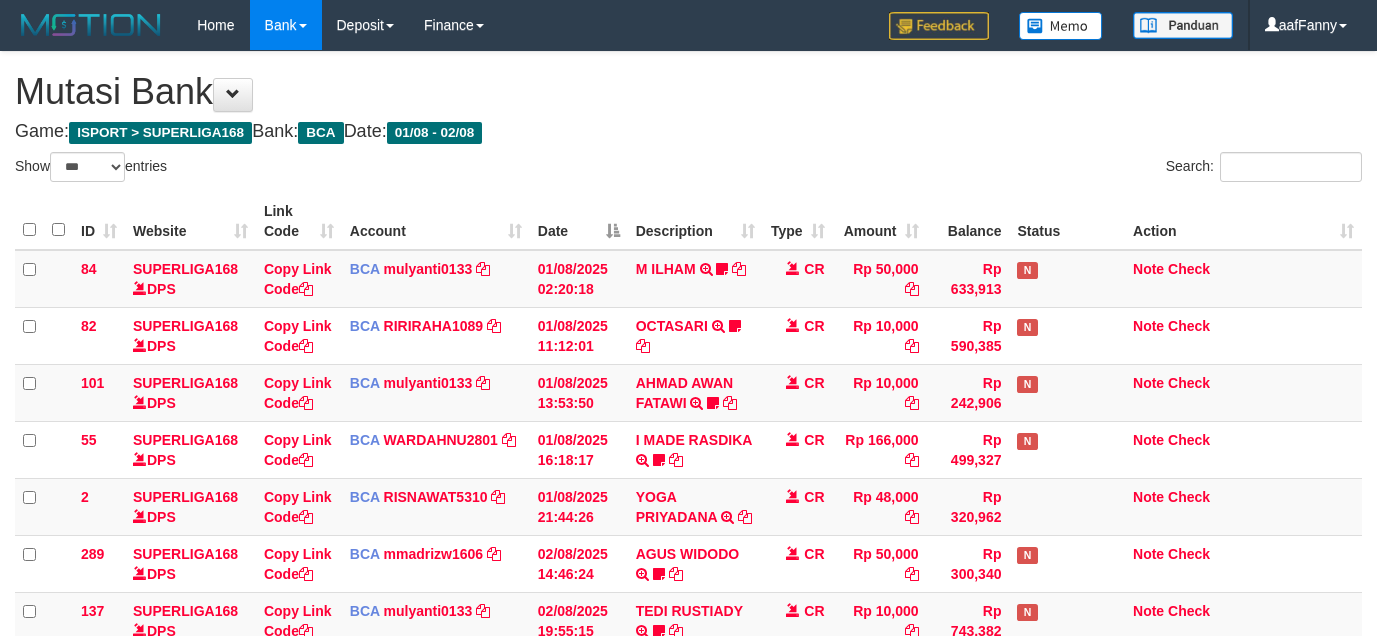 select on "***" 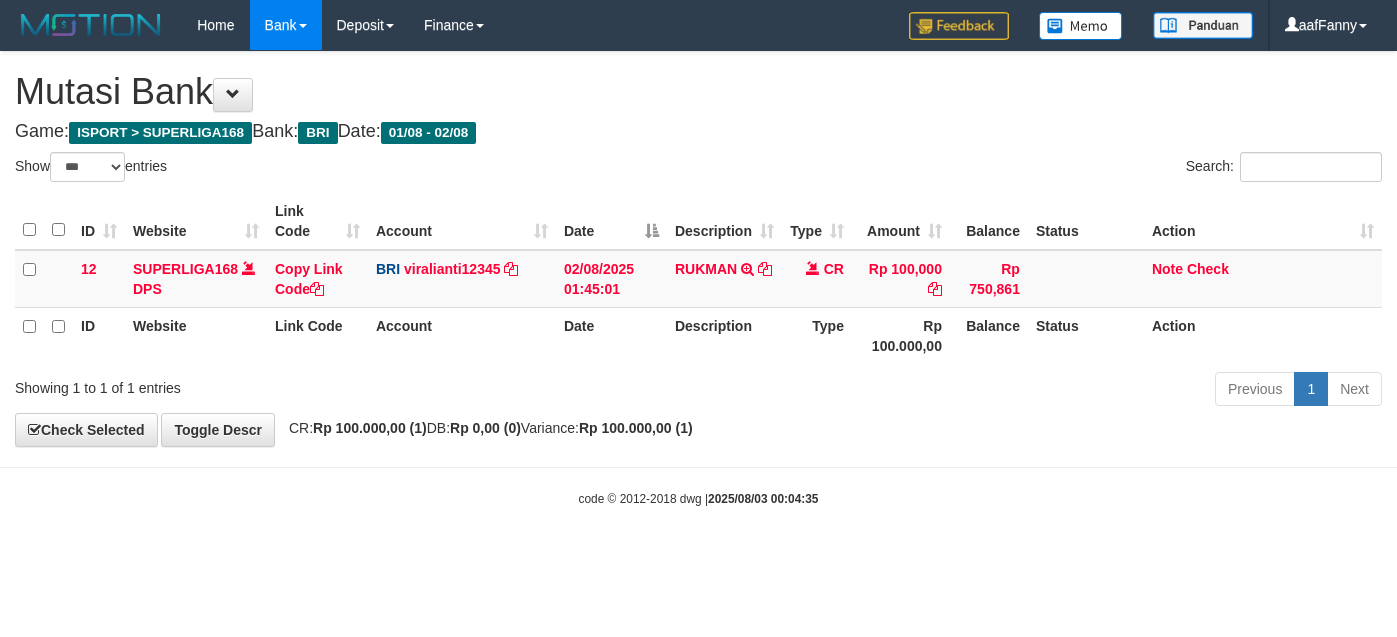 select on "***" 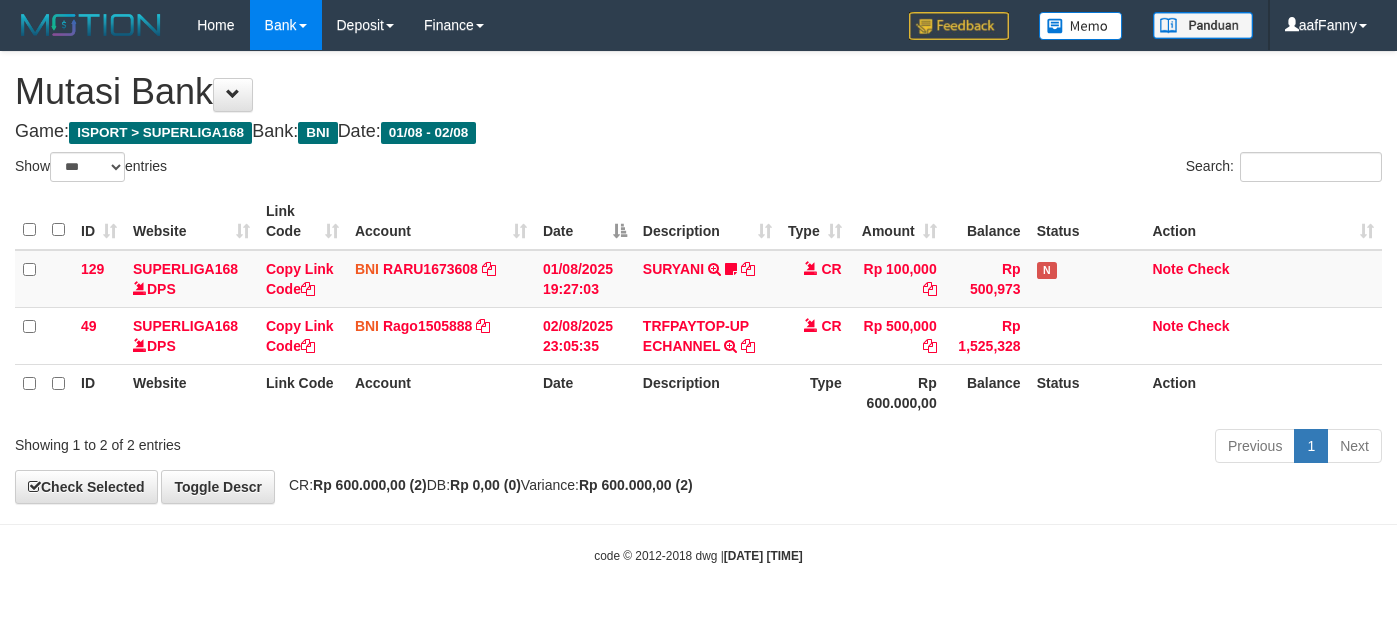 select on "***" 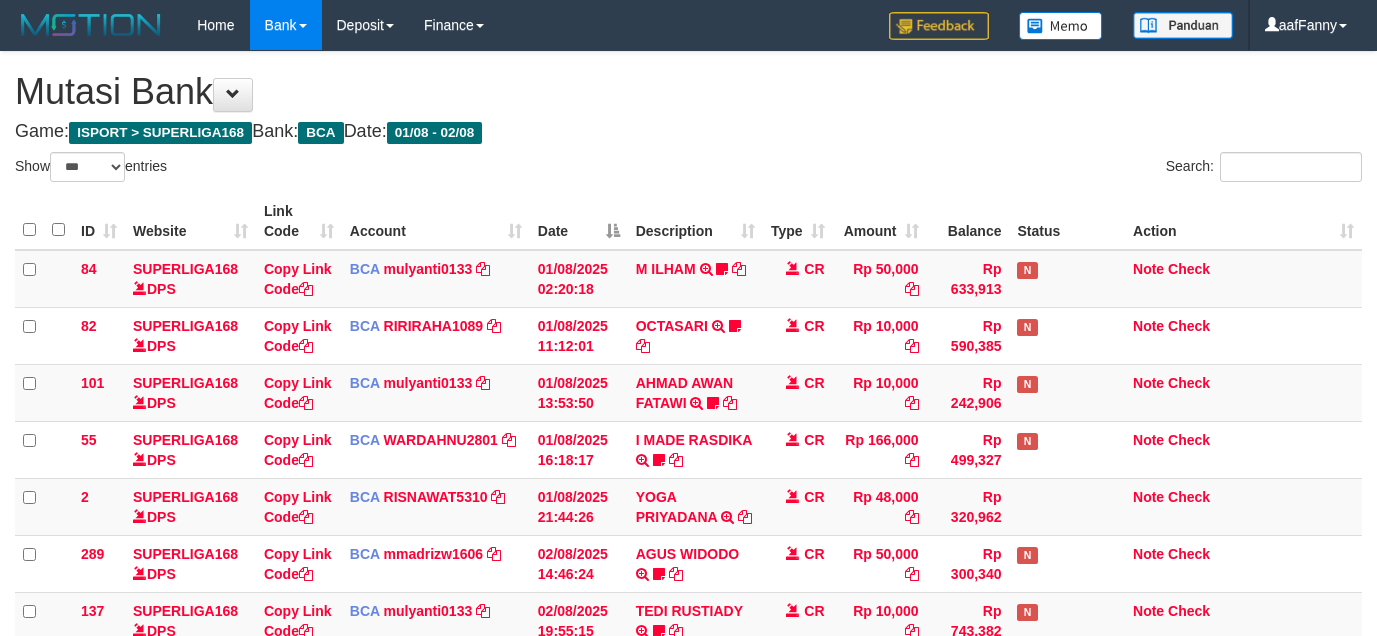 select on "***" 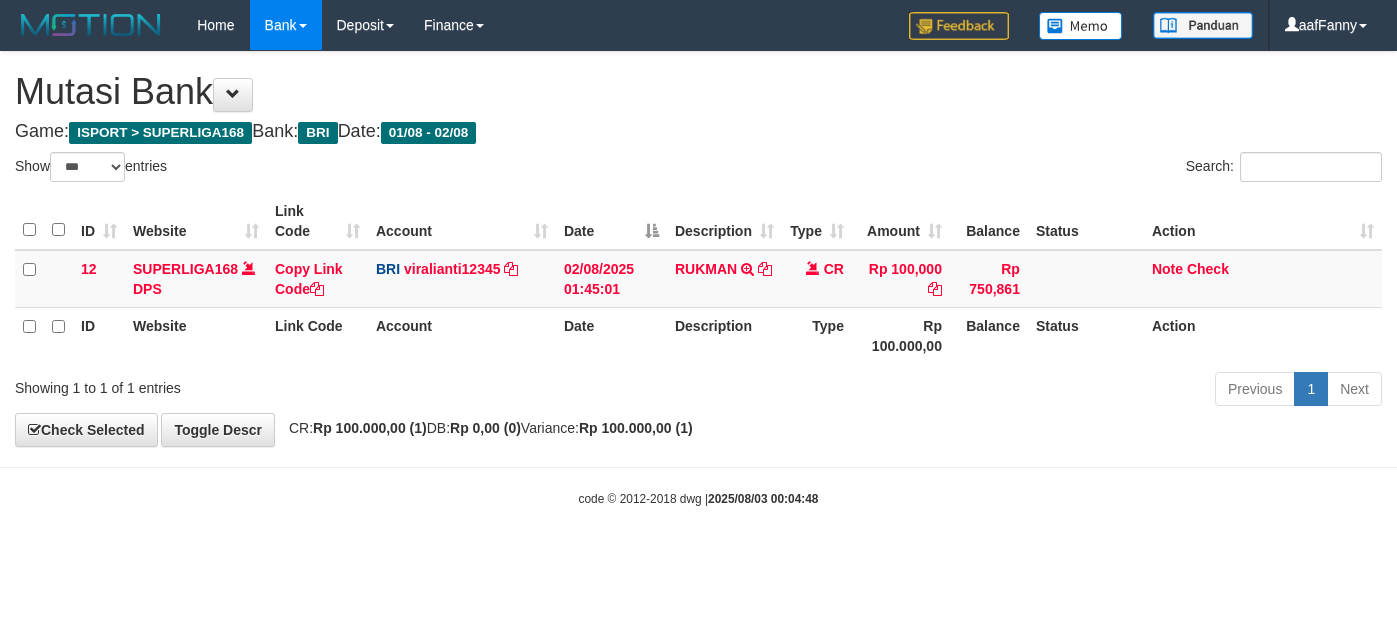 select on "***" 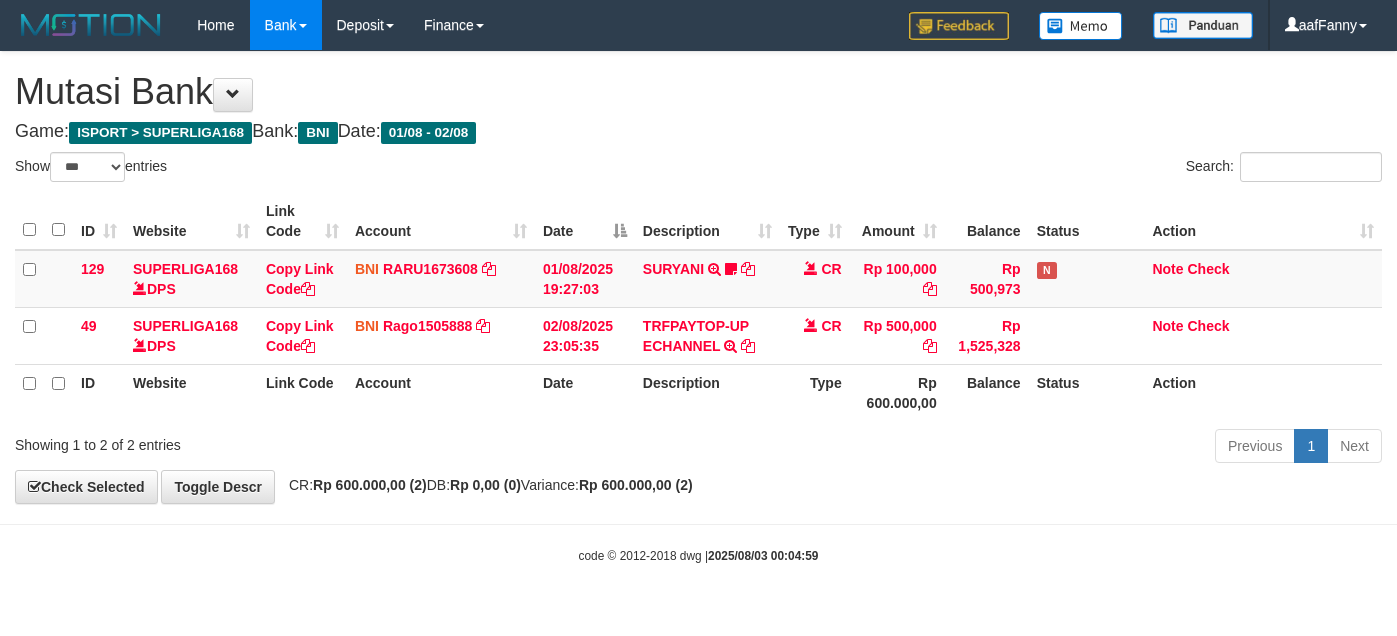 select on "***" 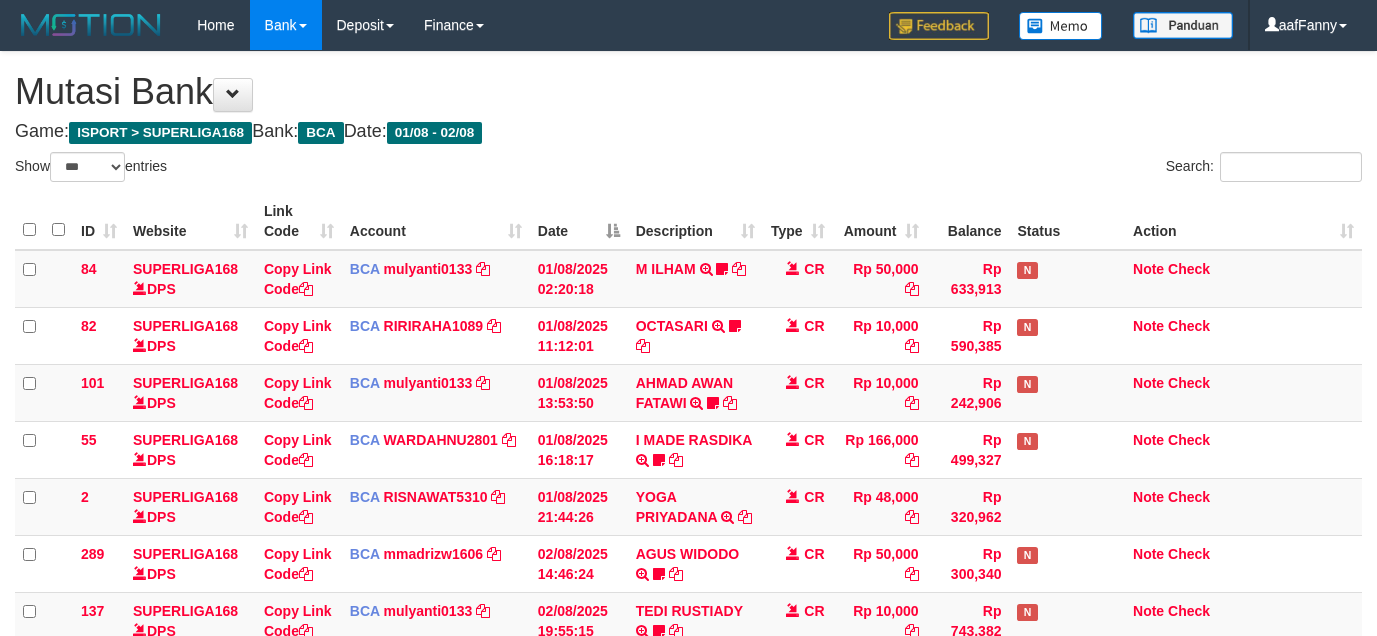 select on "***" 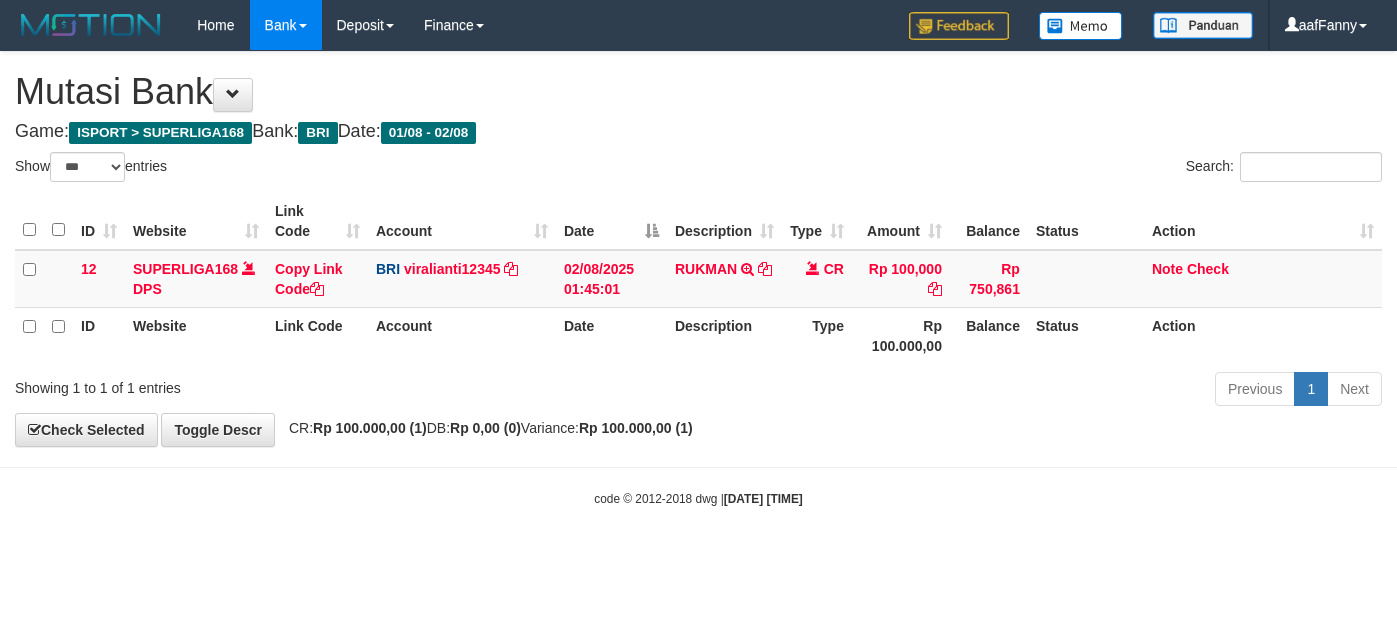 select on "***" 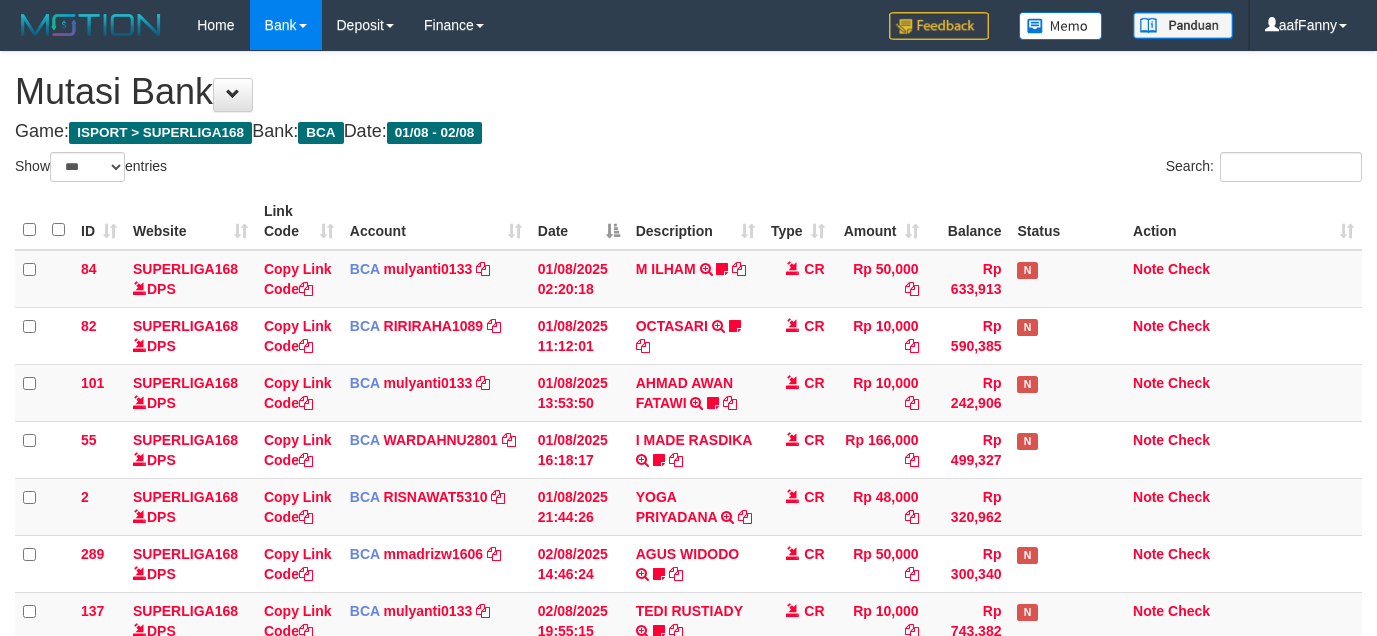 select on "***" 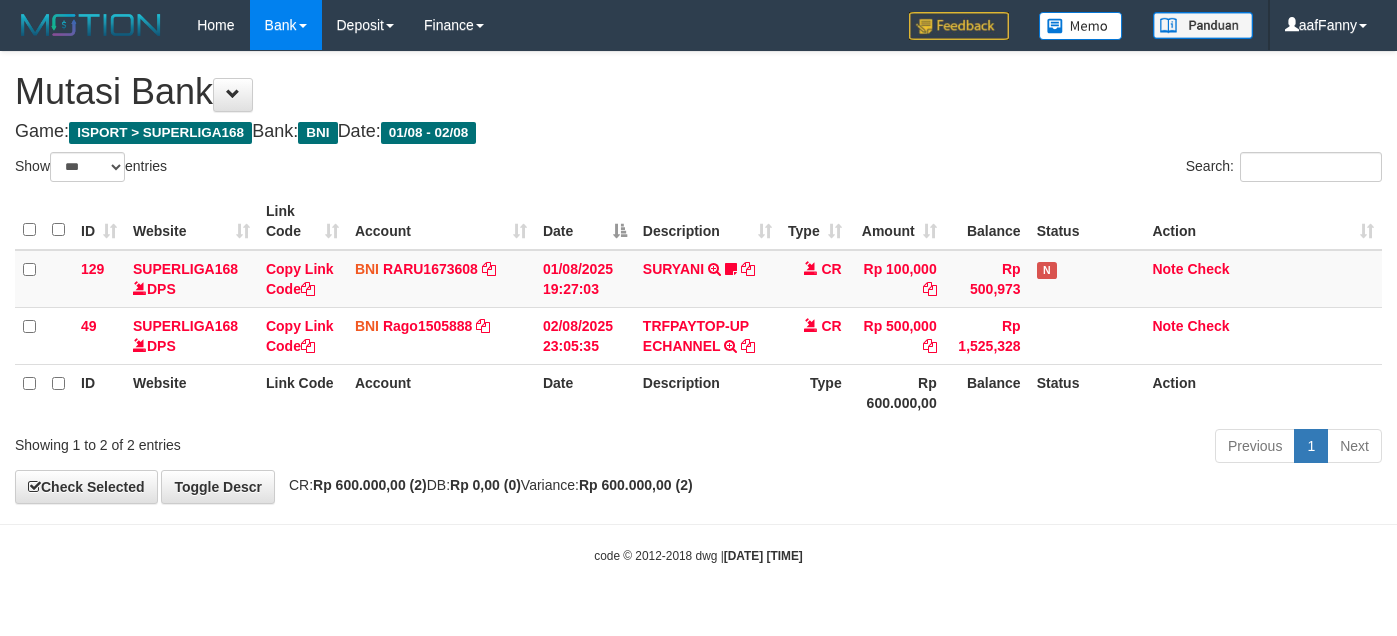select on "***" 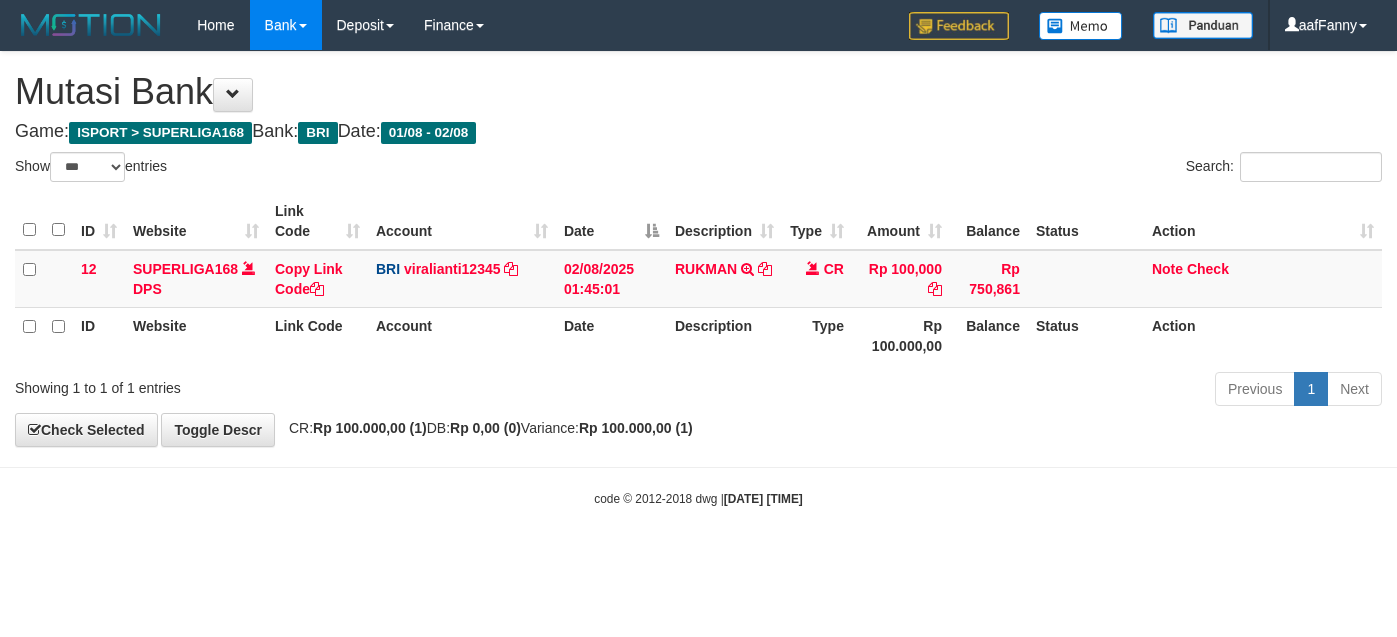 select on "***" 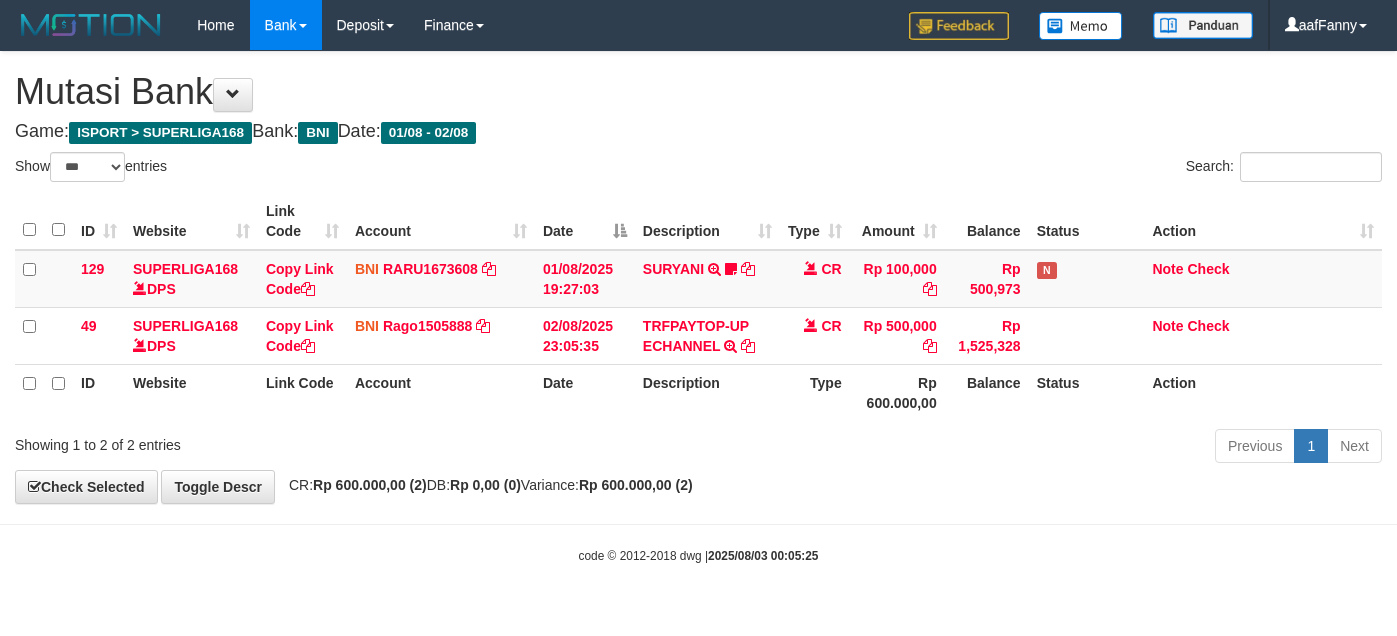 select on "***" 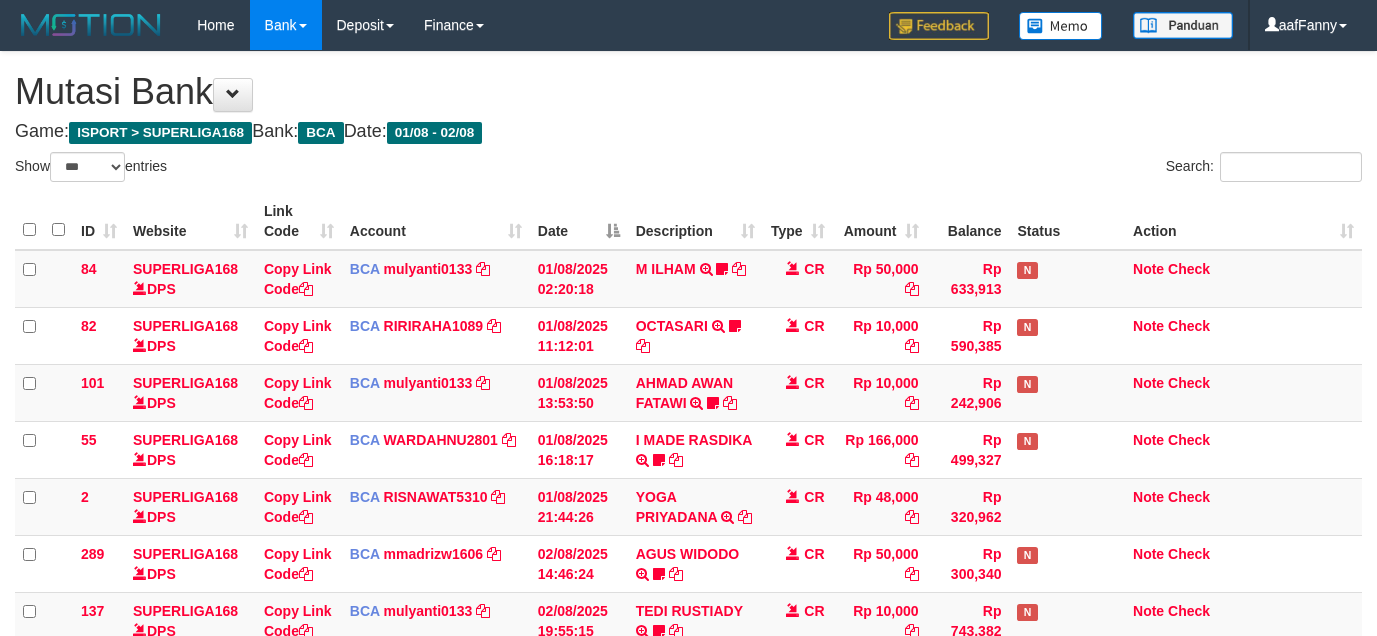select on "***" 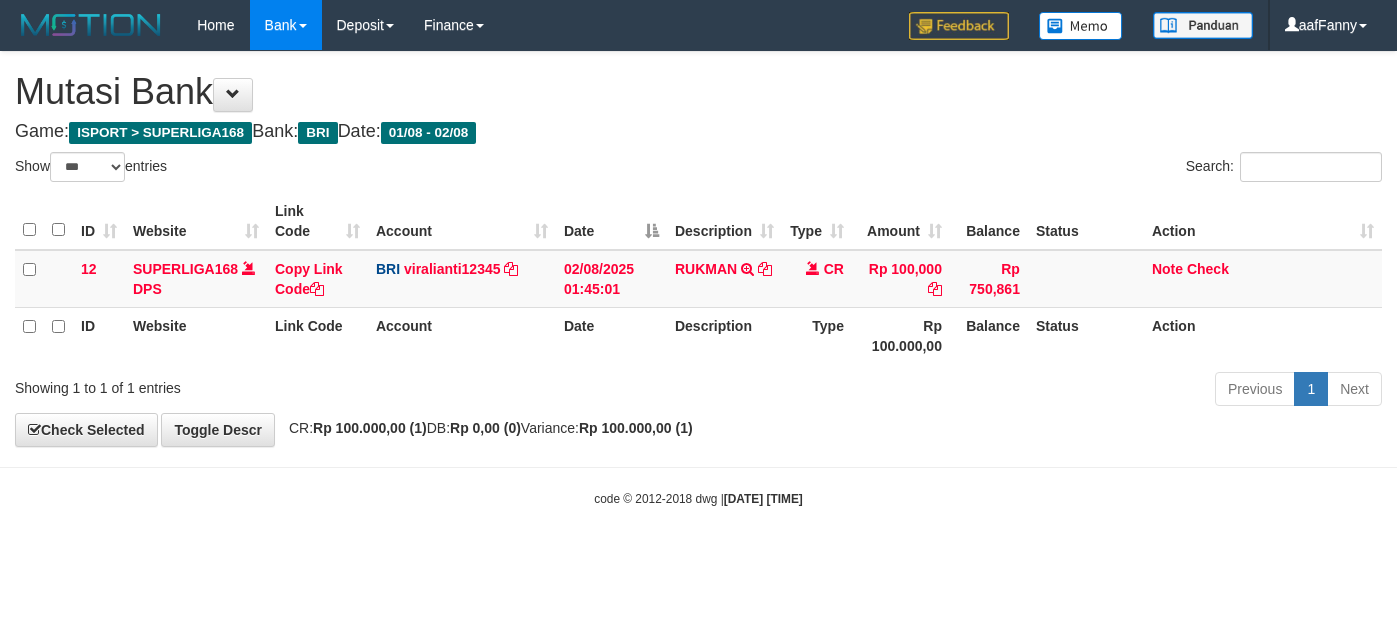 select on "***" 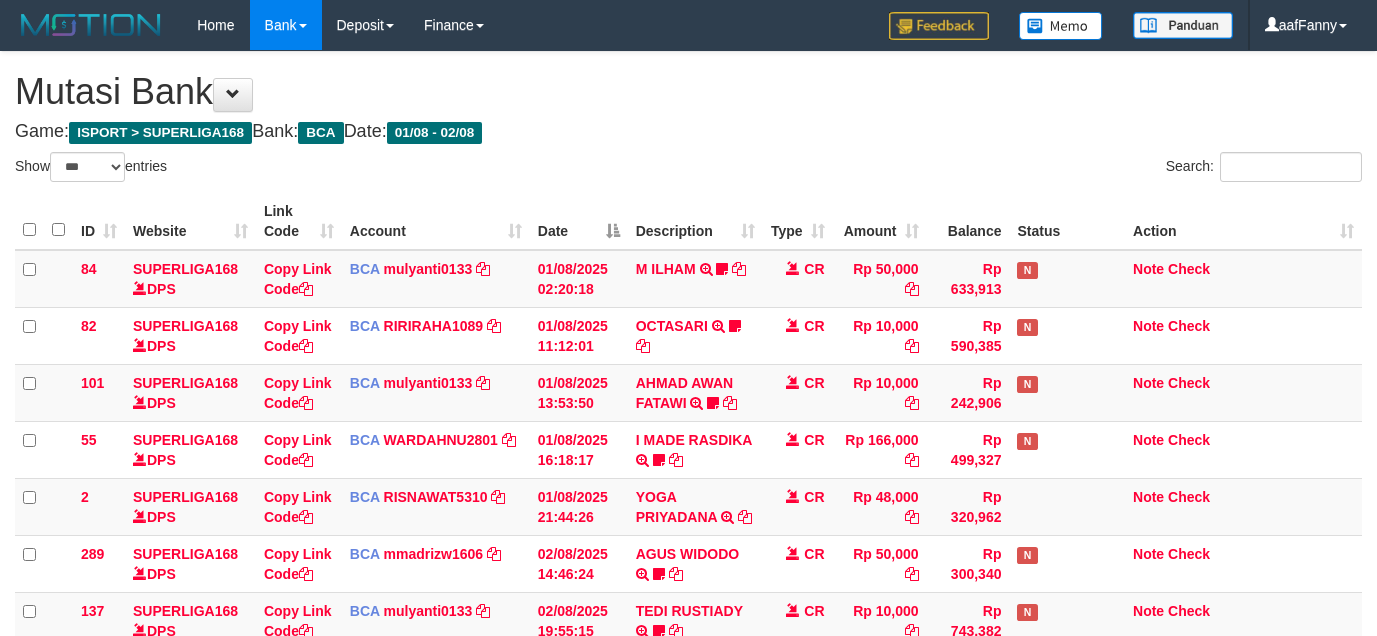 select on "***" 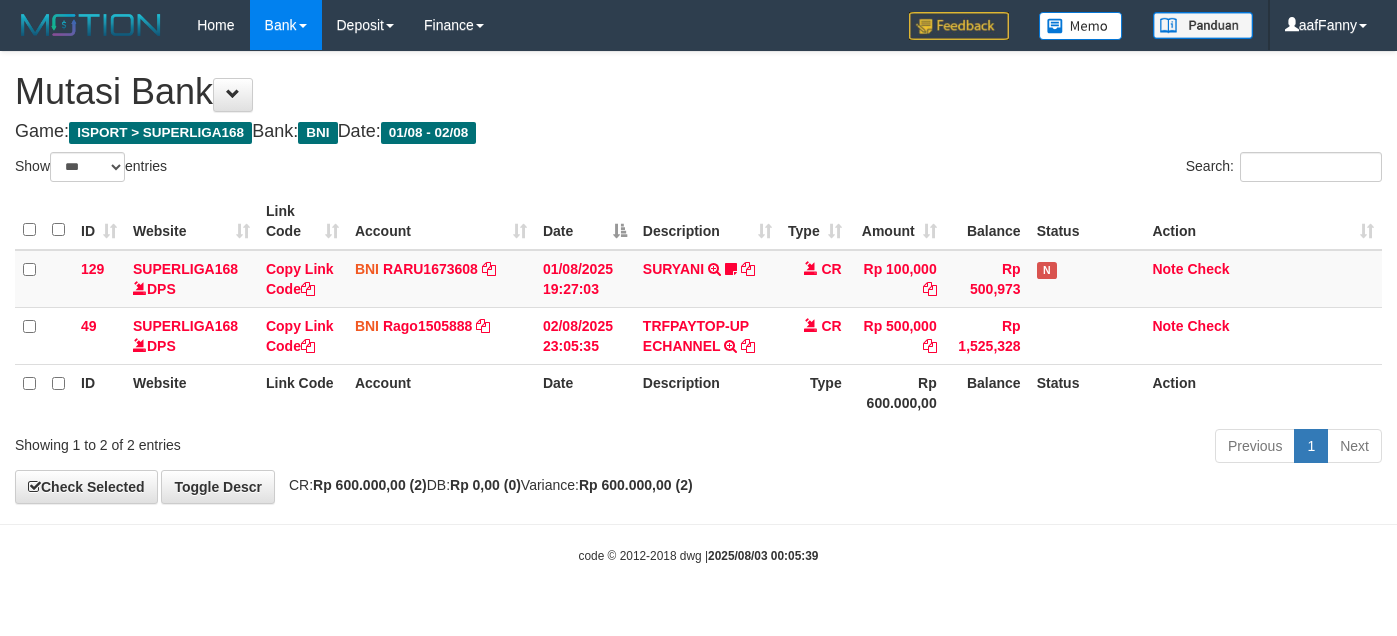 select on "***" 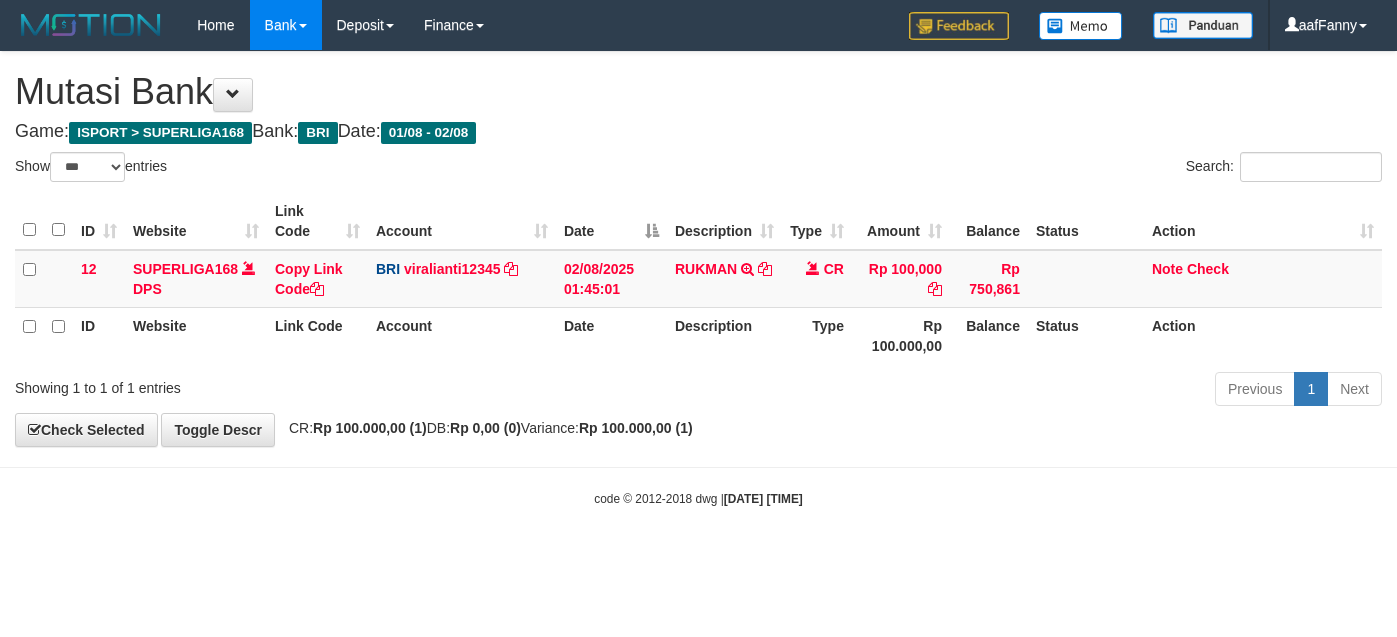 select on "***" 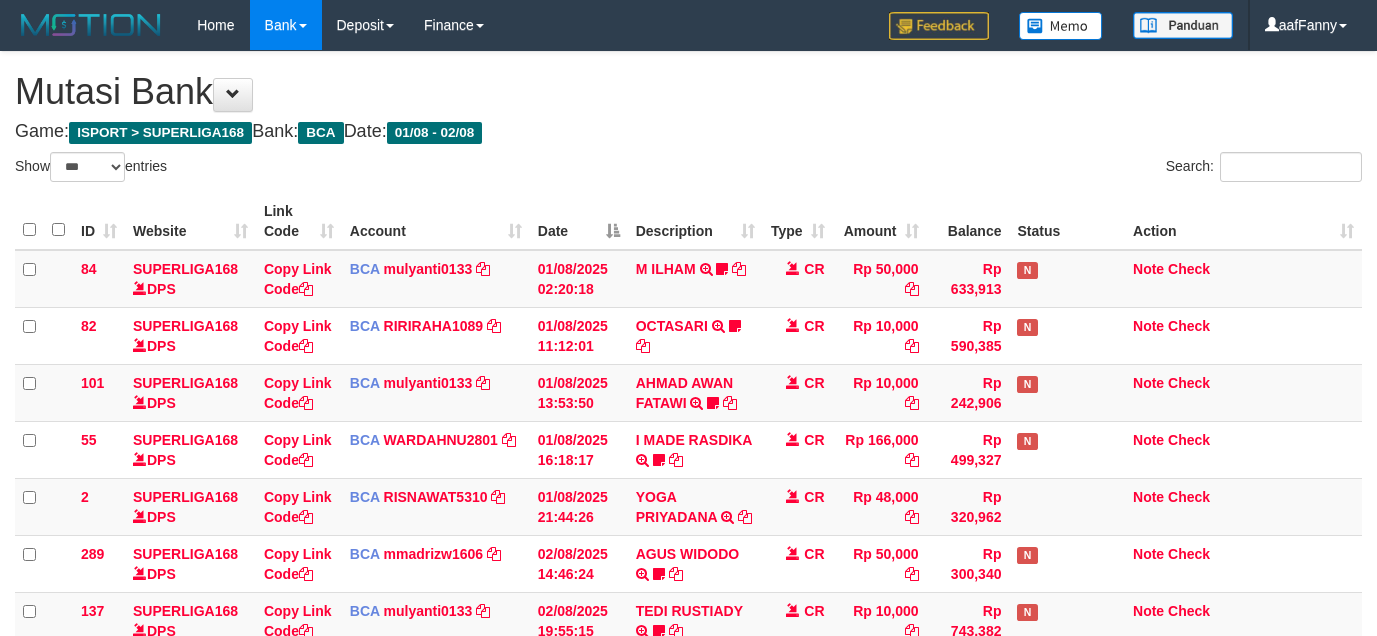 select on "***" 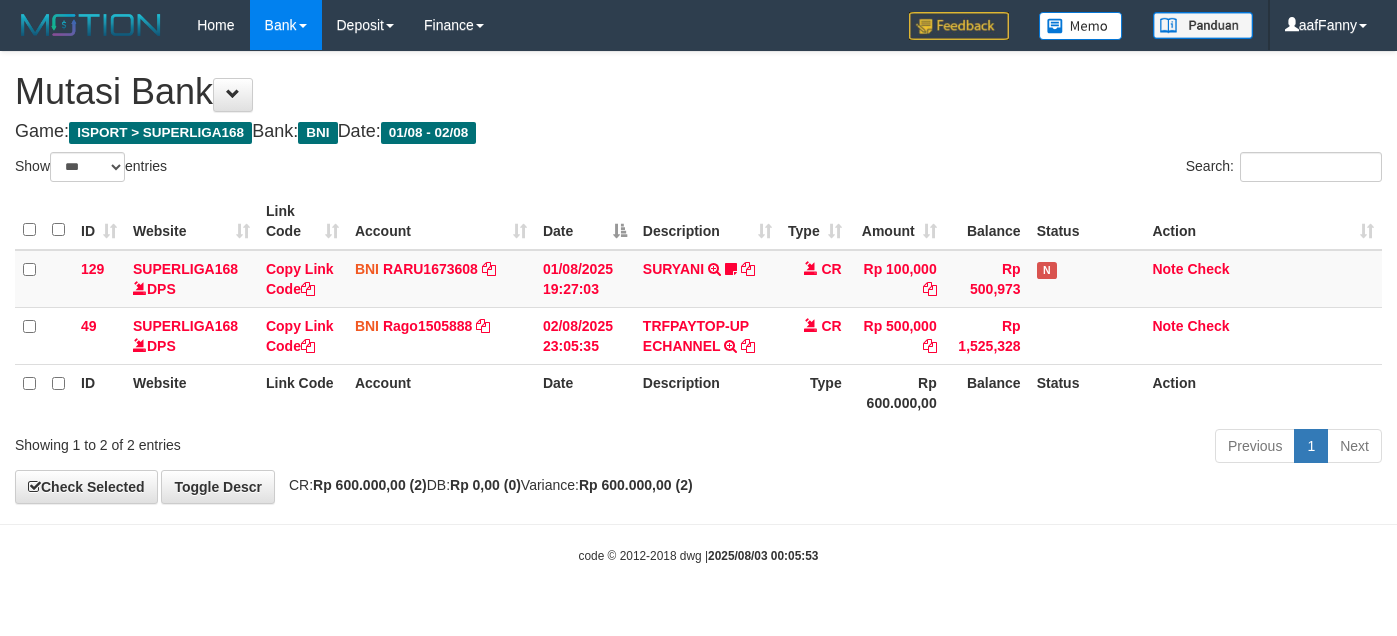 select on "***" 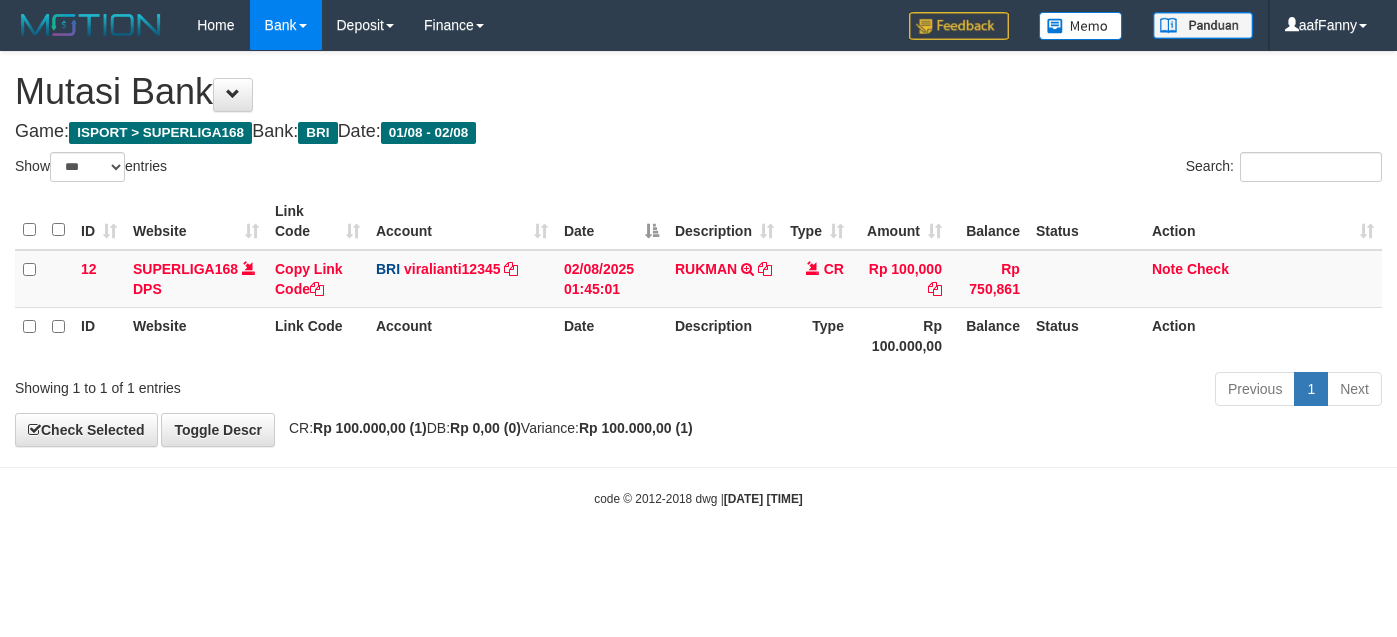 select on "***" 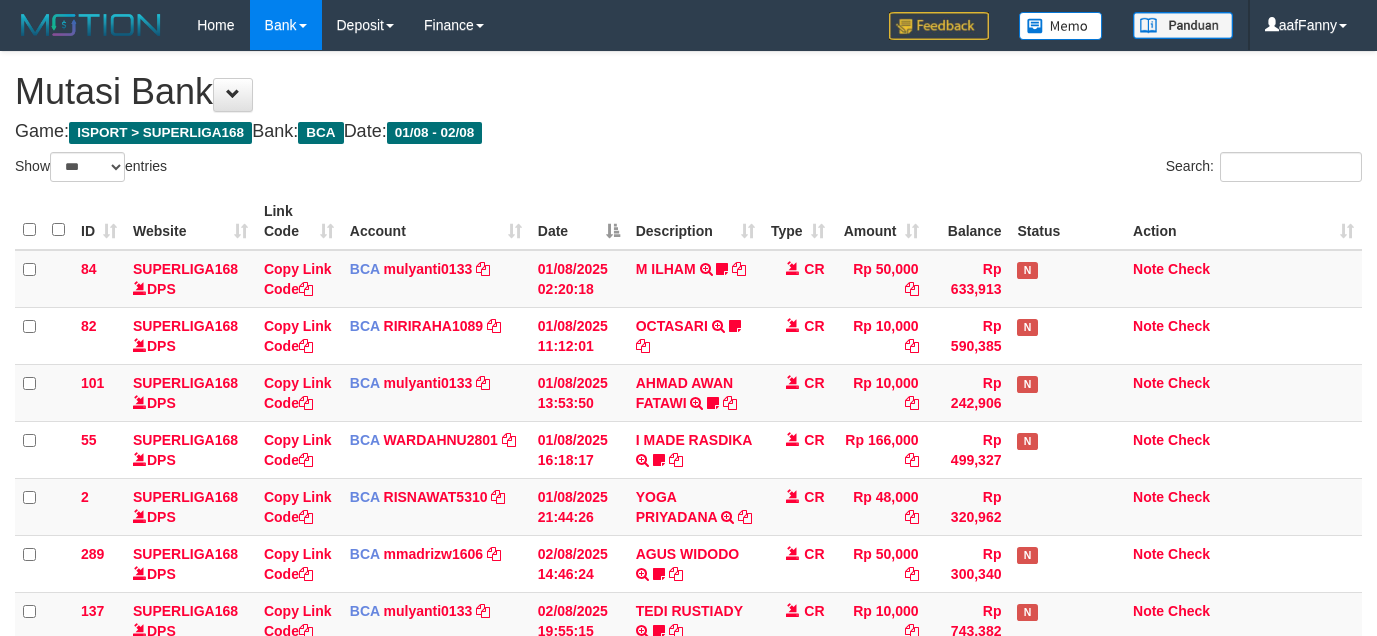 select on "***" 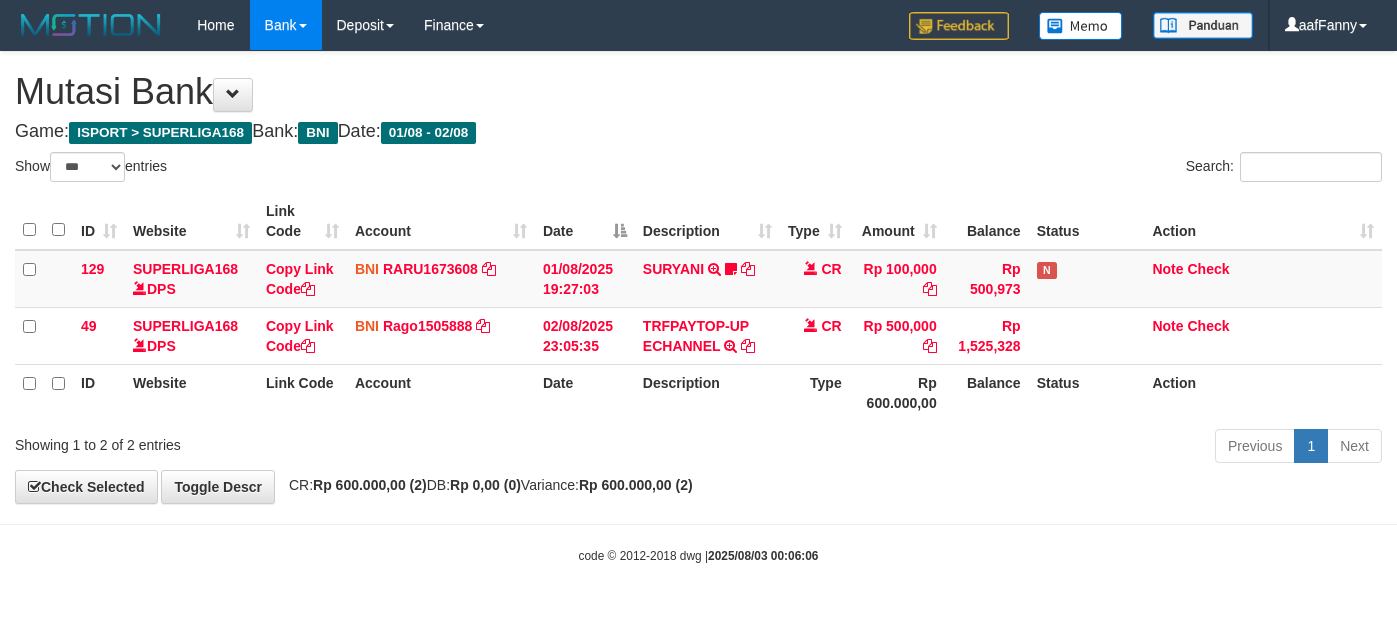select on "***" 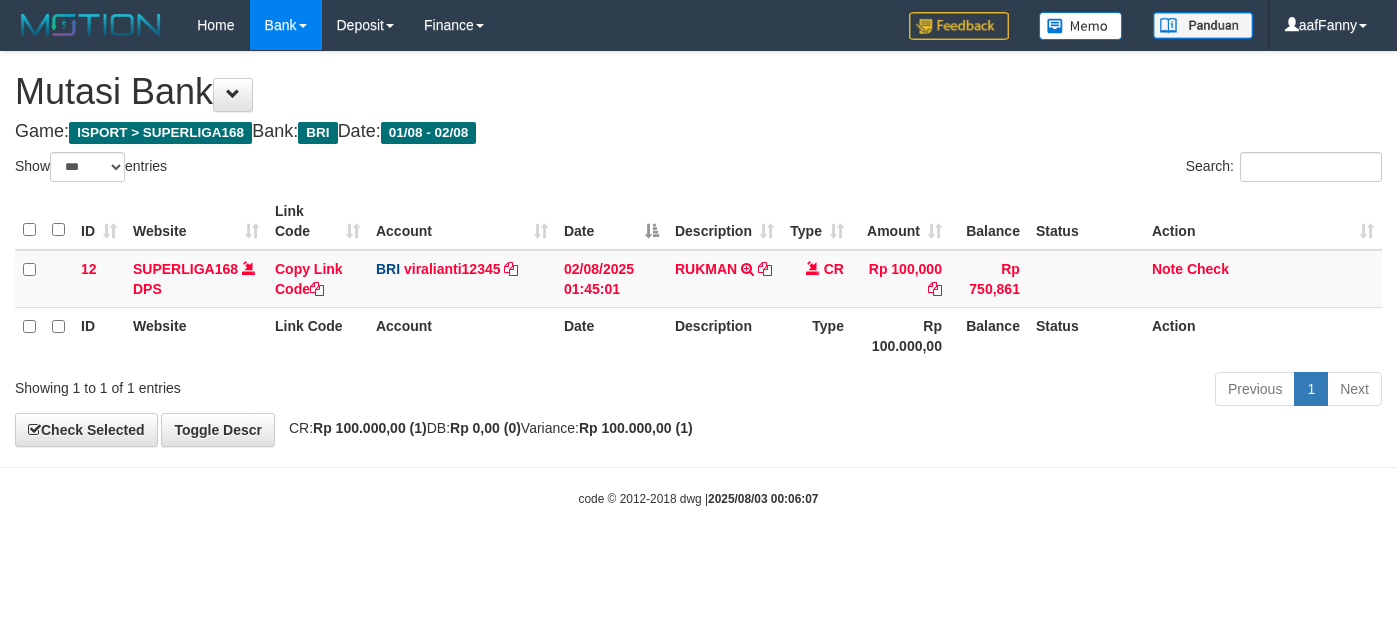 select on "***" 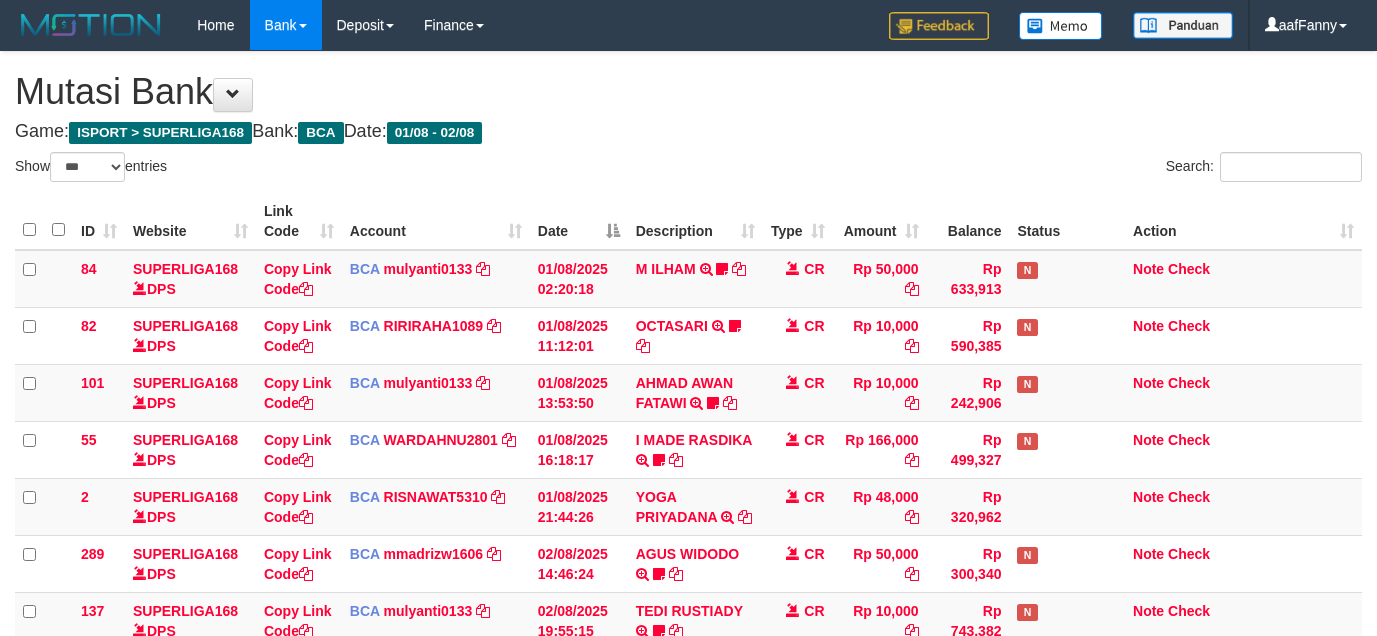 select on "***" 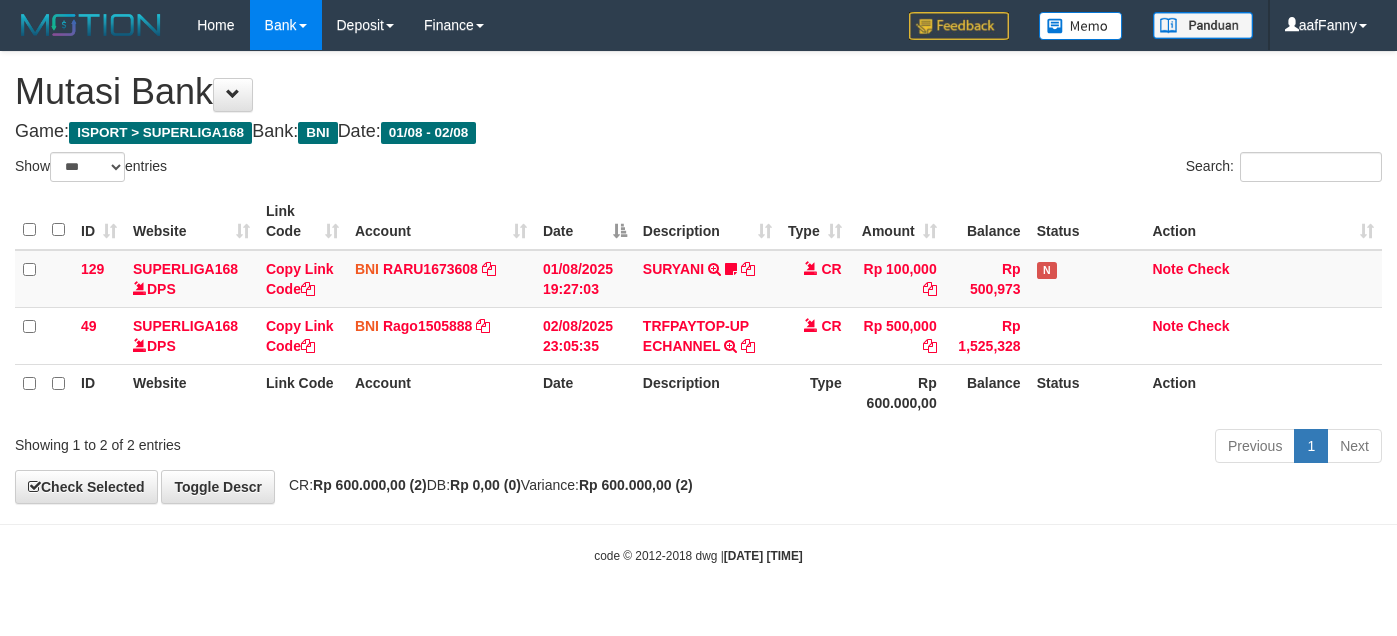 select on "***" 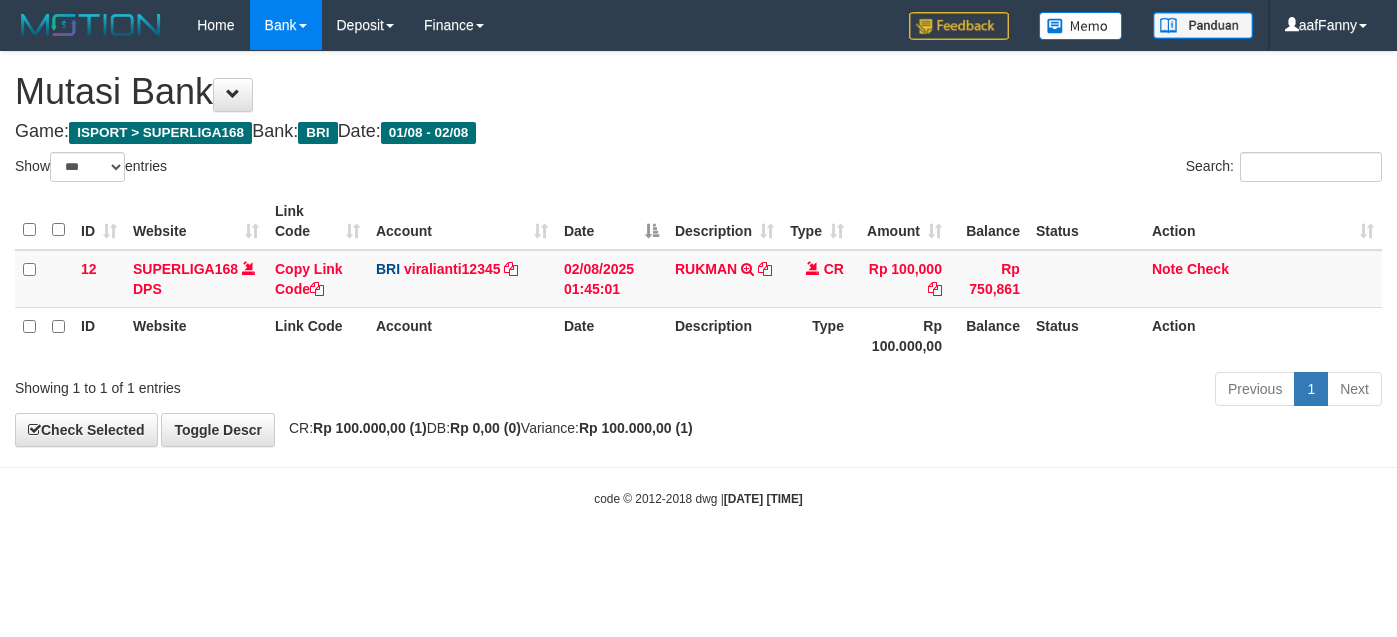select on "***" 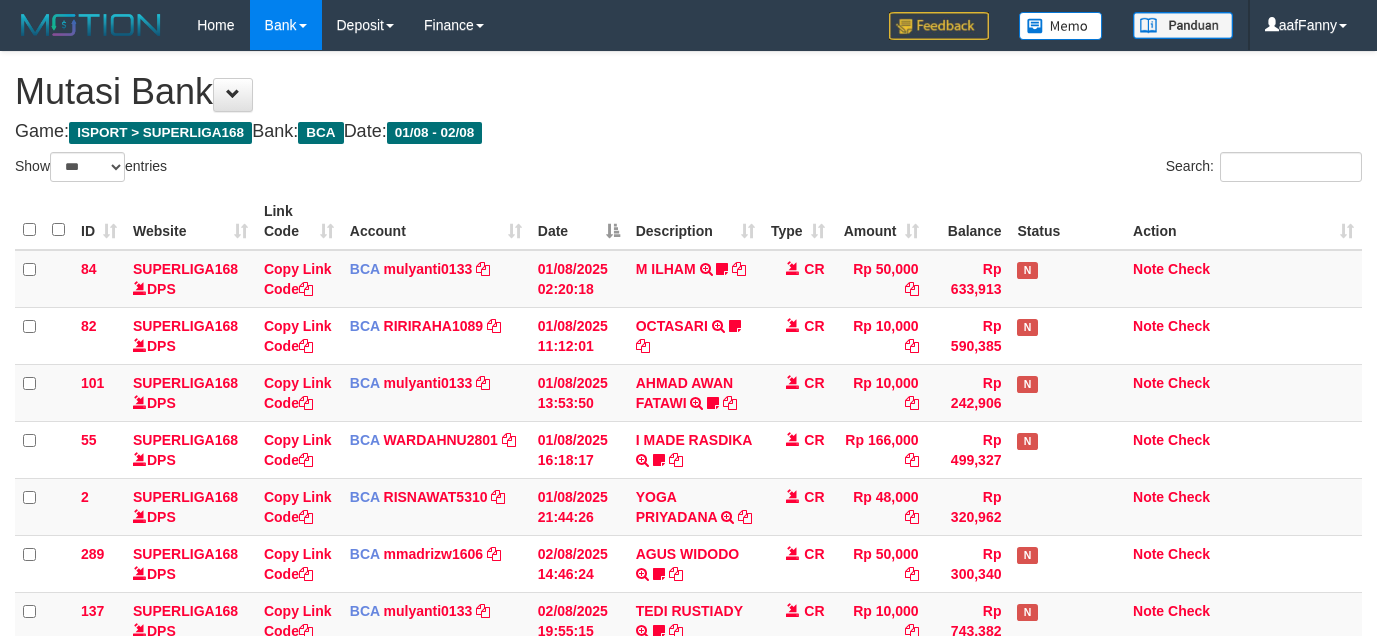 select on "***" 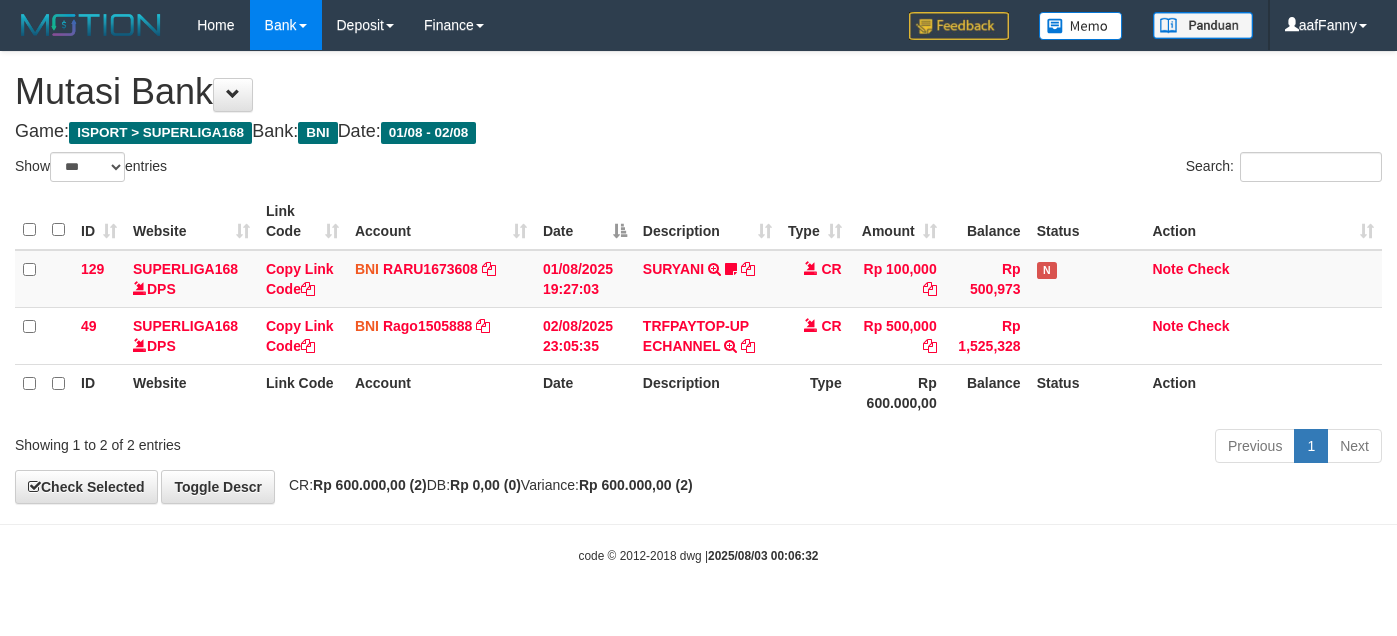select on "***" 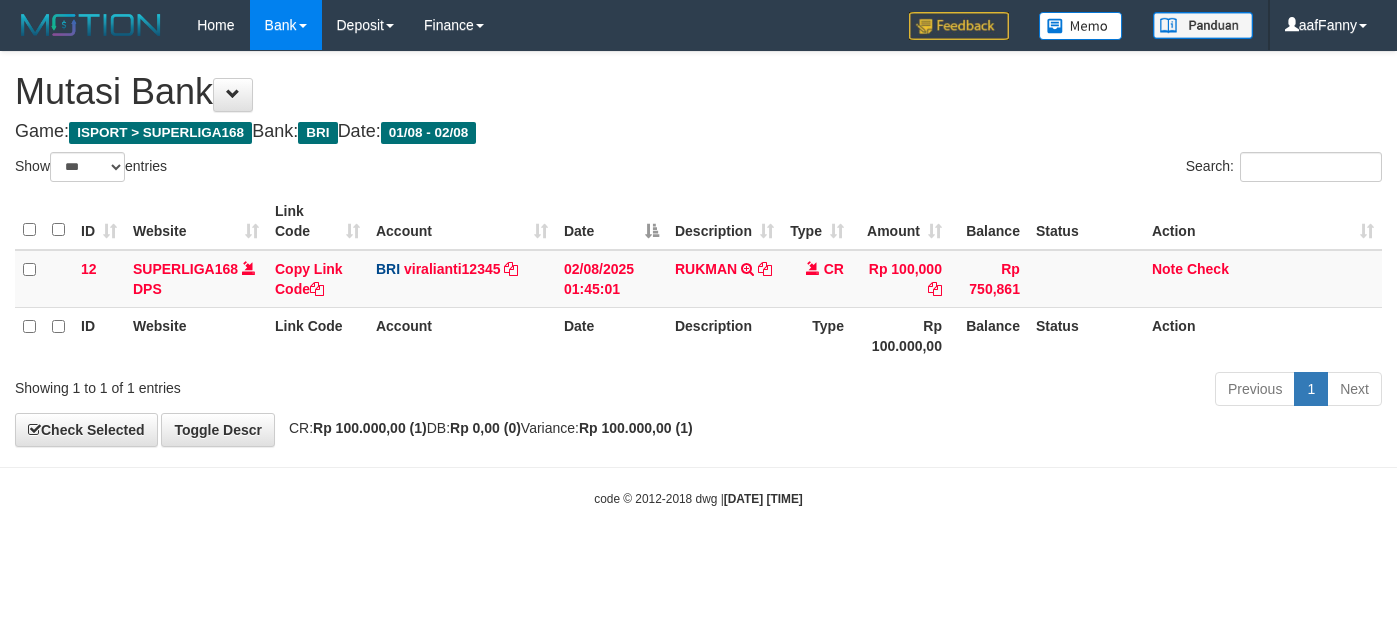 select on "***" 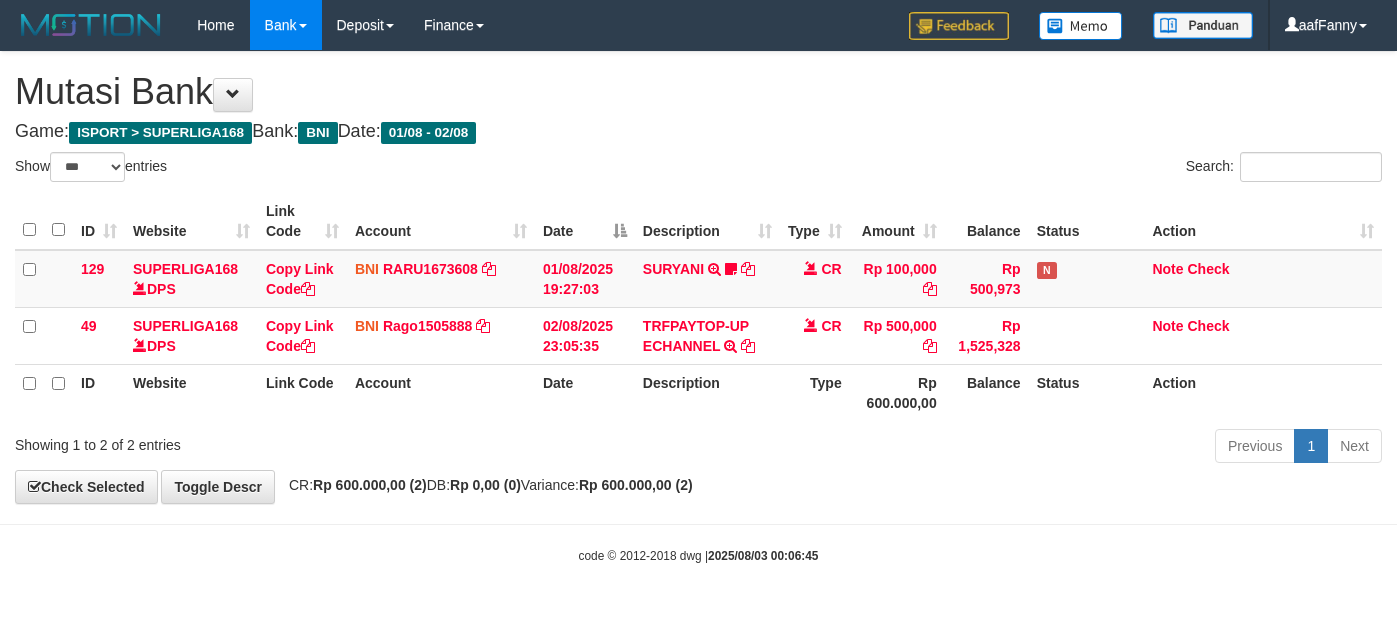 select on "***" 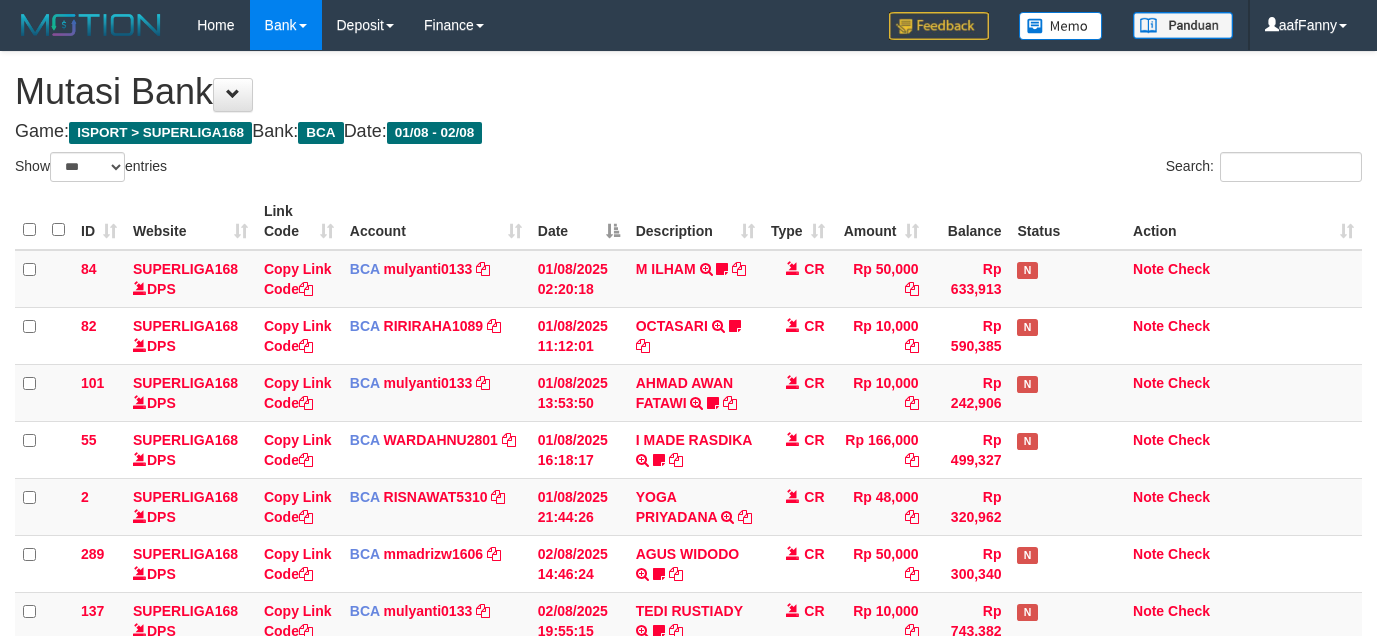 select on "***" 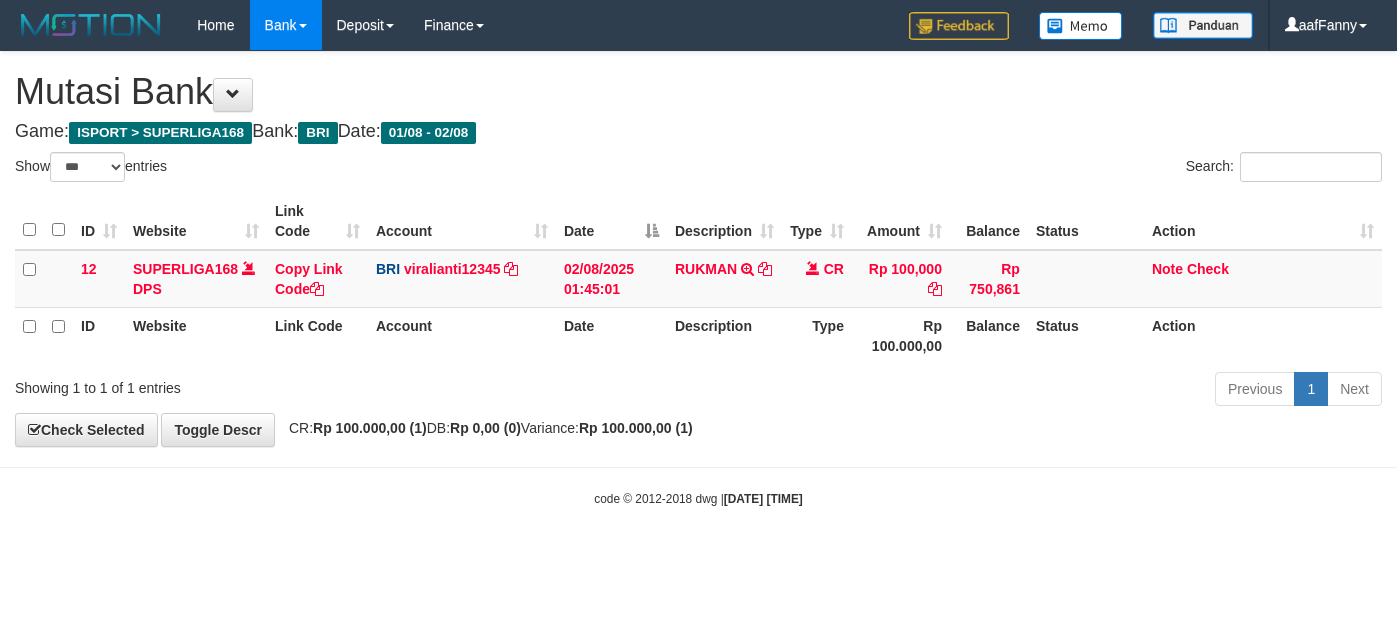 select on "***" 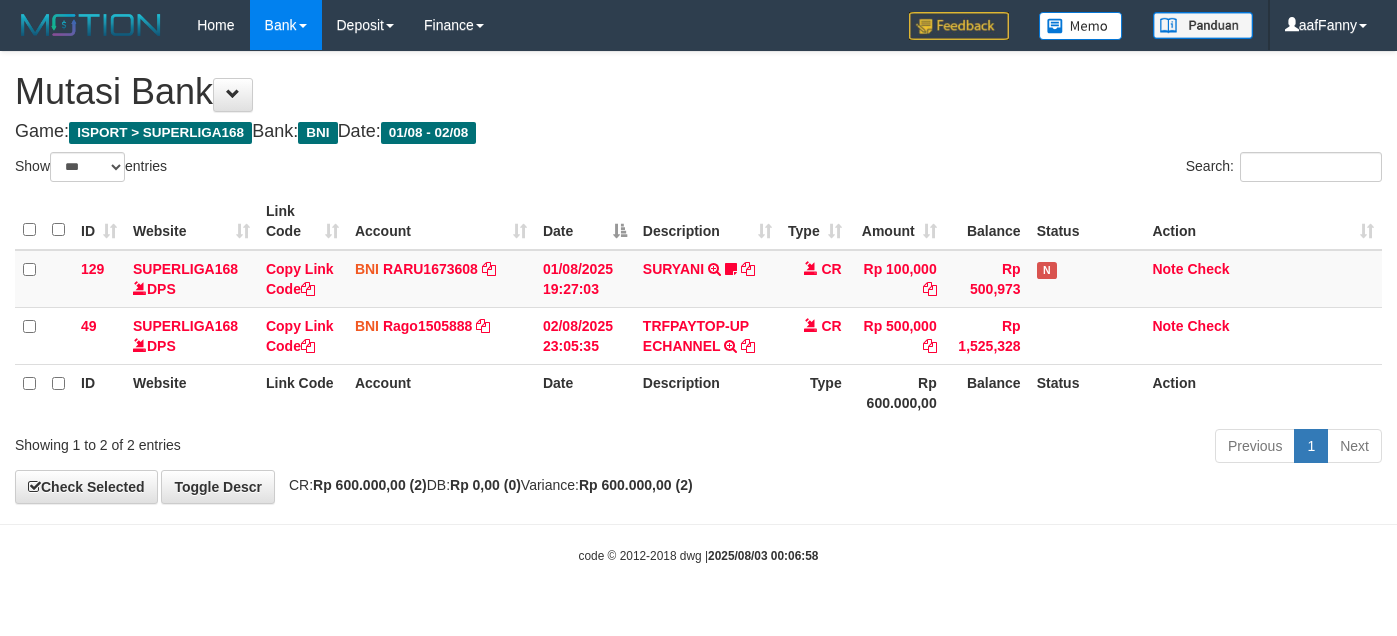 select on "***" 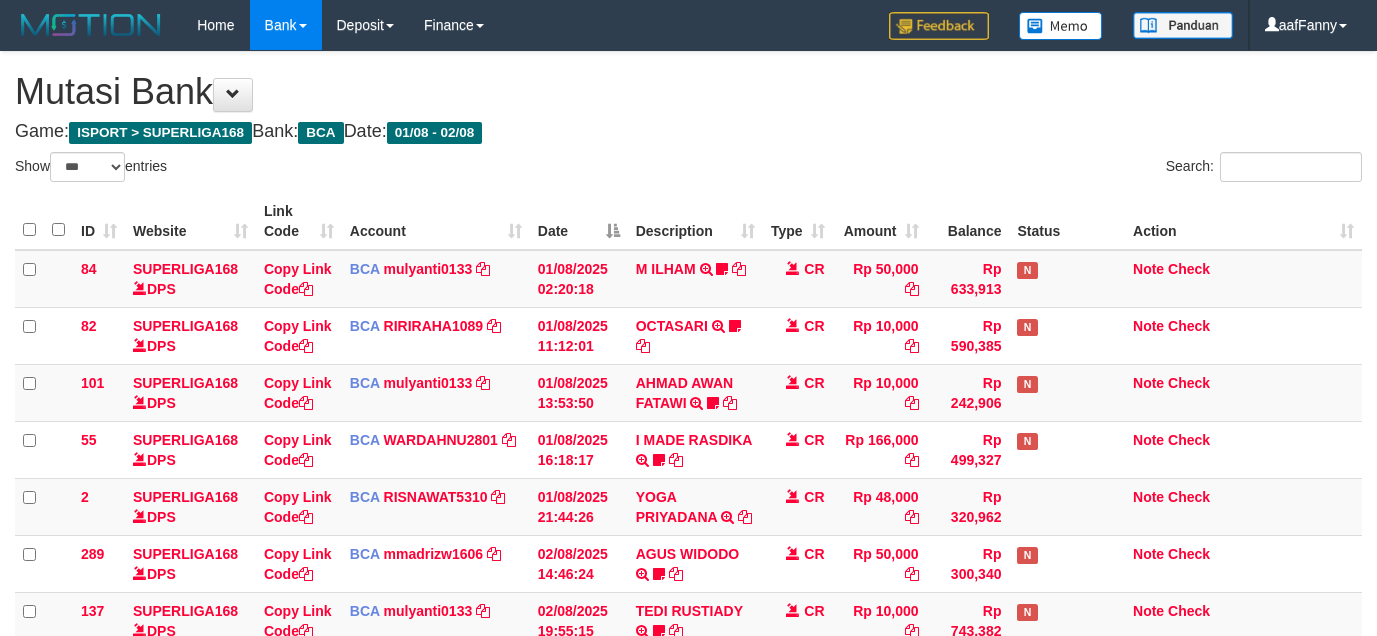 select on "***" 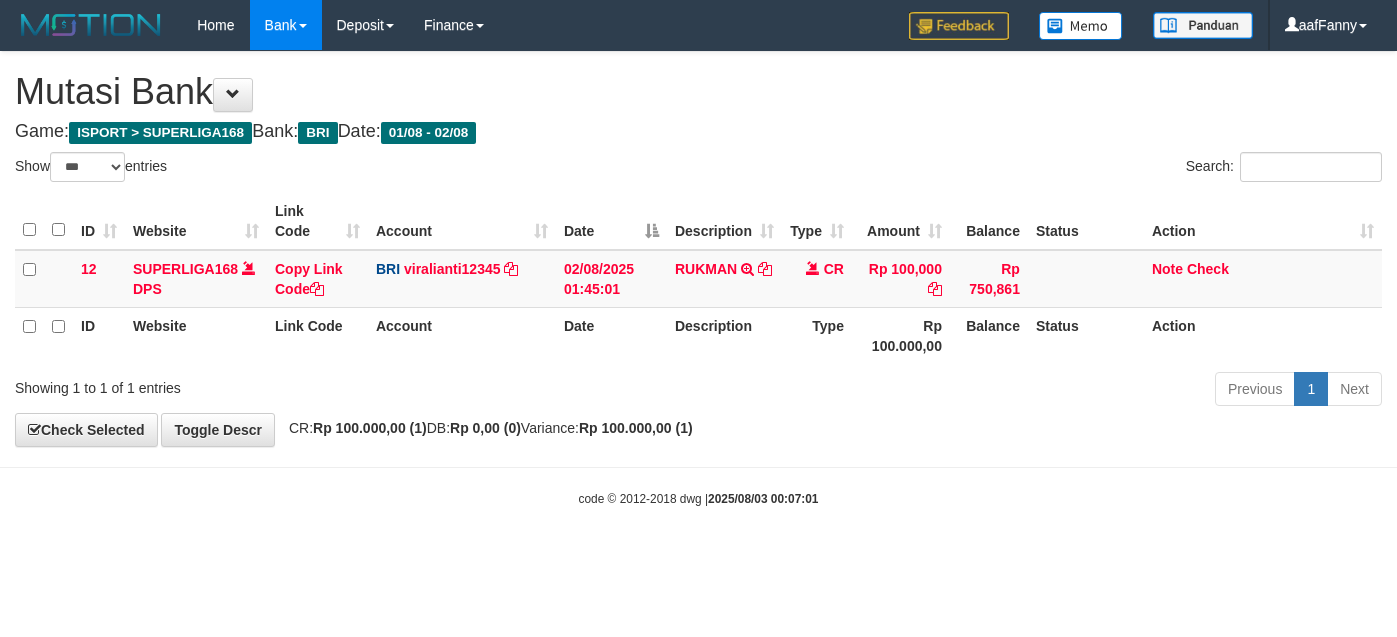 select on "***" 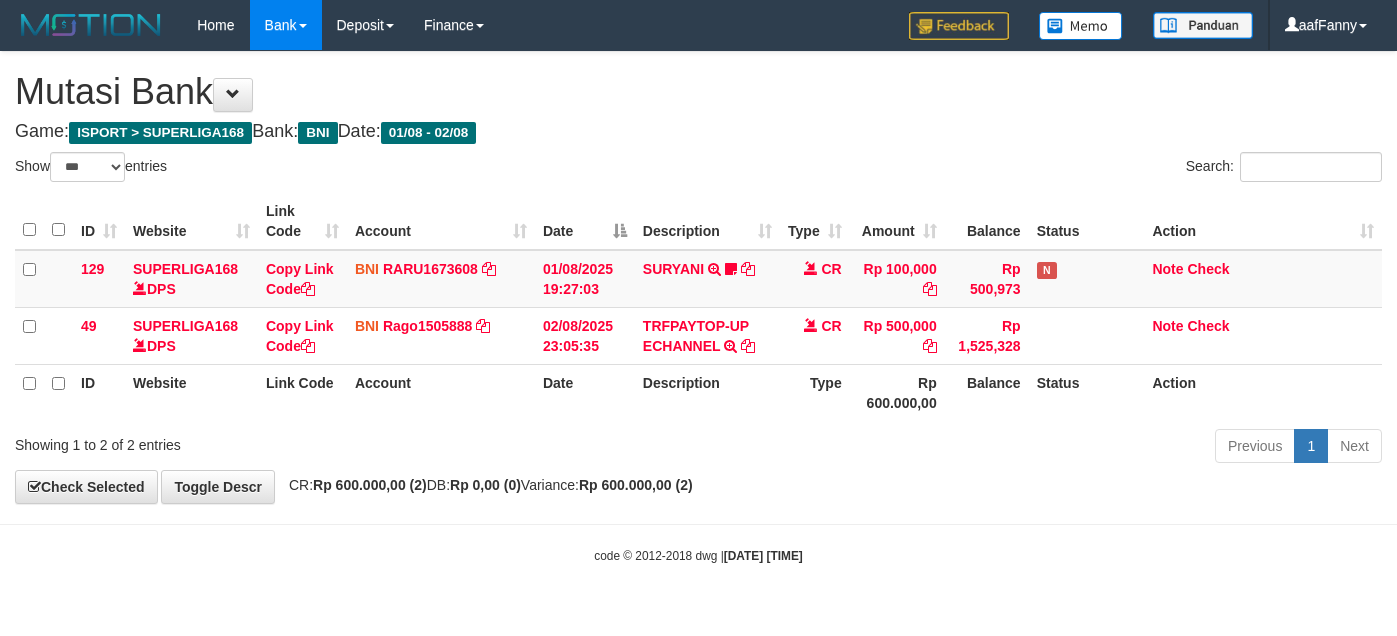 select on "***" 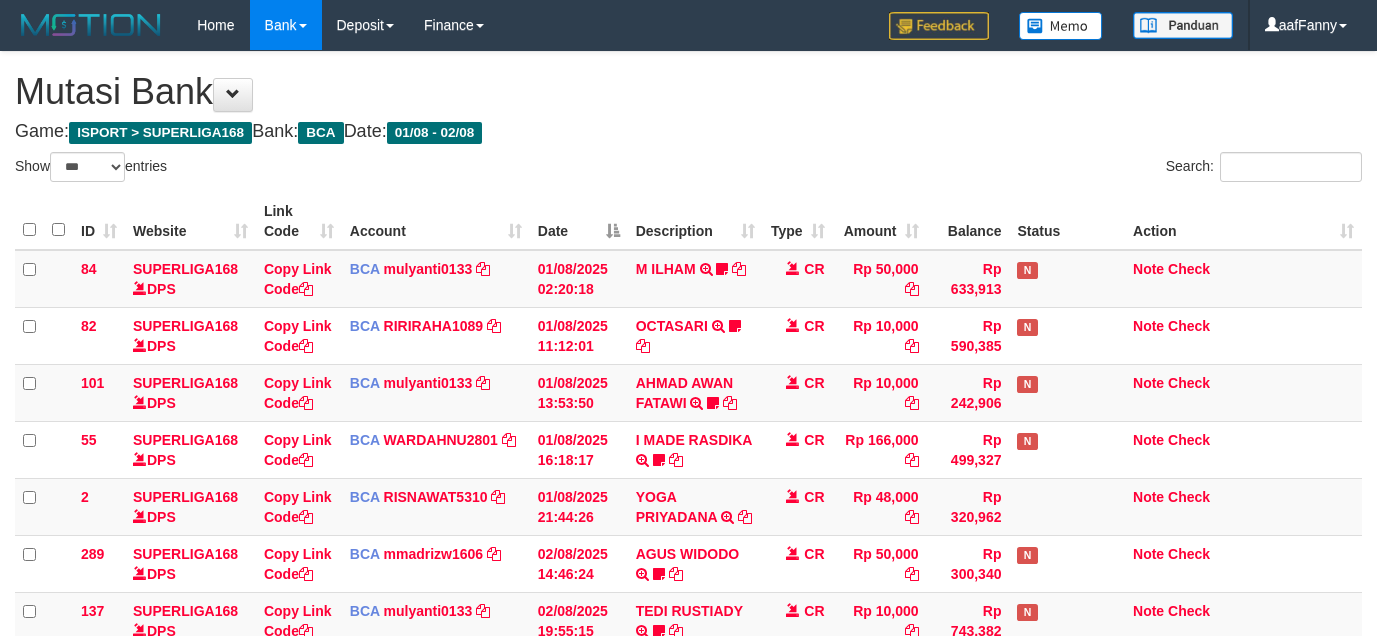 select on "***" 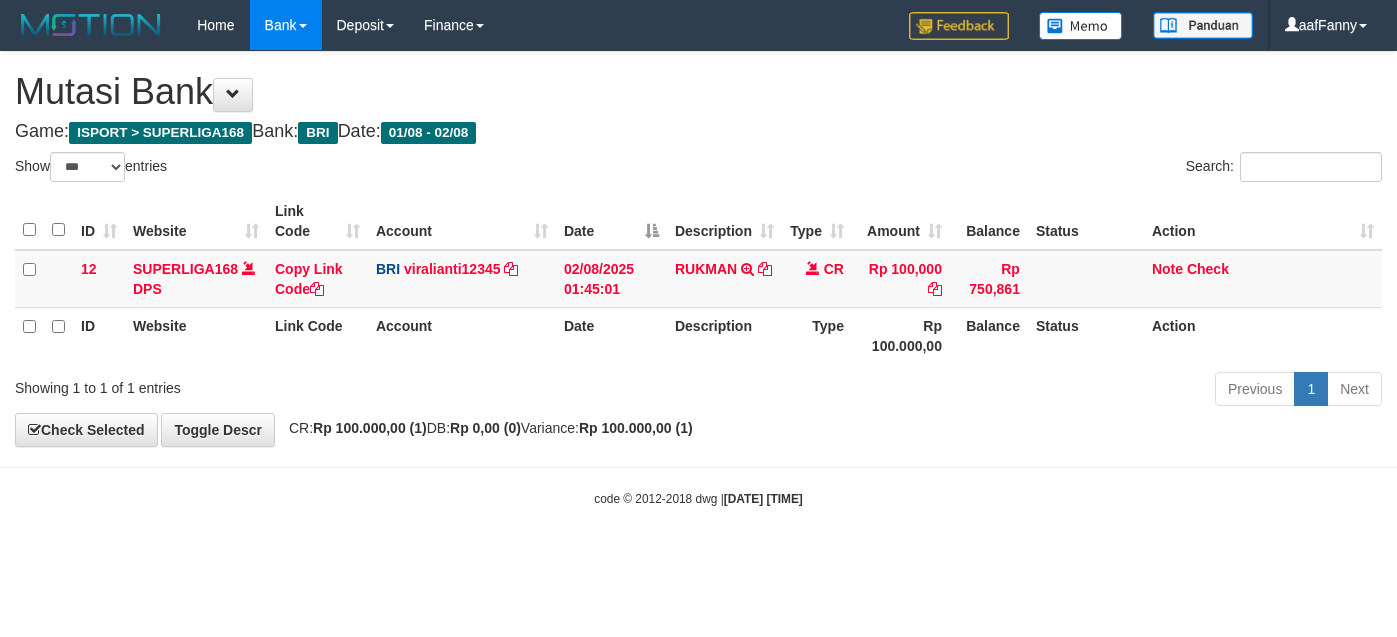 select on "***" 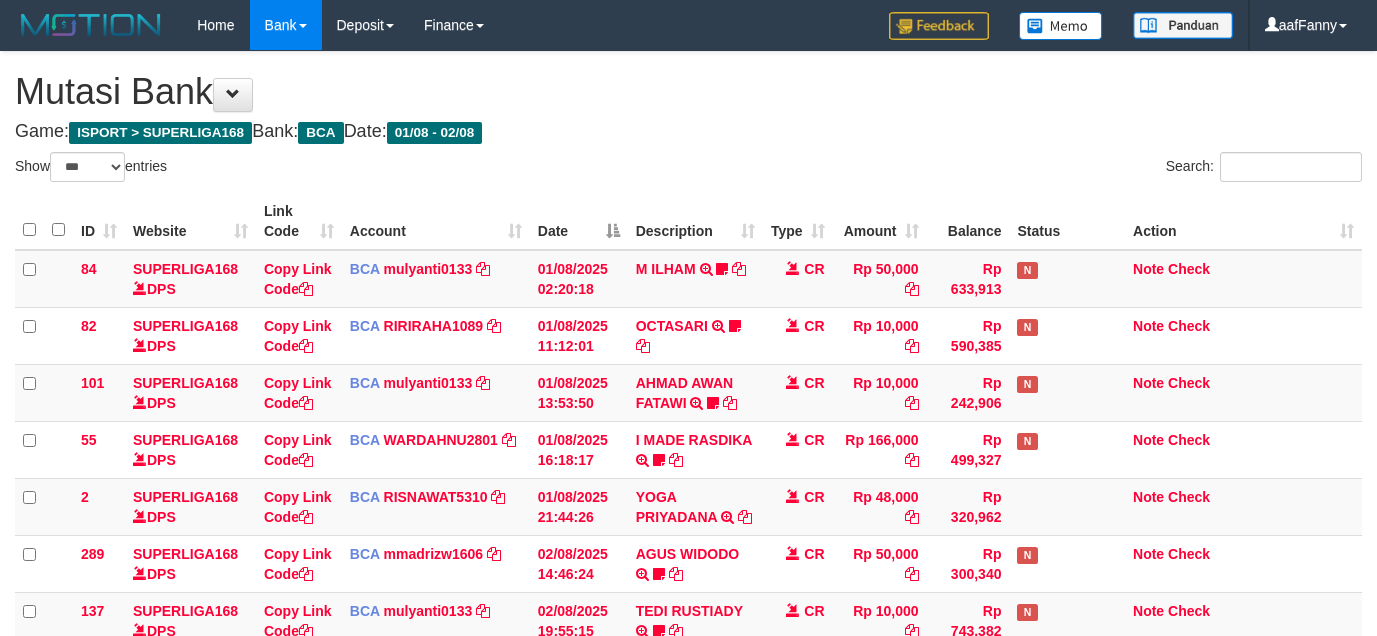 select on "***" 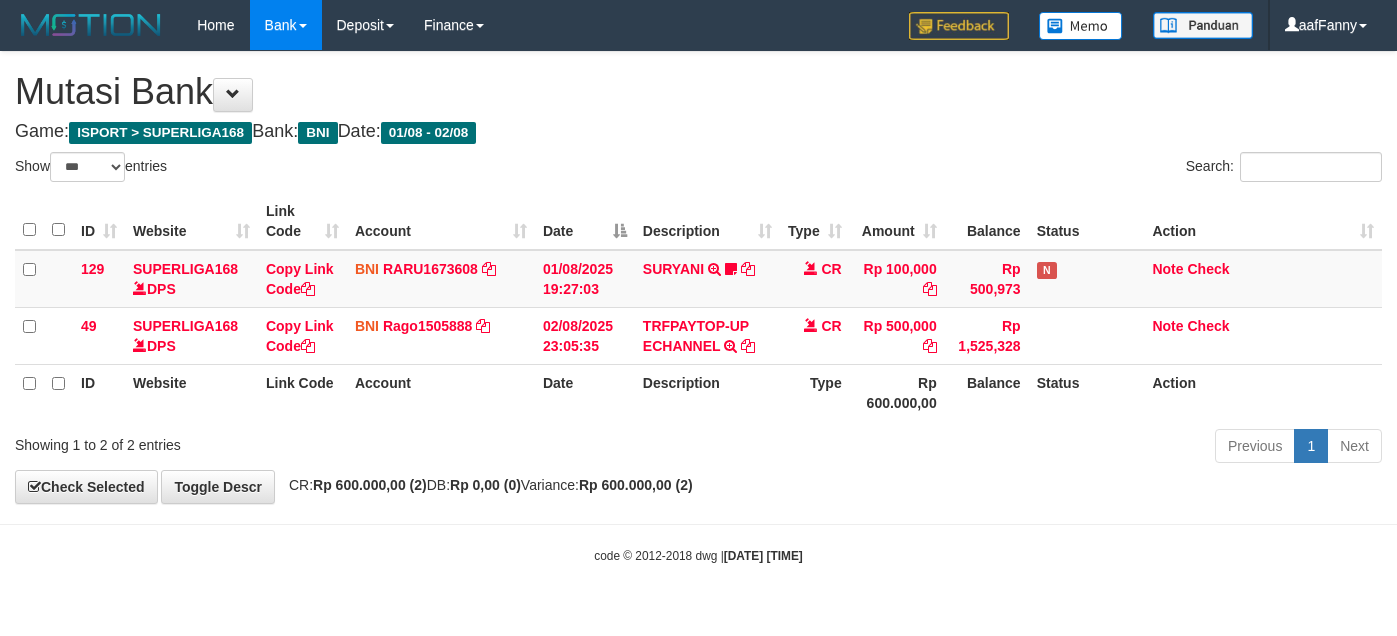 select on "***" 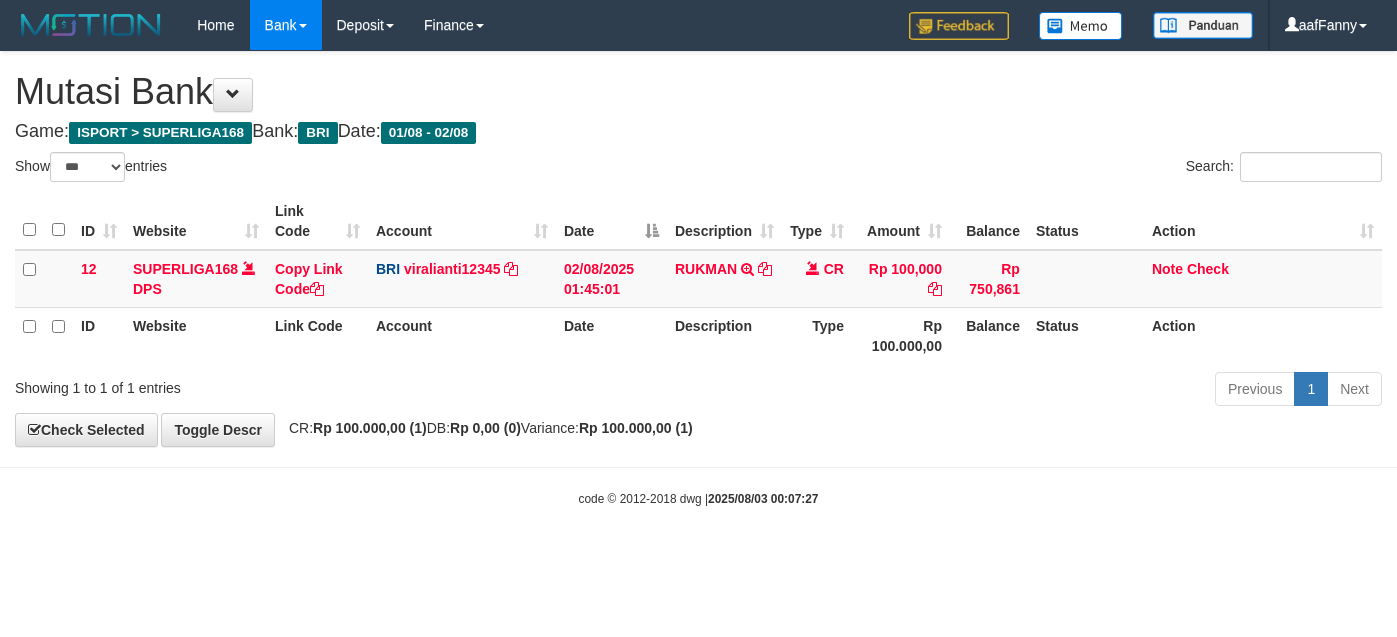select on "***" 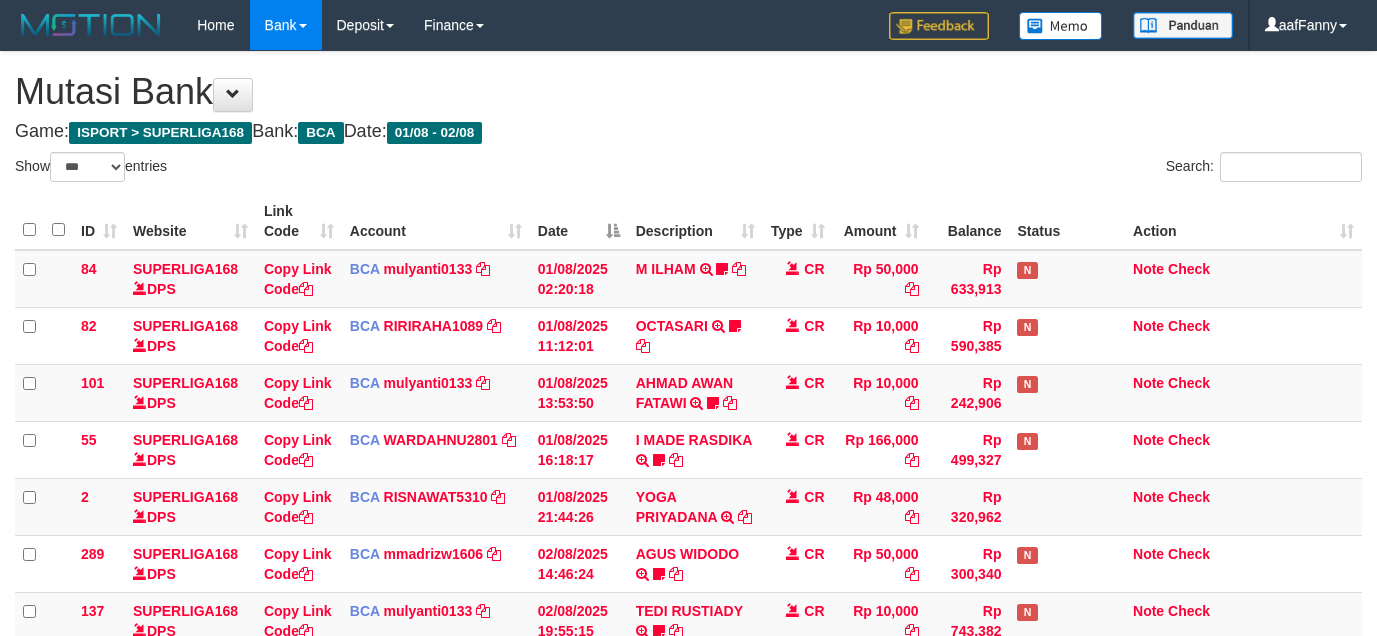 select on "***" 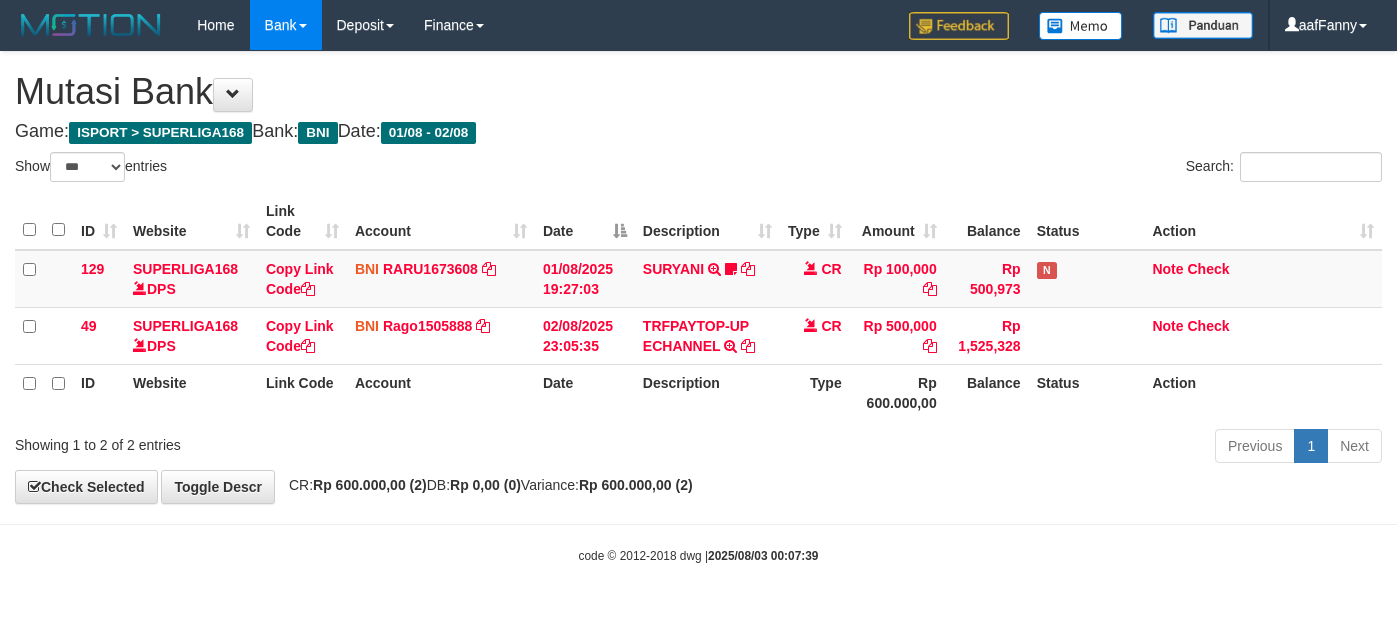 select on "***" 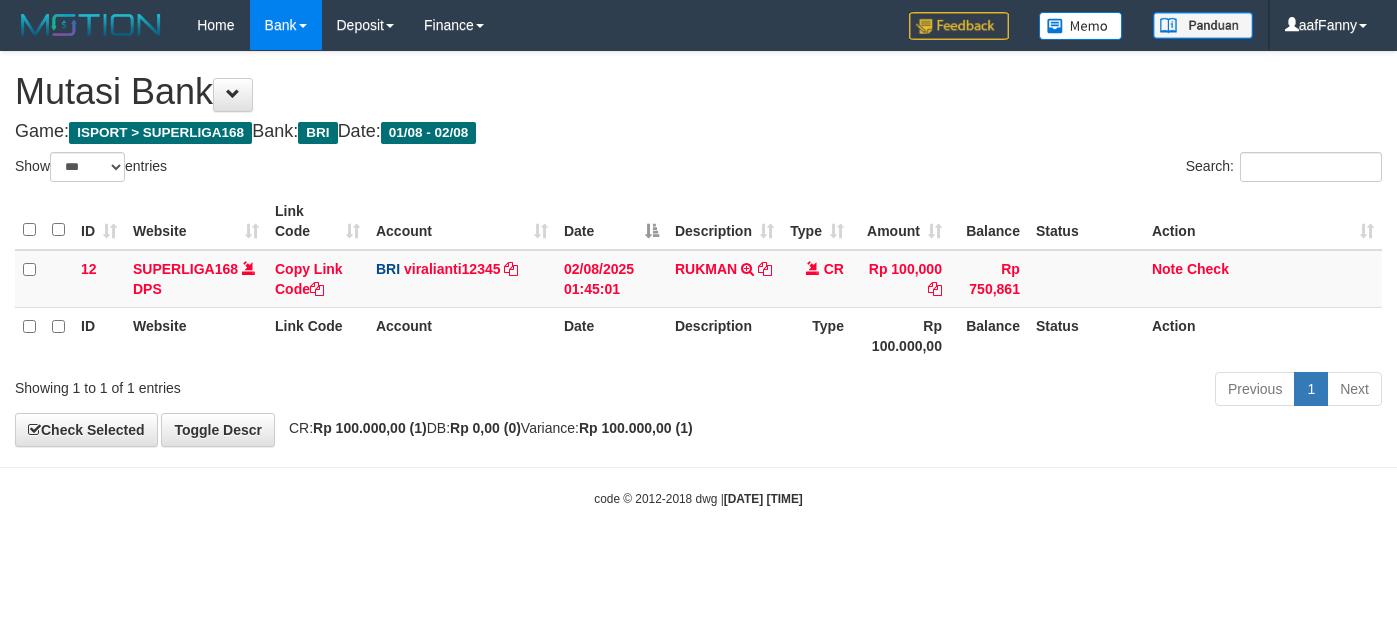 select on "***" 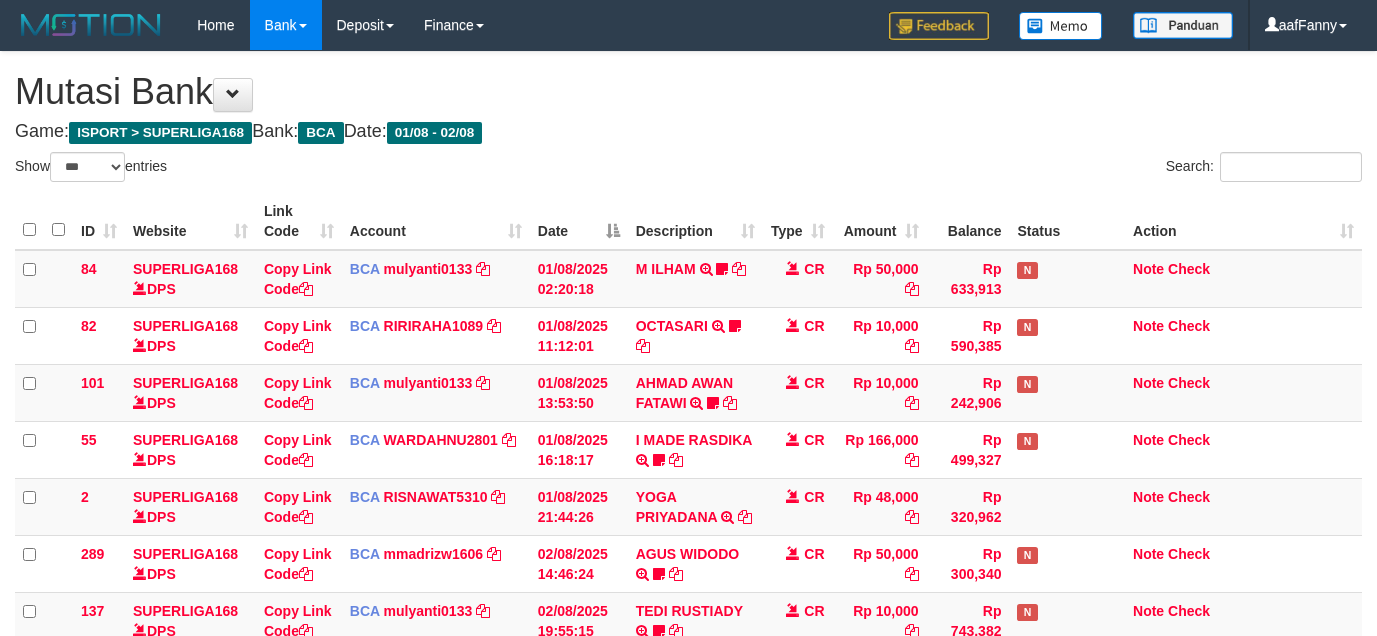 select on "***" 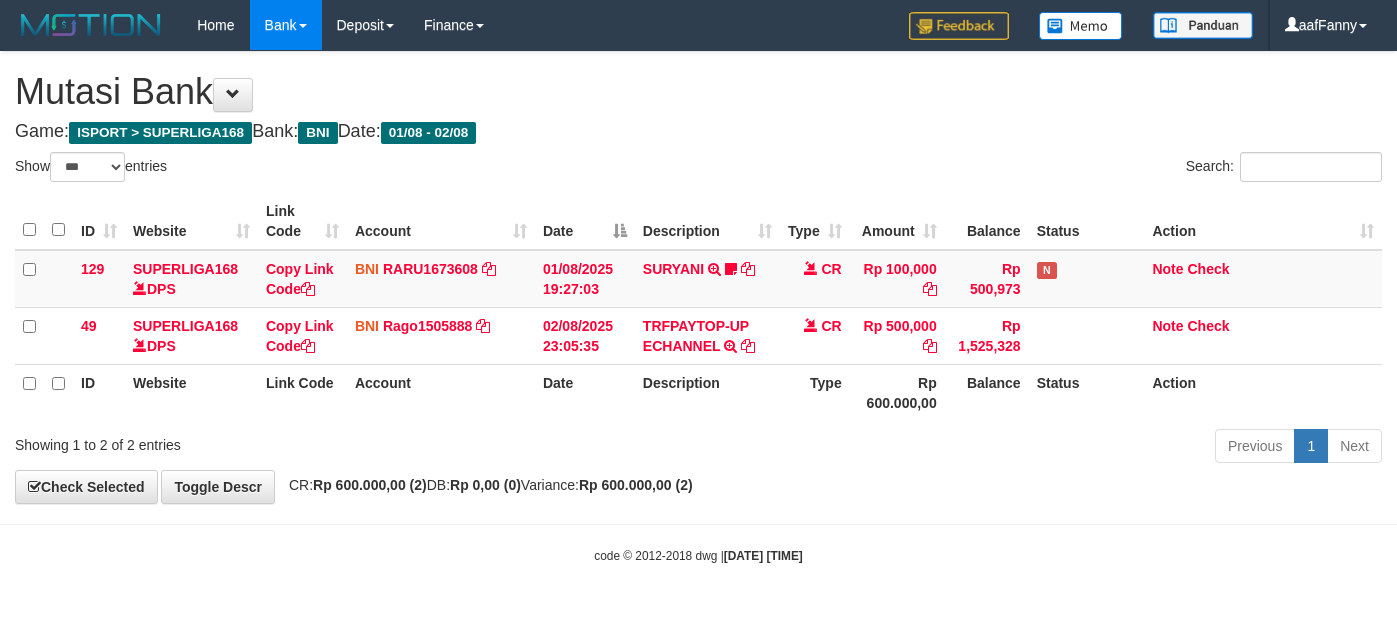 select on "***" 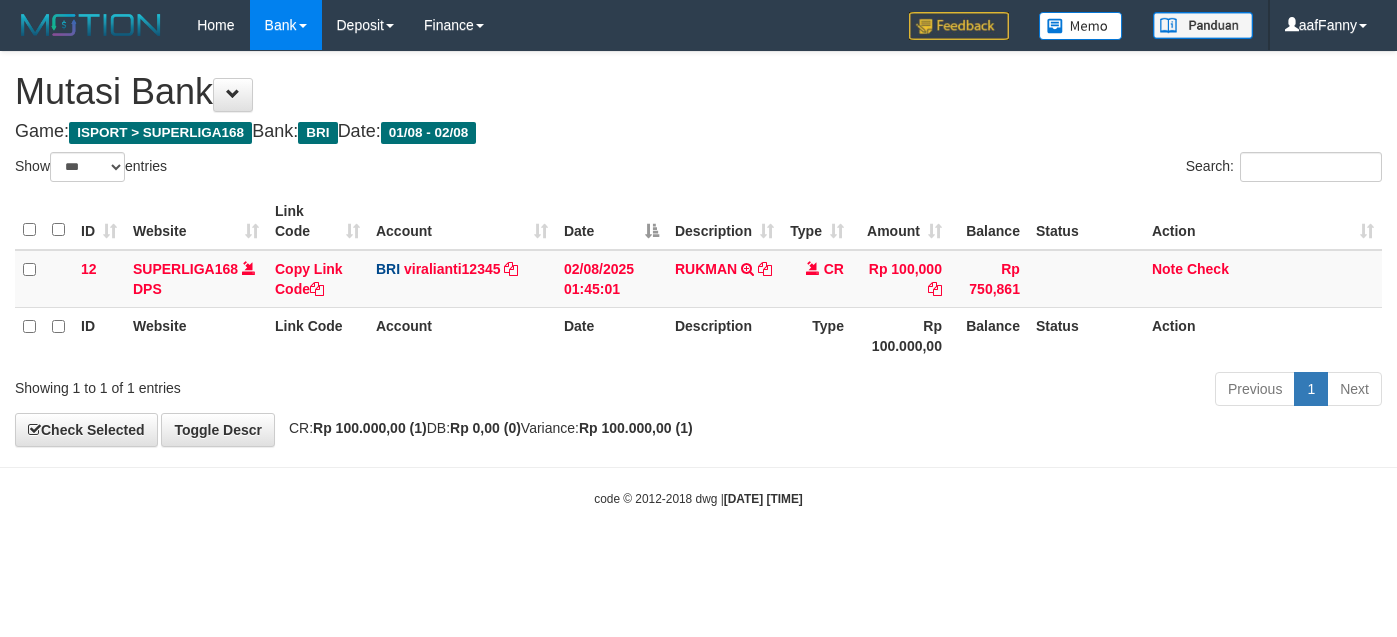 select on "***" 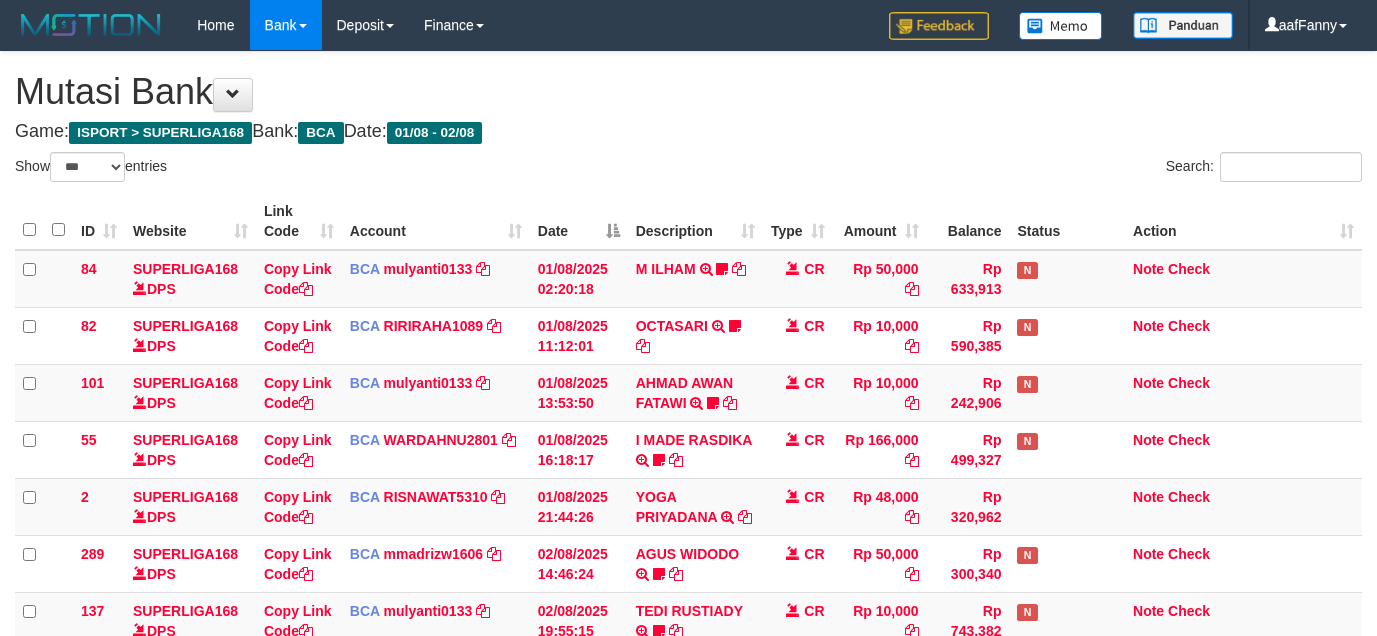 select on "***" 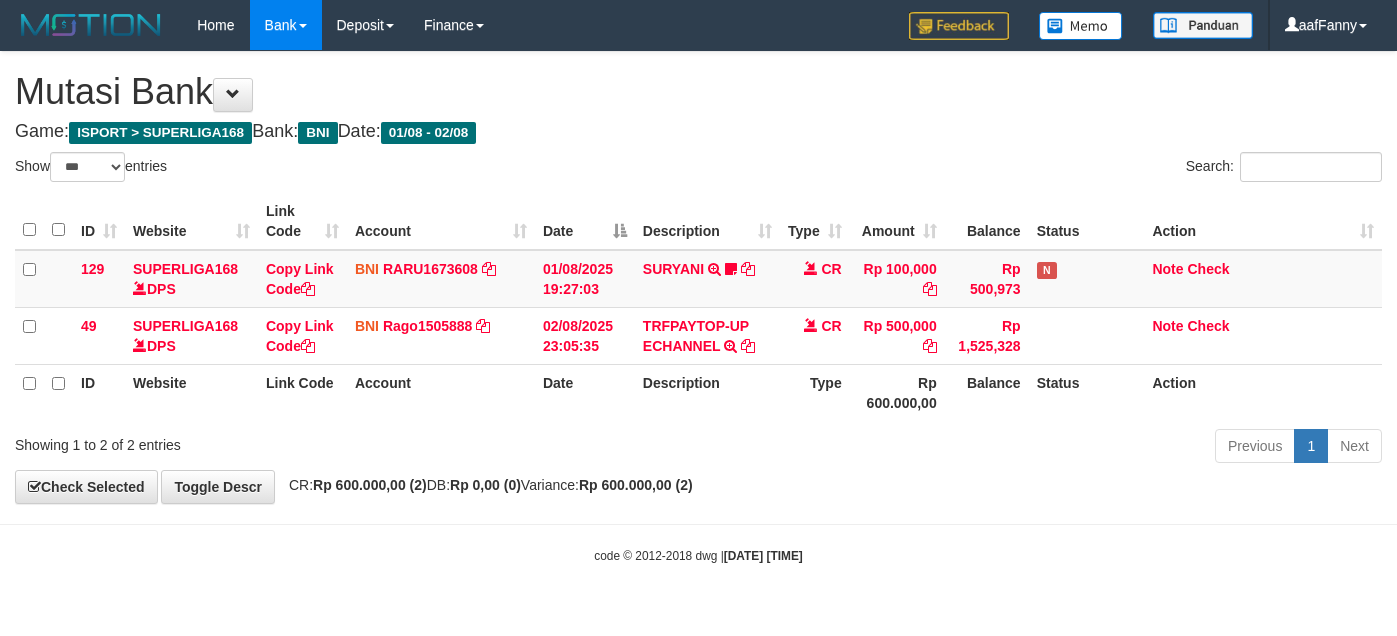select on "***" 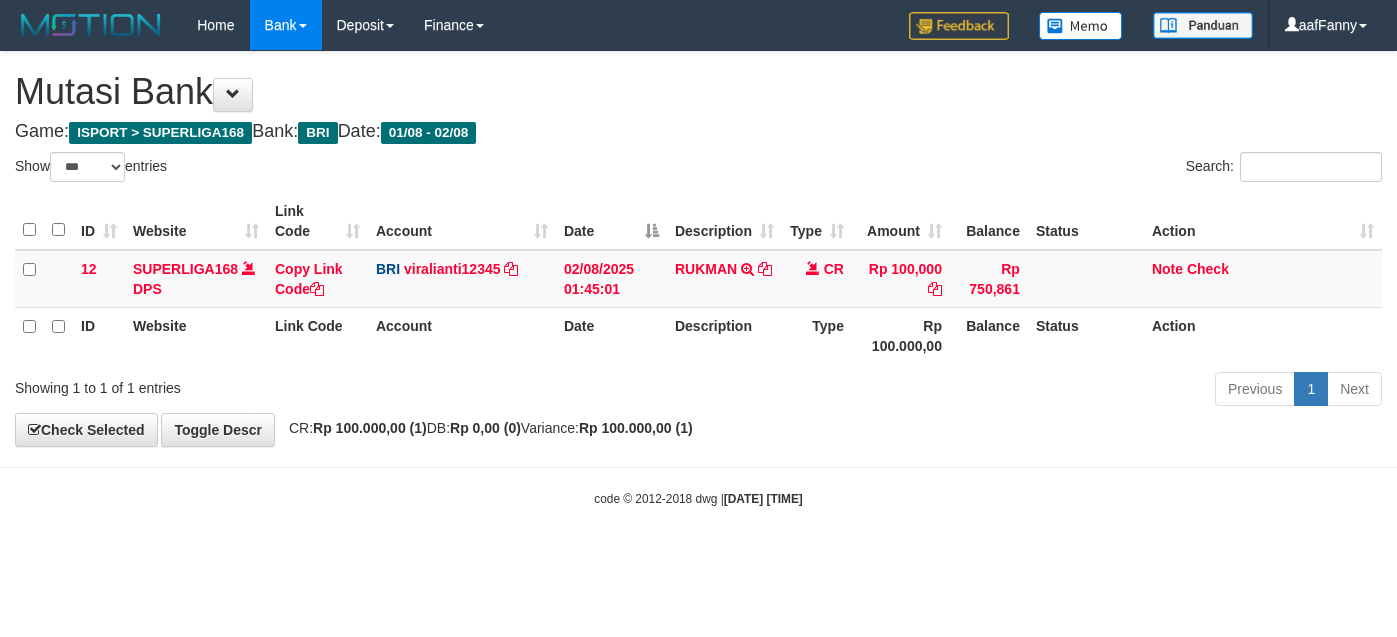 select on "***" 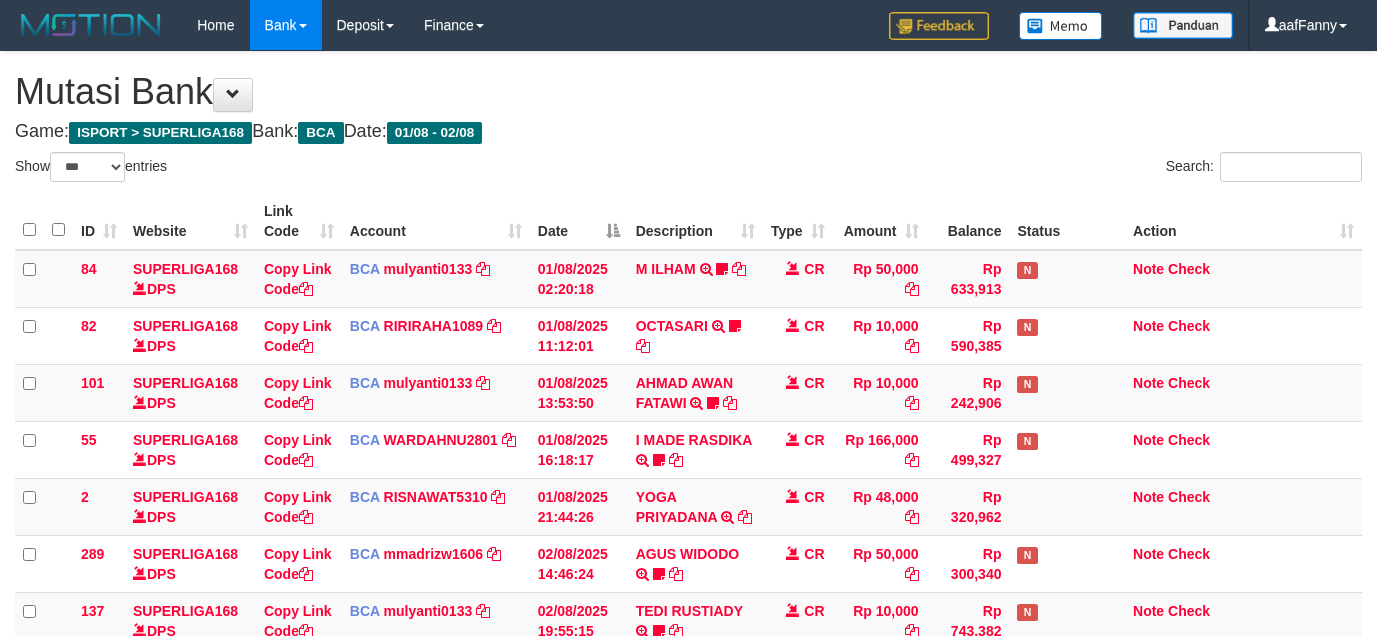 select on "***" 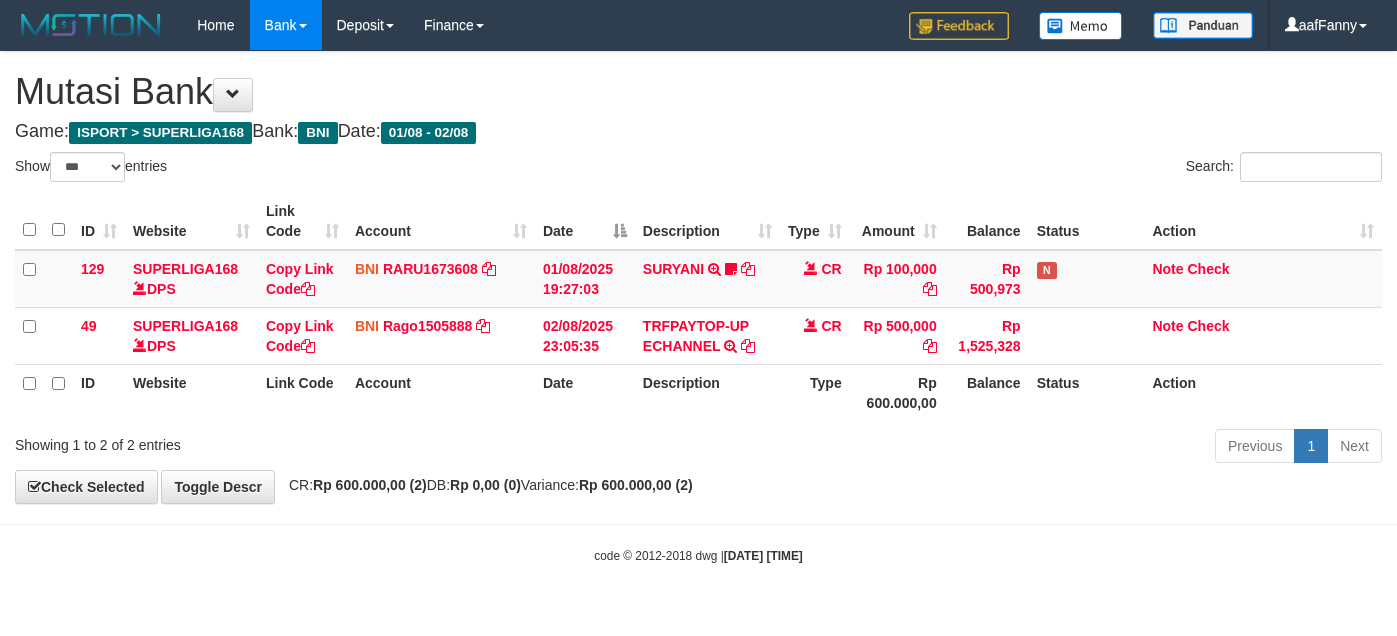 select on "***" 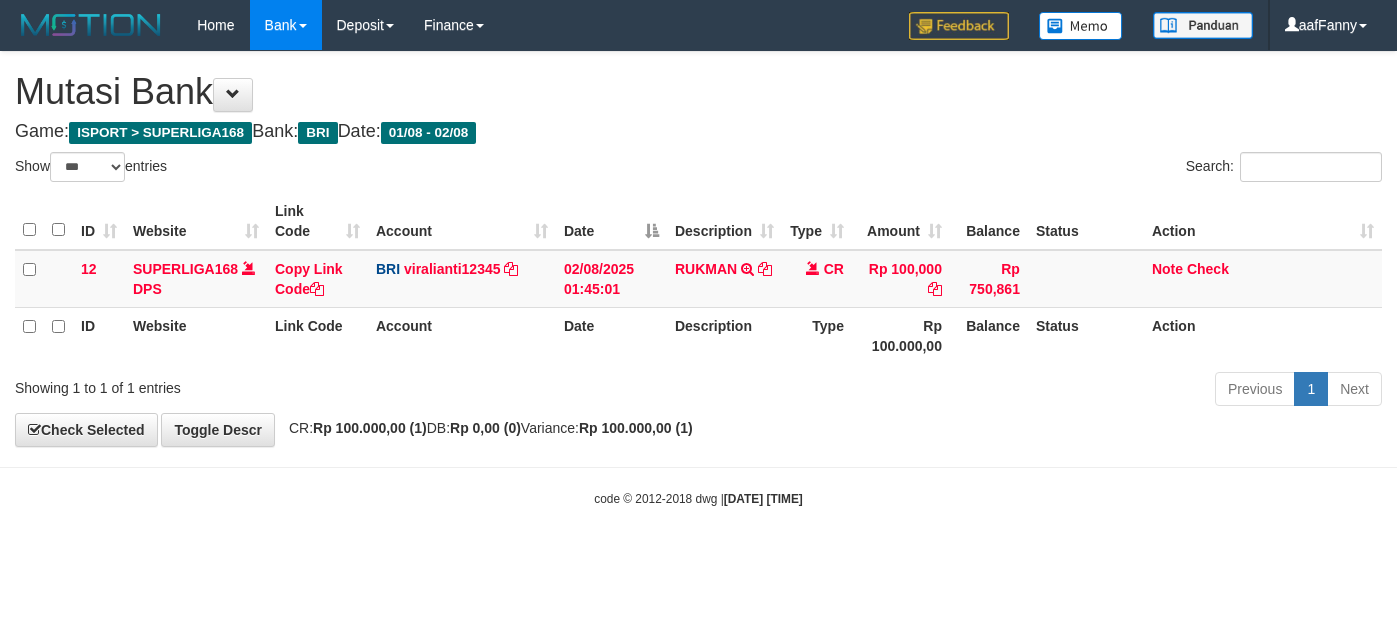 select on "***" 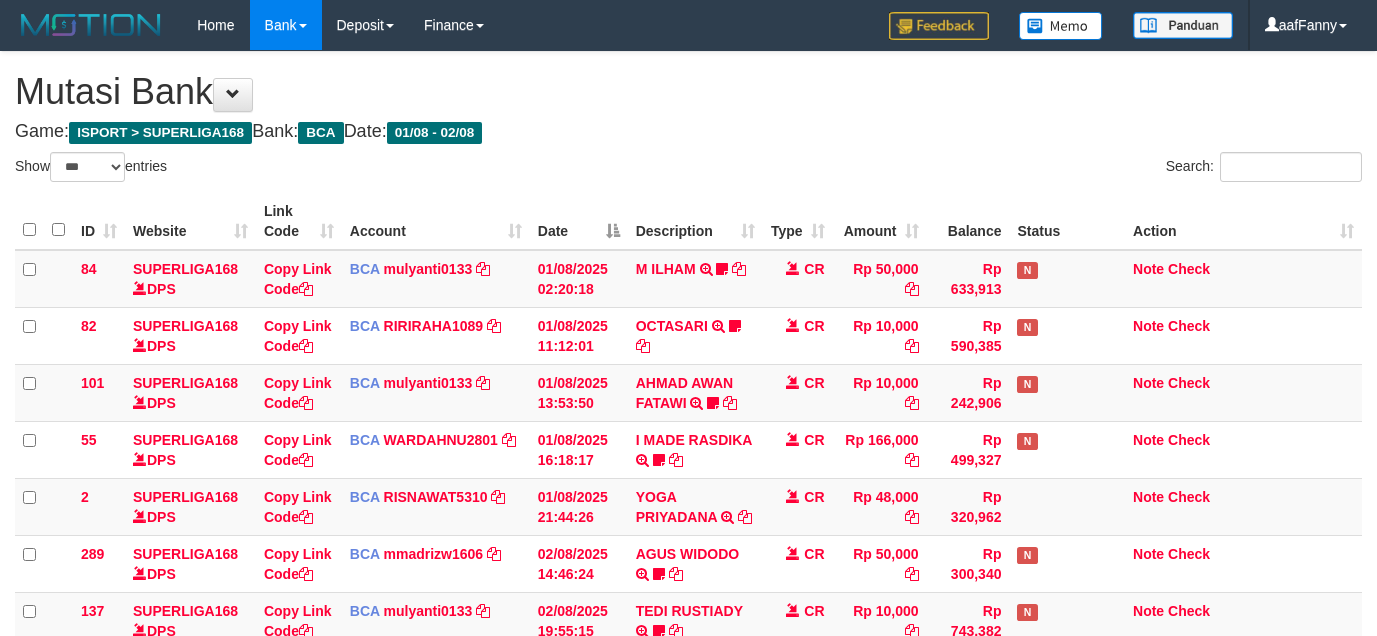 select on "***" 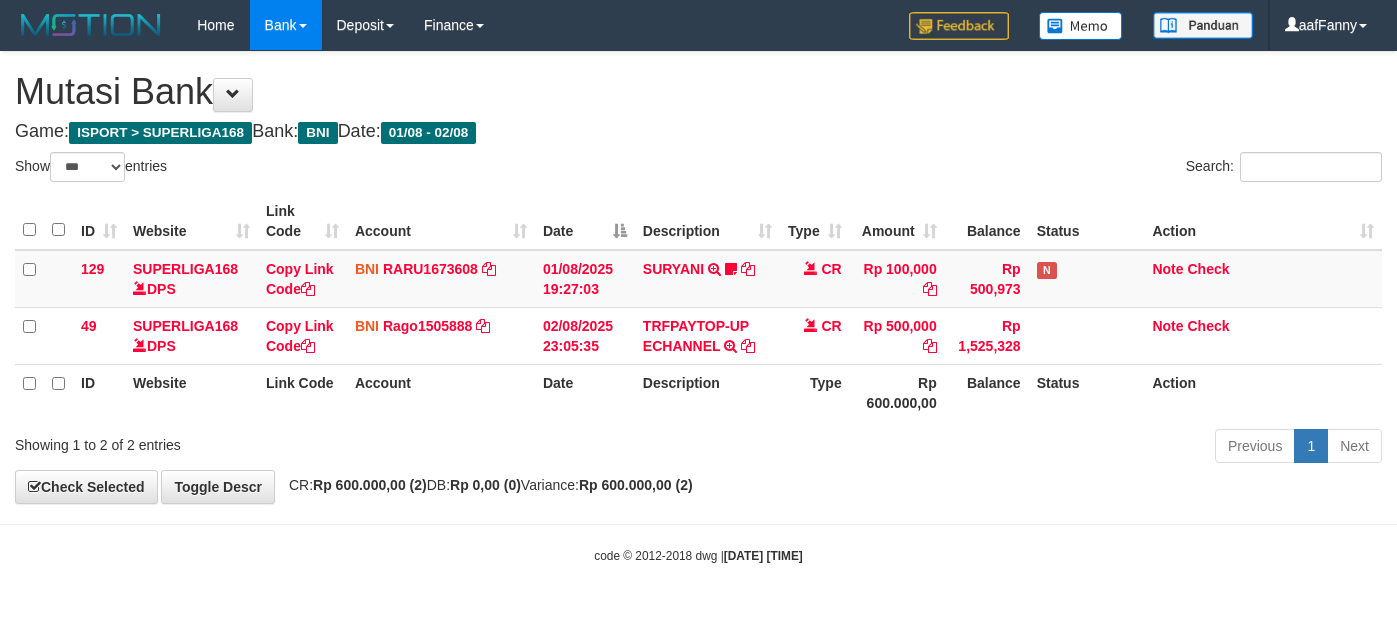 select on "***" 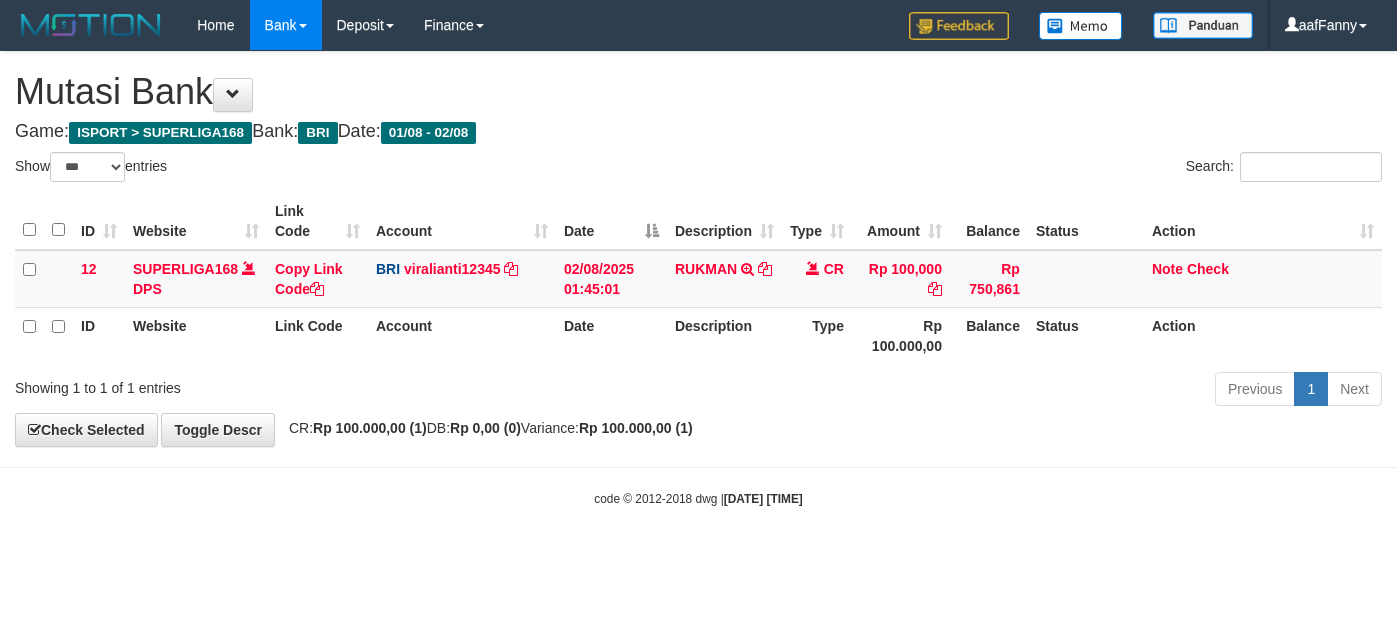 select on "***" 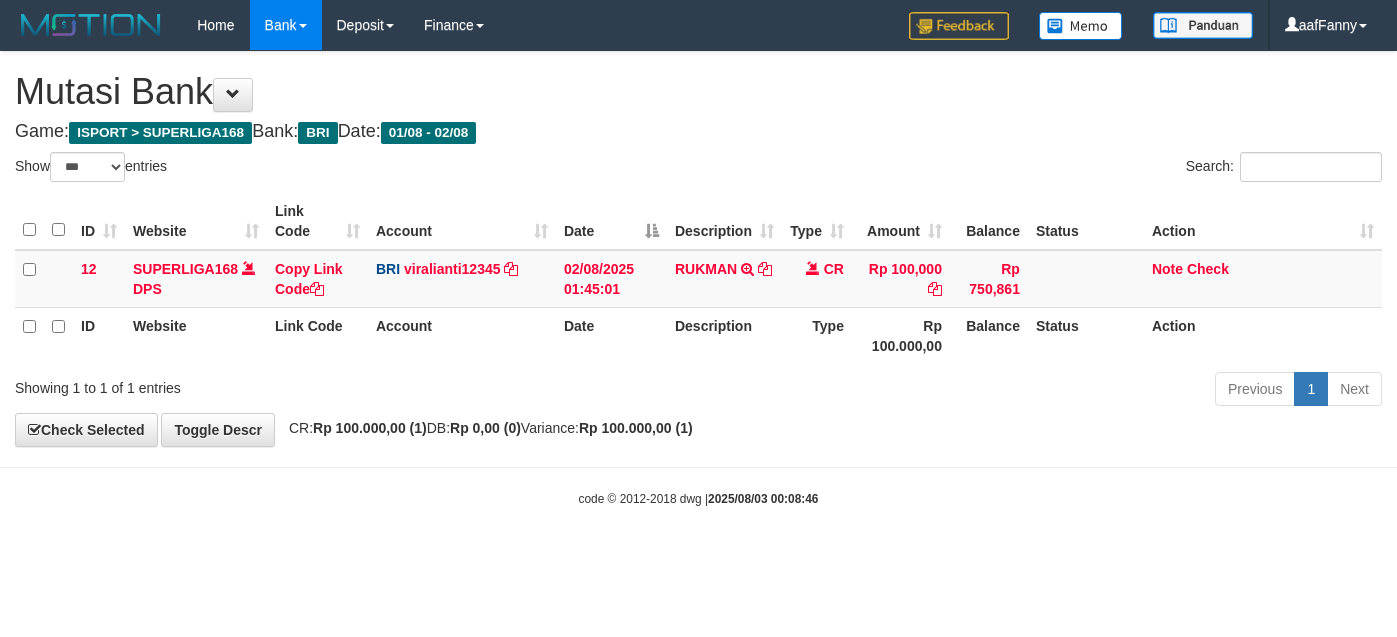 select on "***" 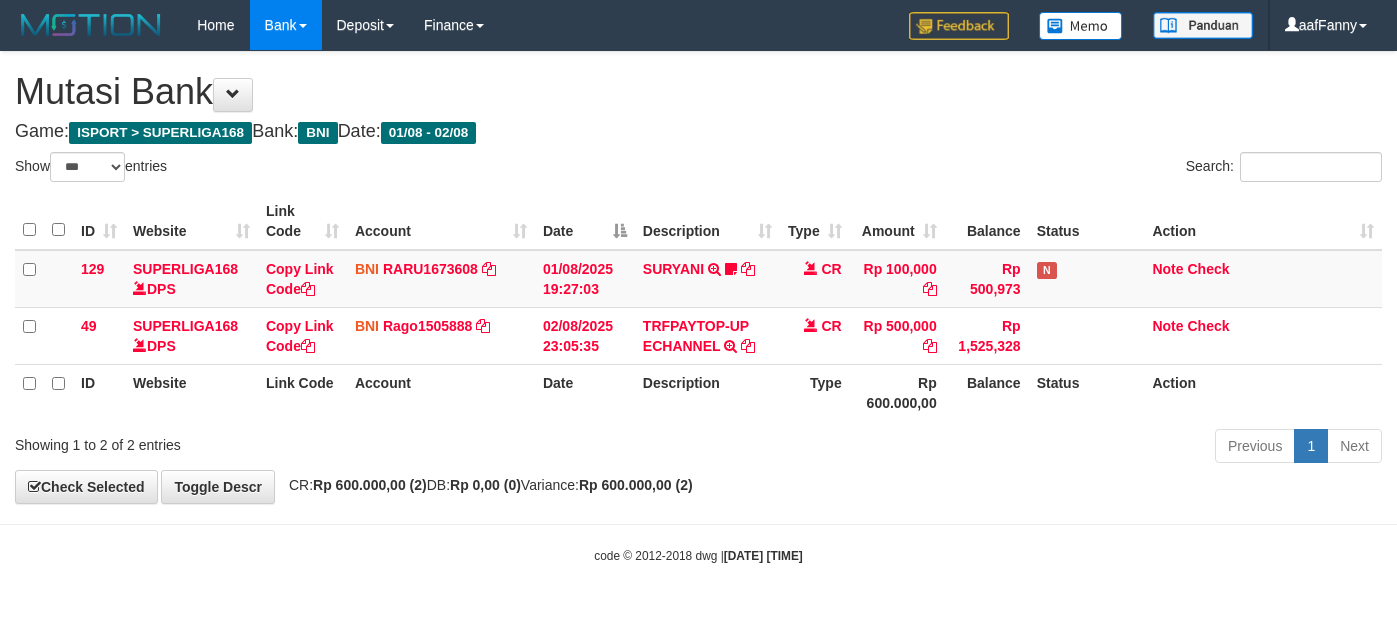 select on "***" 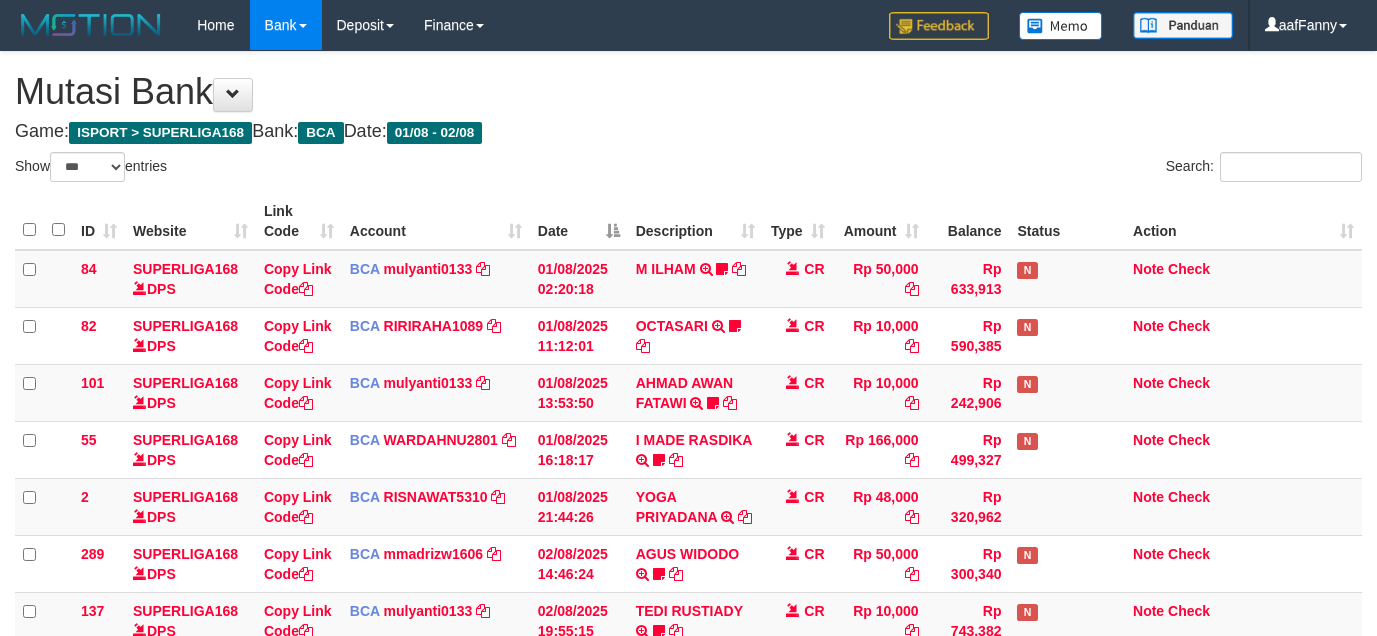 select on "***" 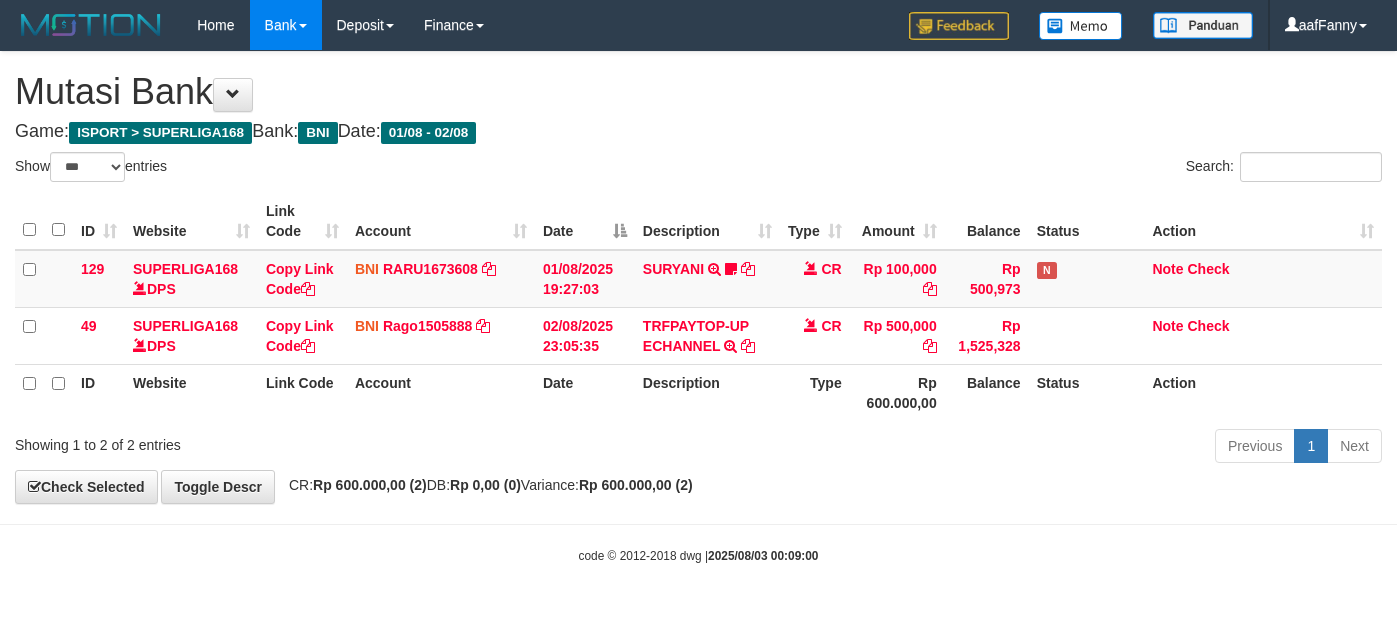 select on "***" 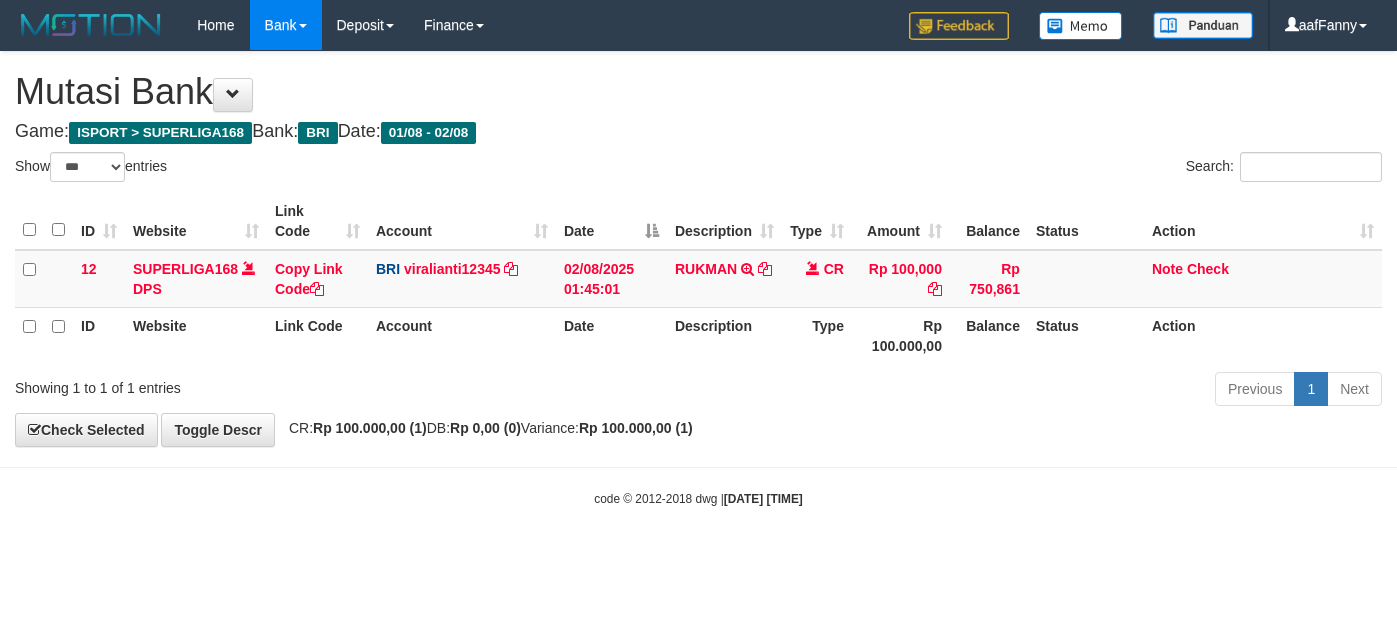 select on "***" 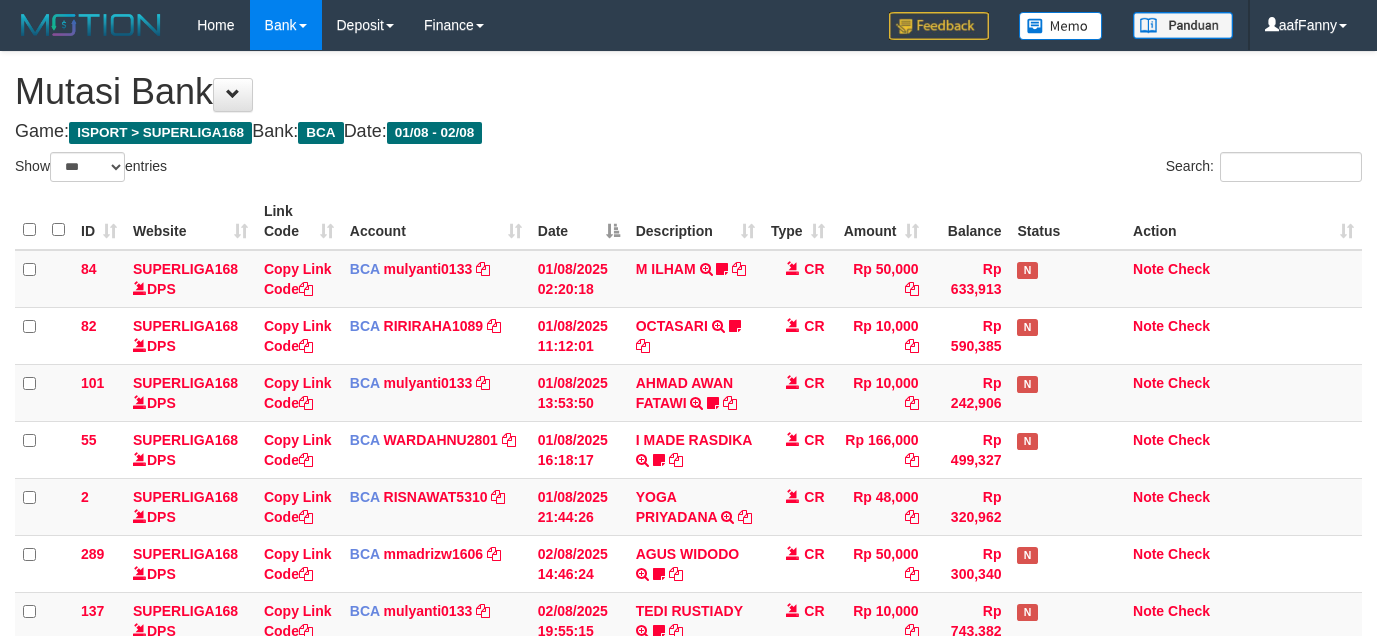select on "***" 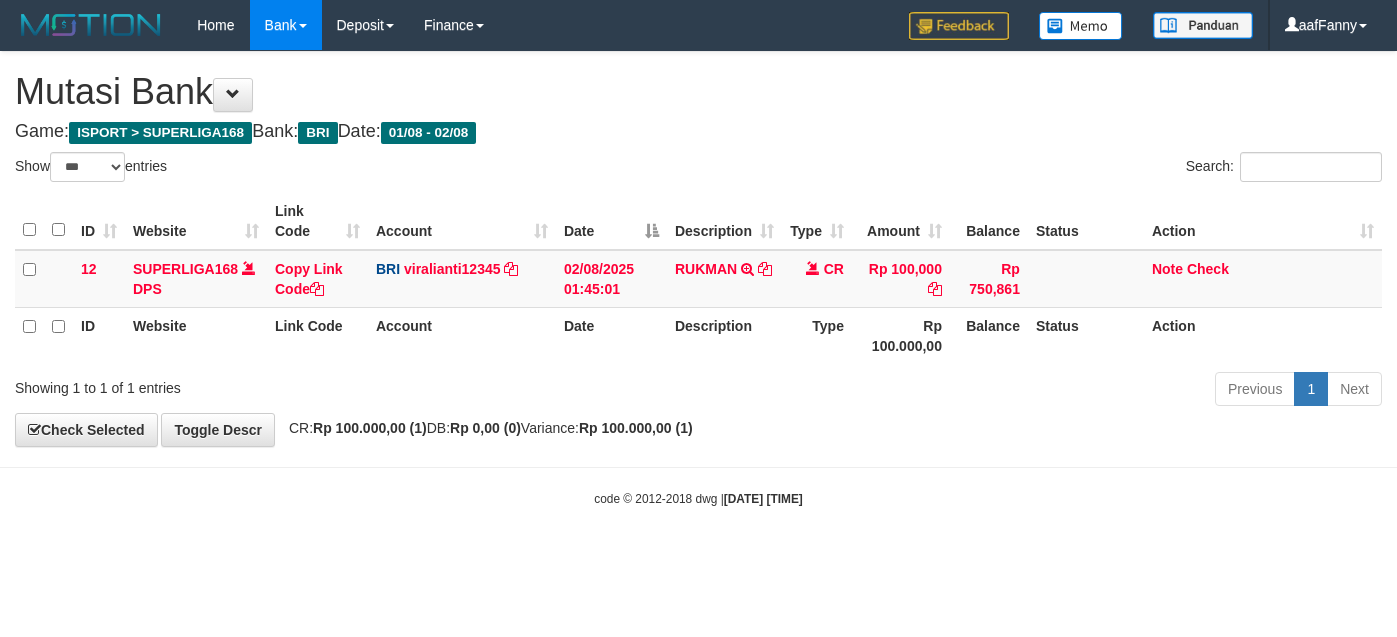 select on "***" 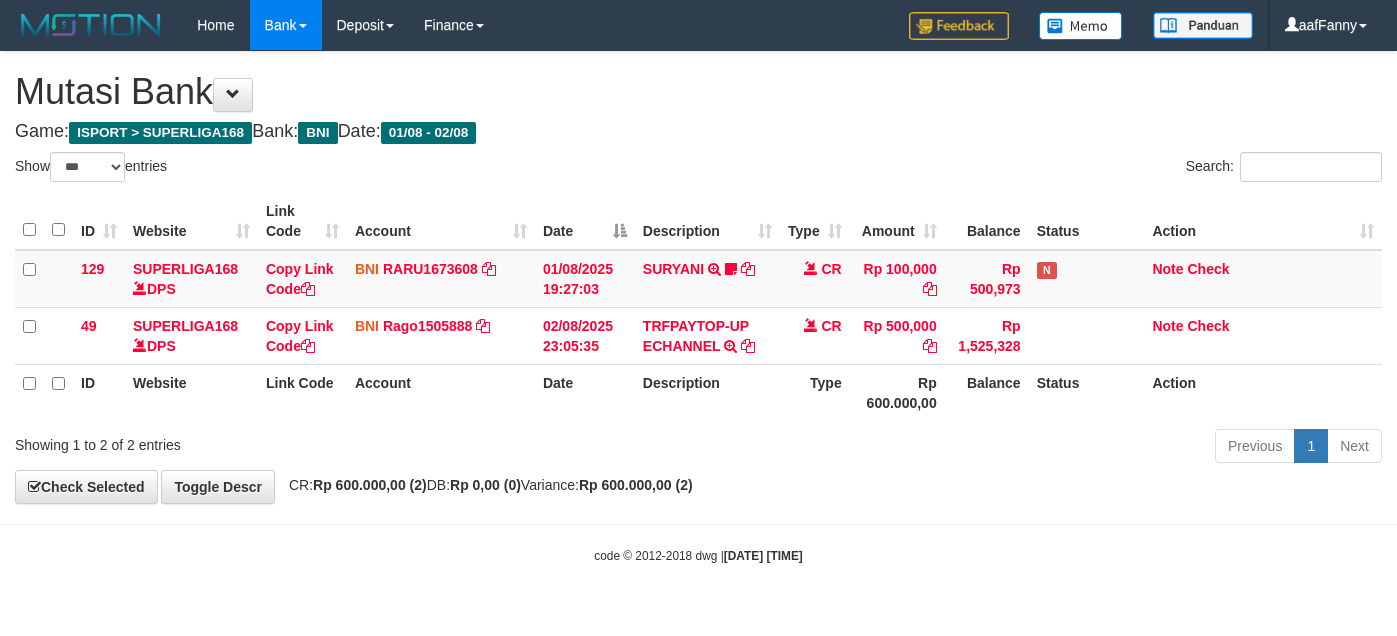 select on "***" 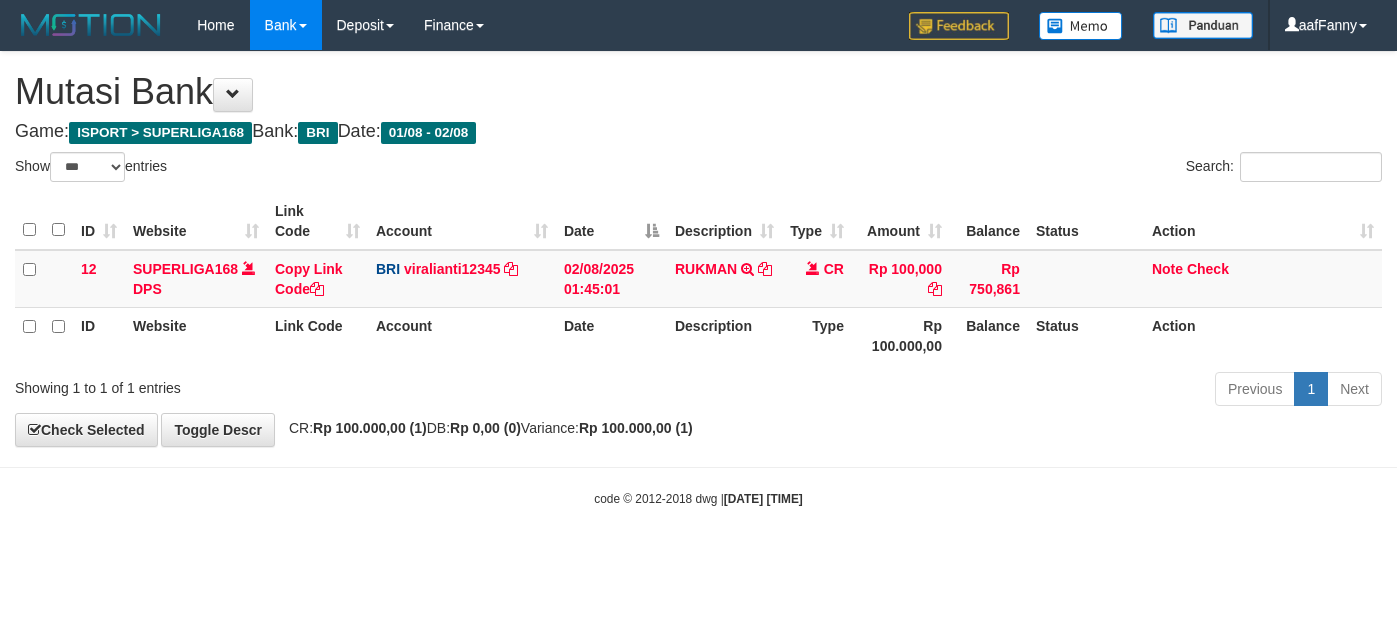 select on "***" 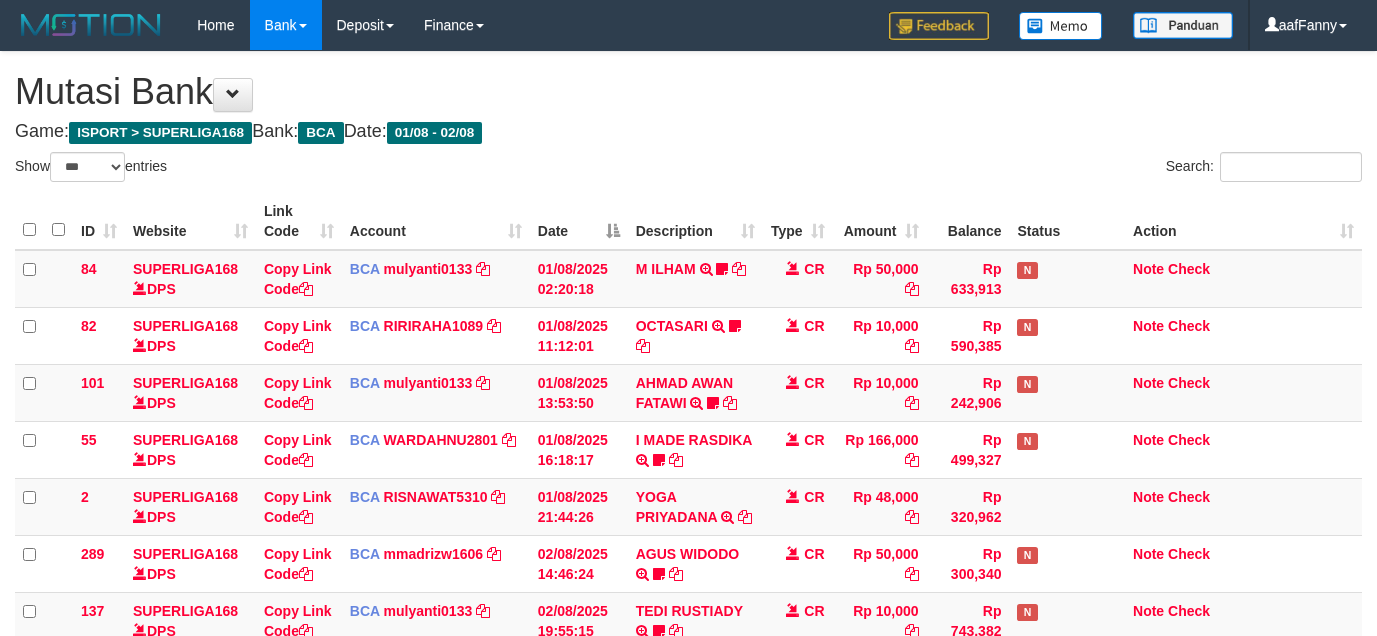 select on "***" 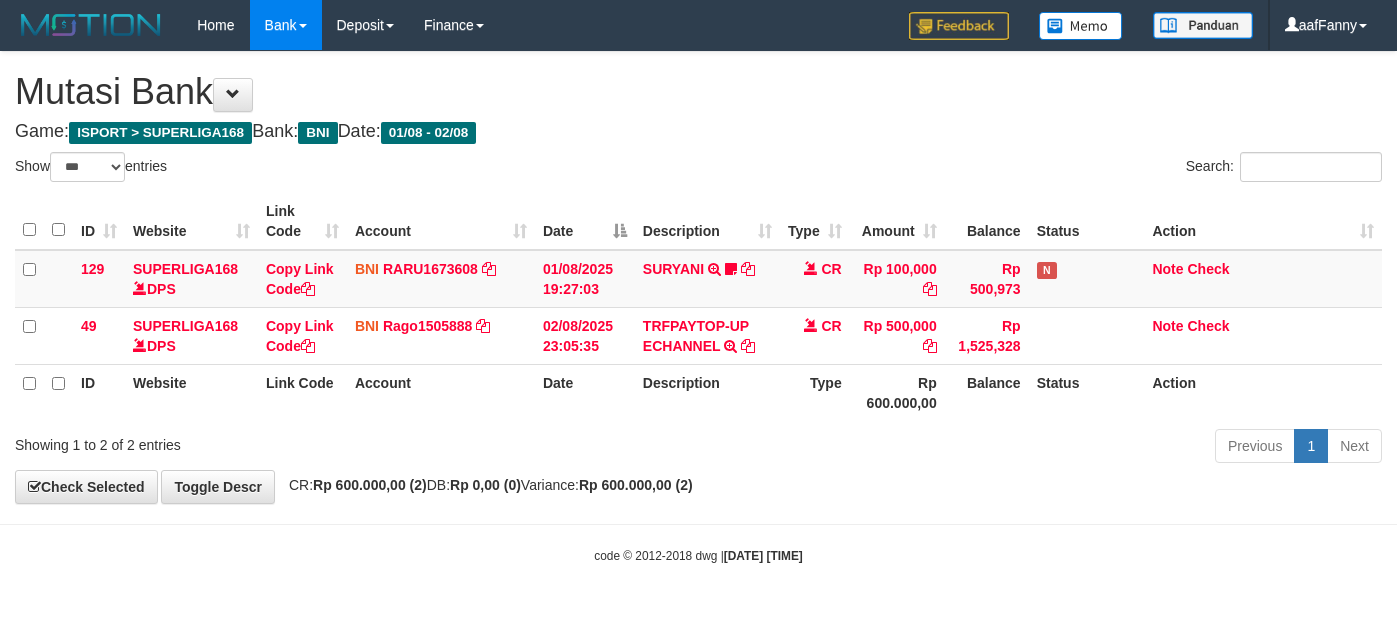 select on "***" 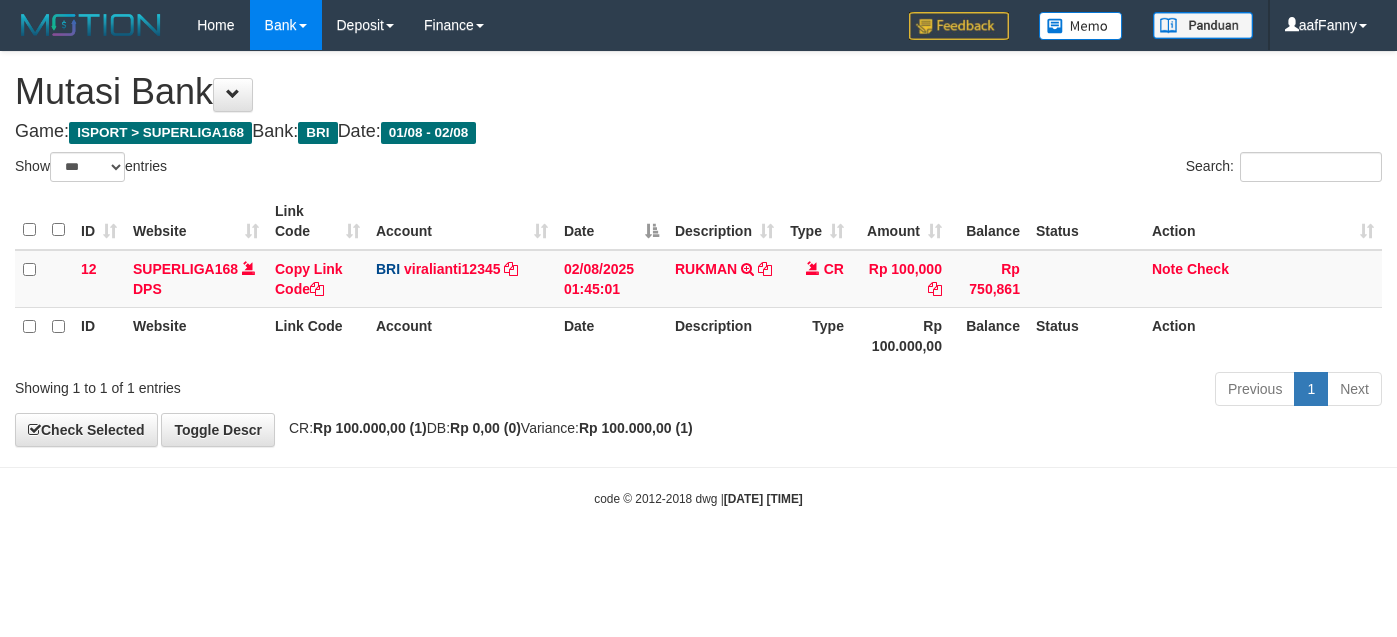 select on "***" 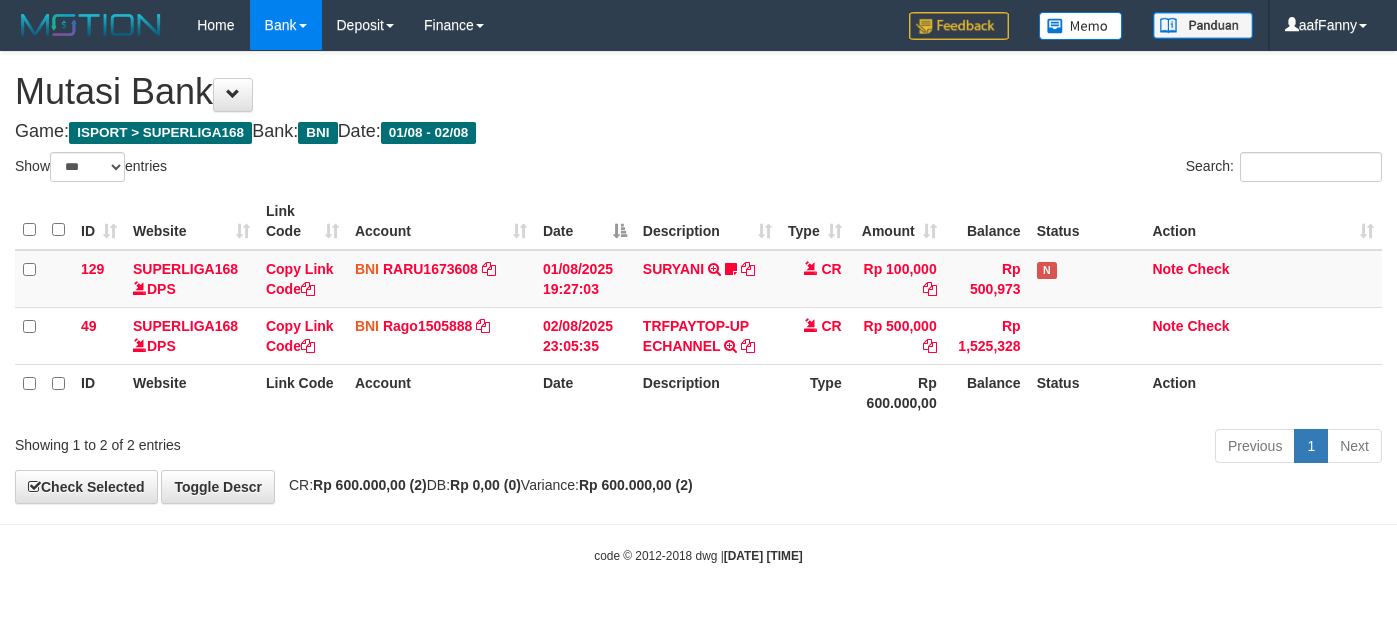 select on "***" 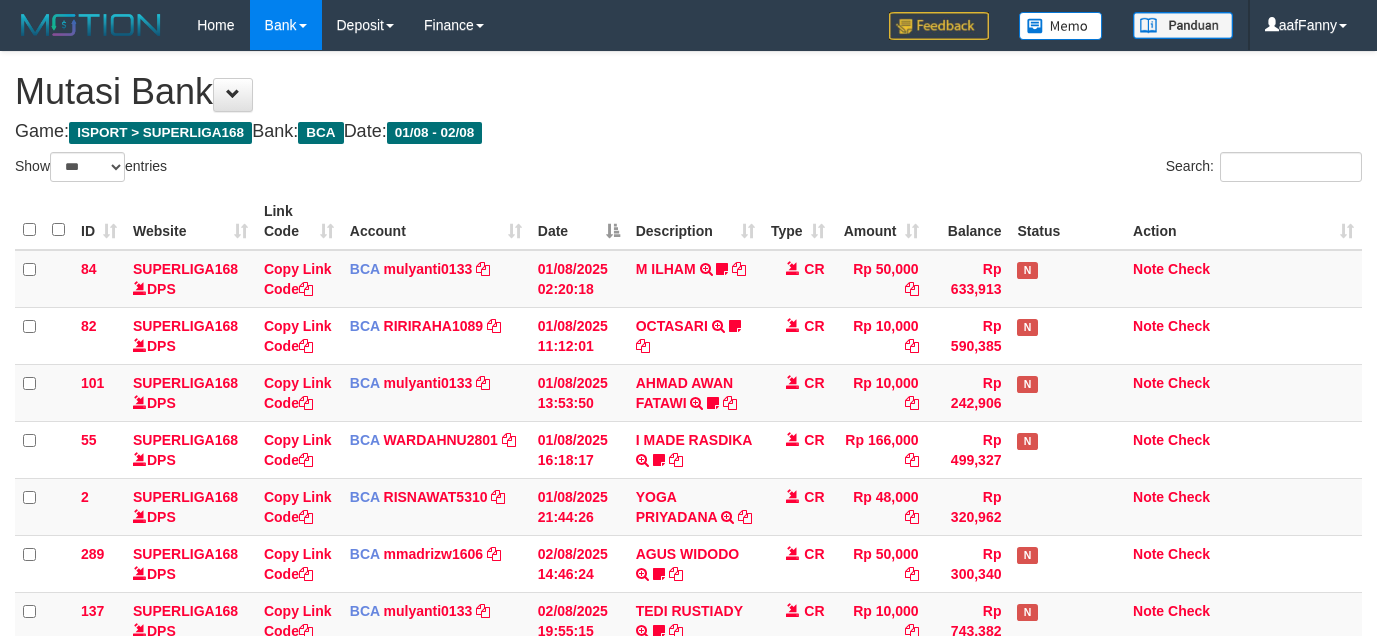 select on "***" 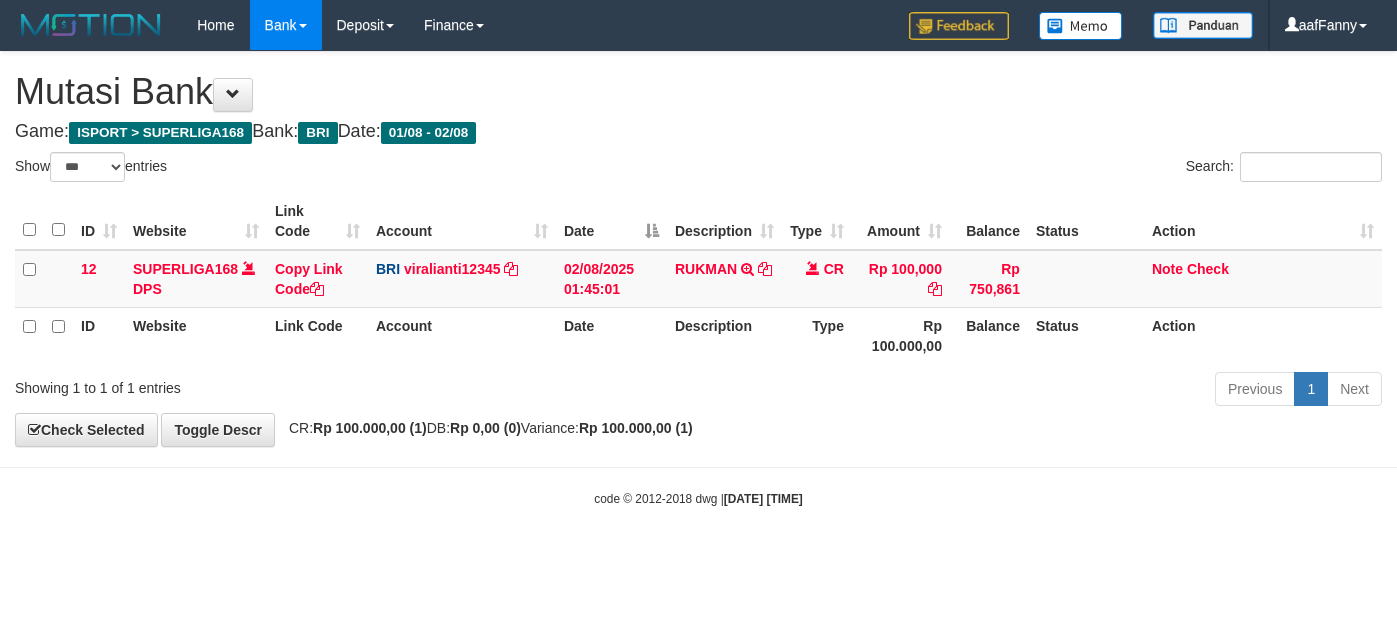 select on "***" 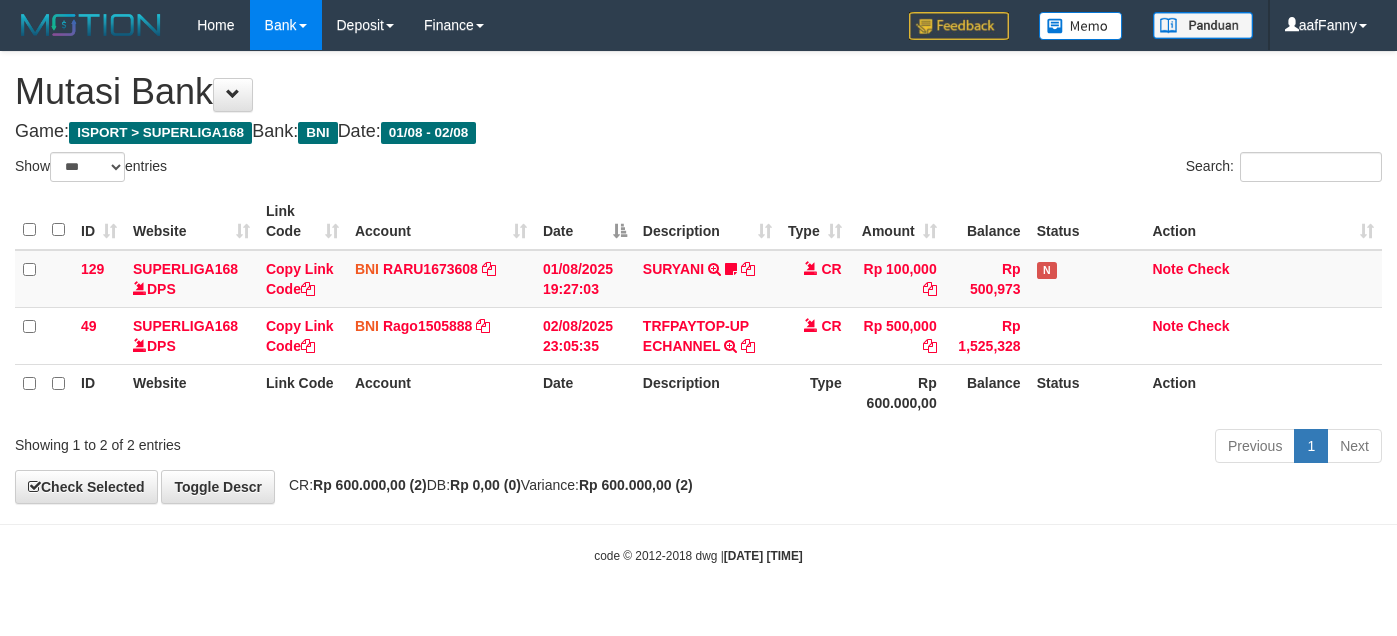 select on "***" 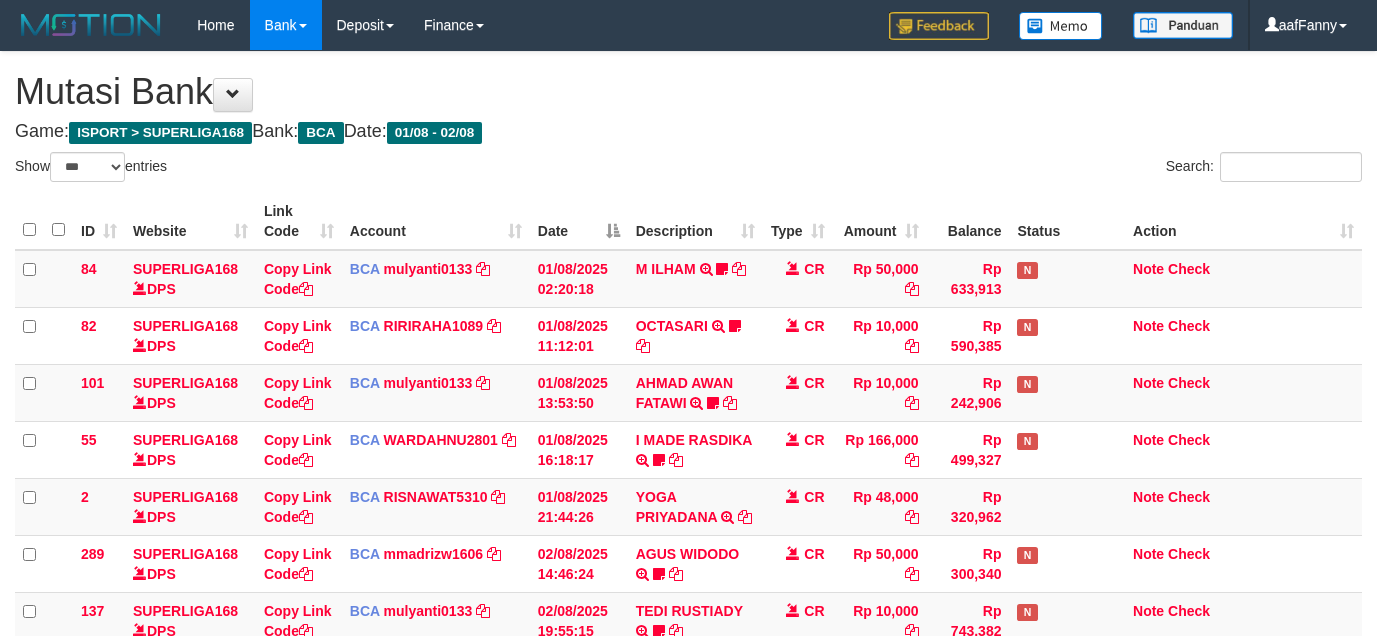 select on "***" 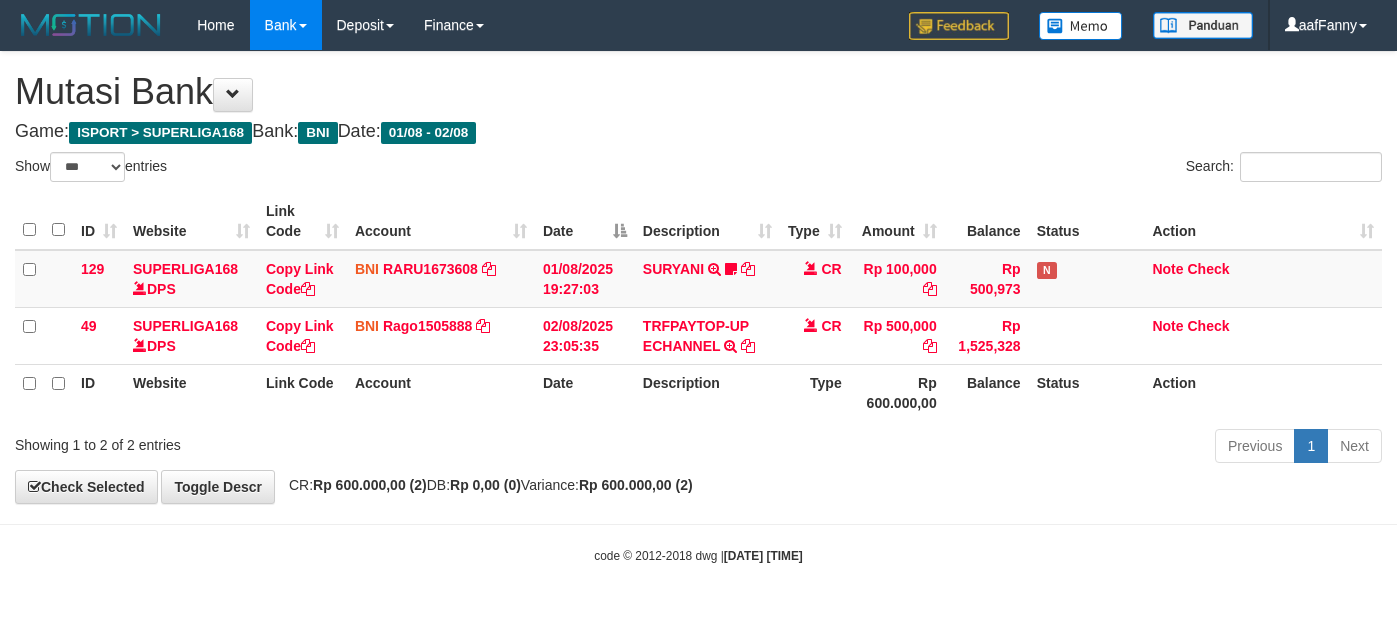 select on "***" 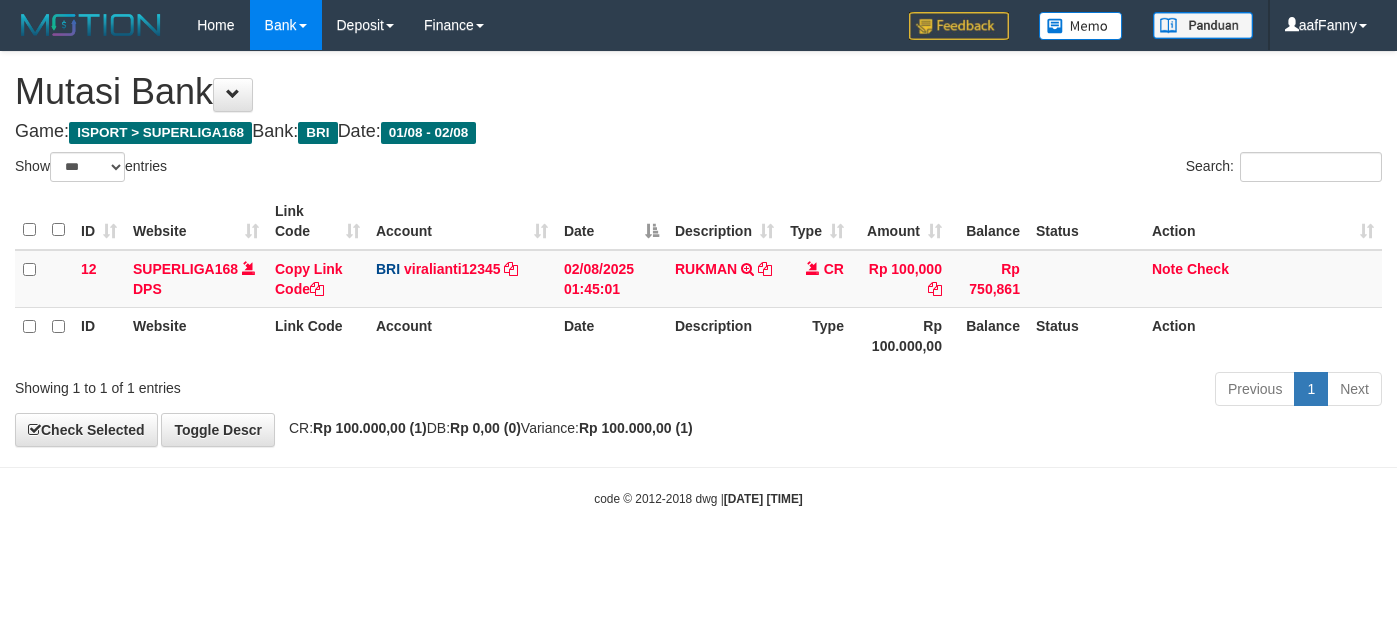 select on "***" 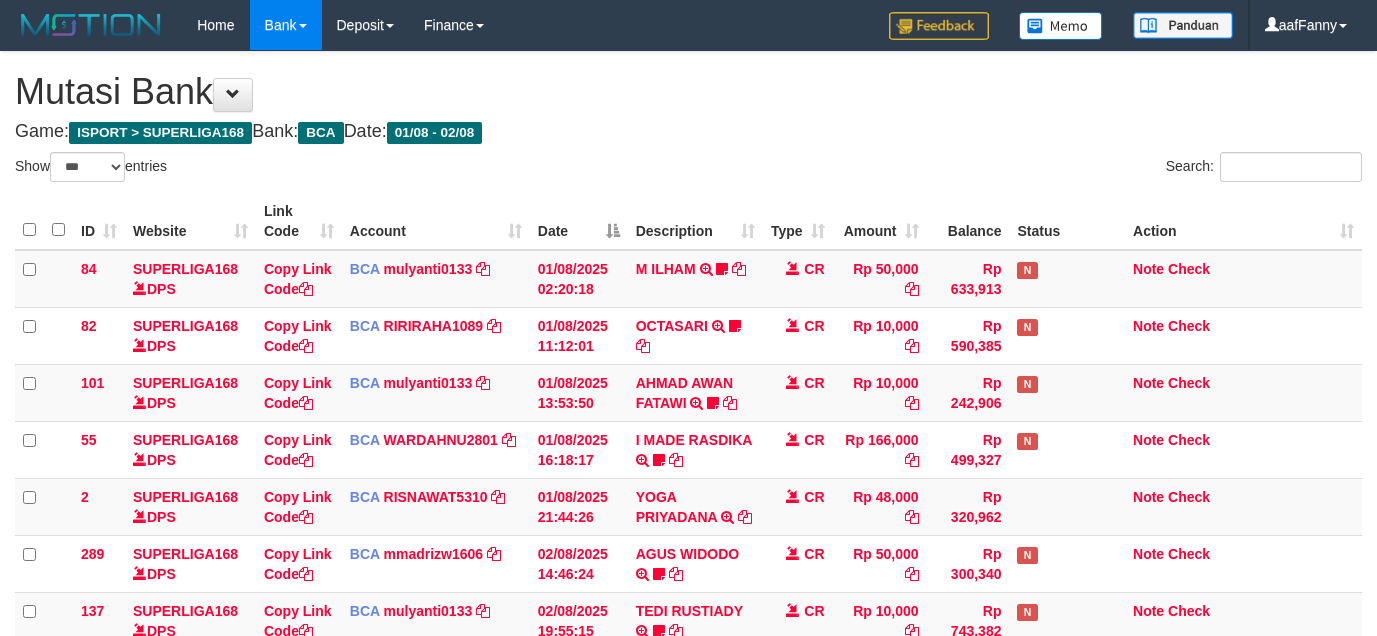 select on "***" 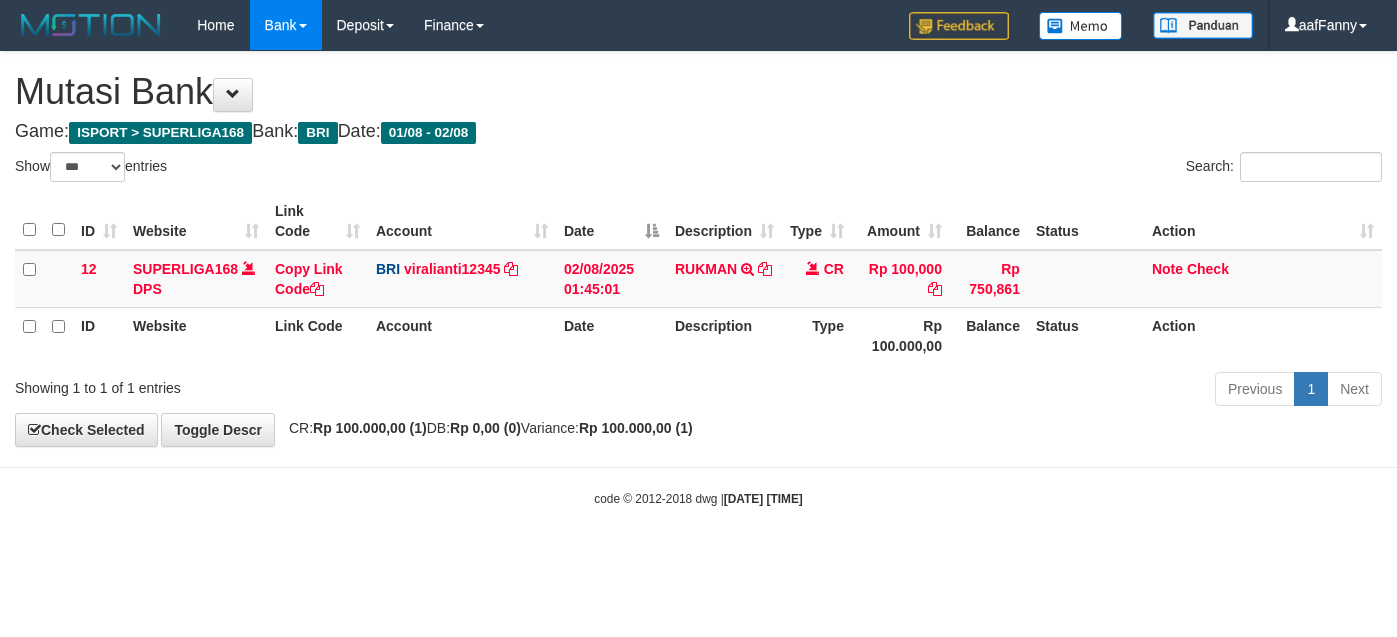 select on "***" 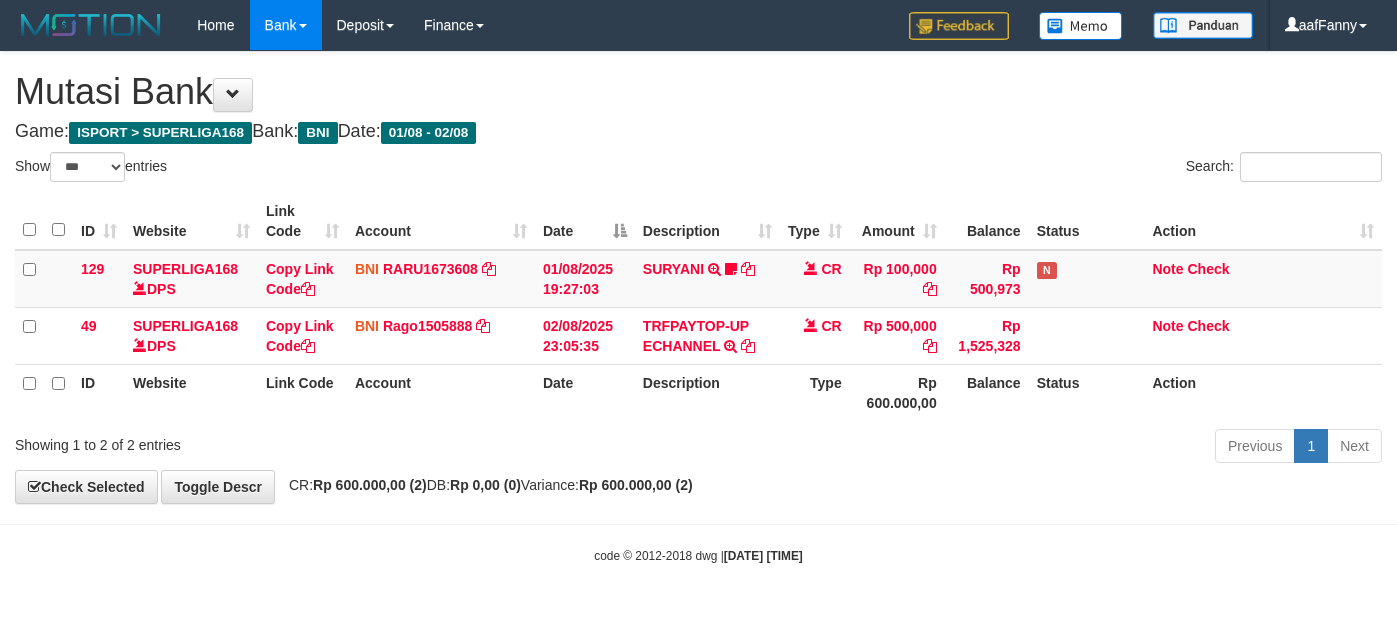 select on "***" 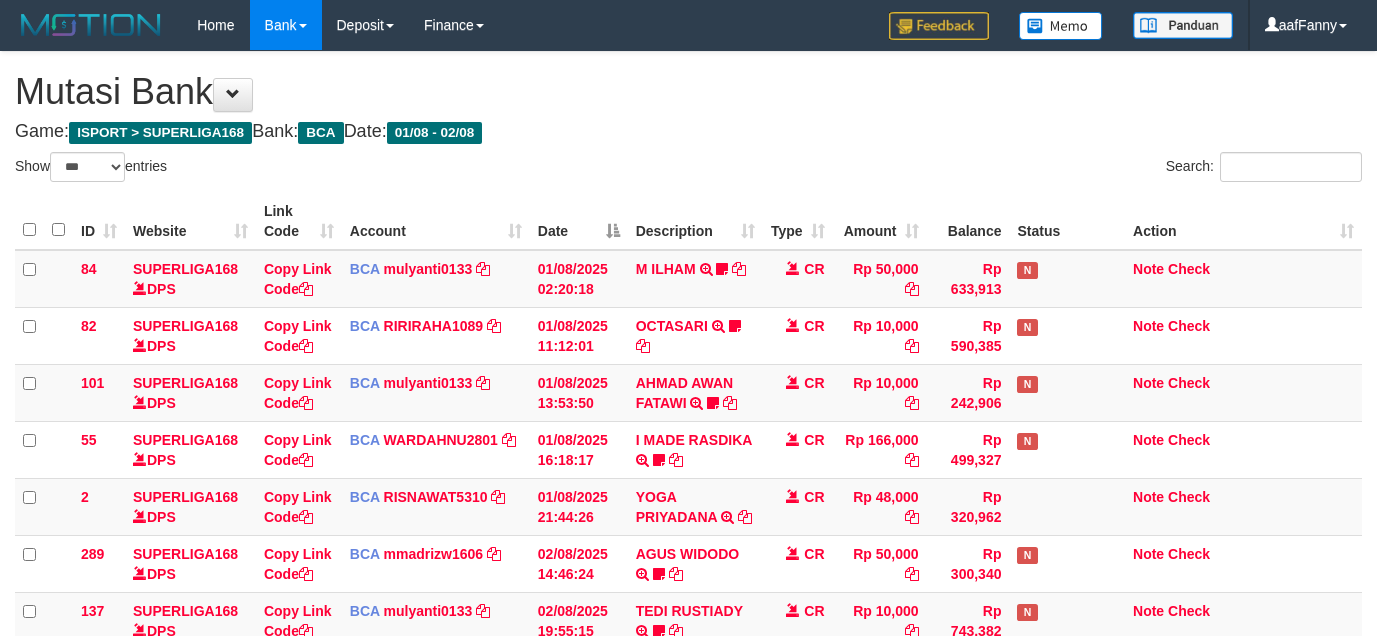 select on "***" 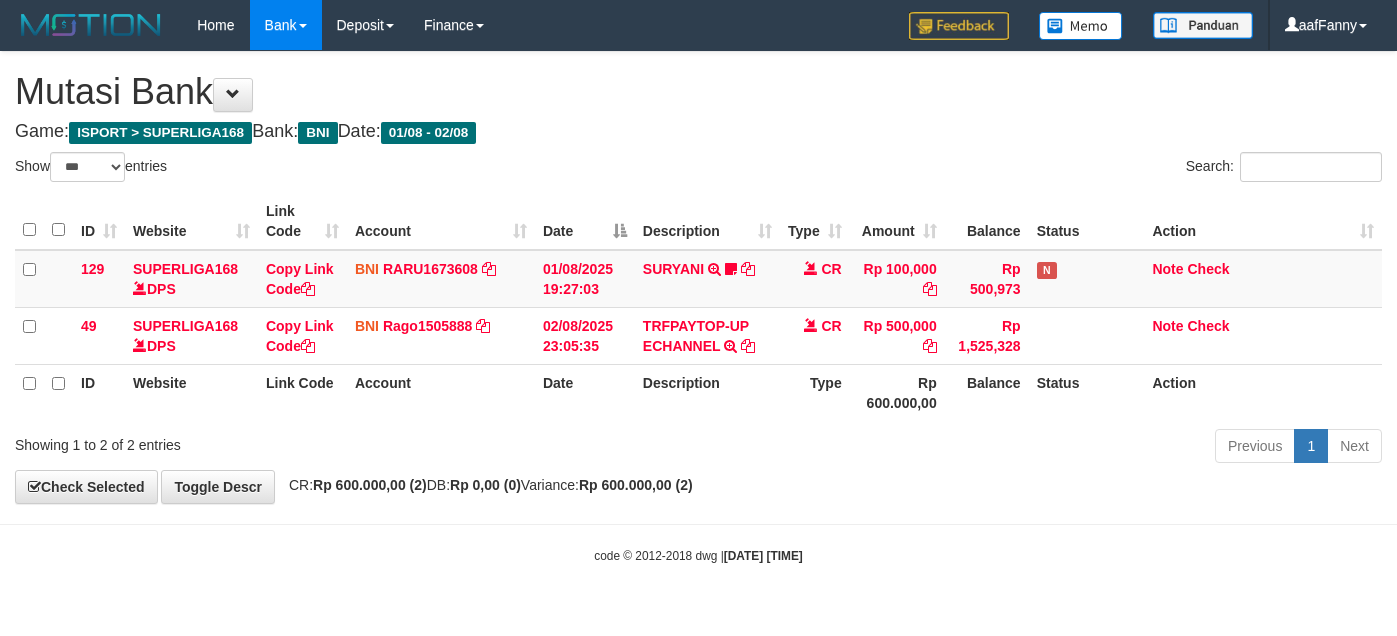 select on "***" 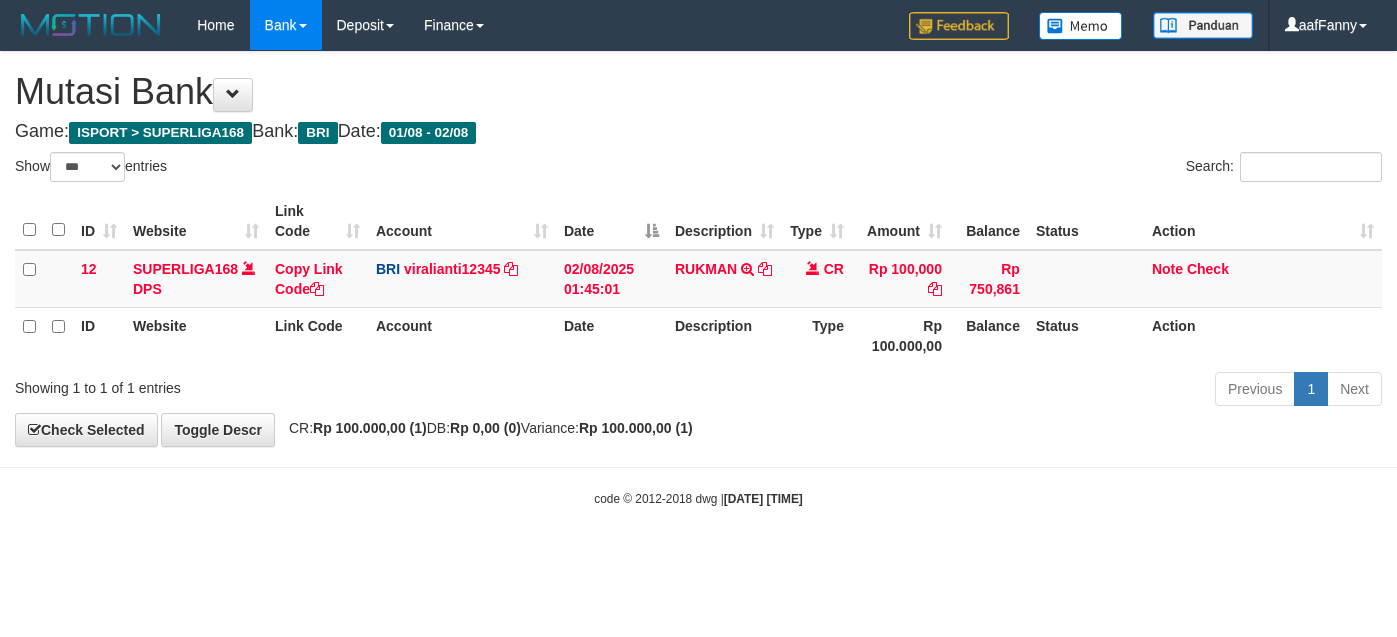 select on "***" 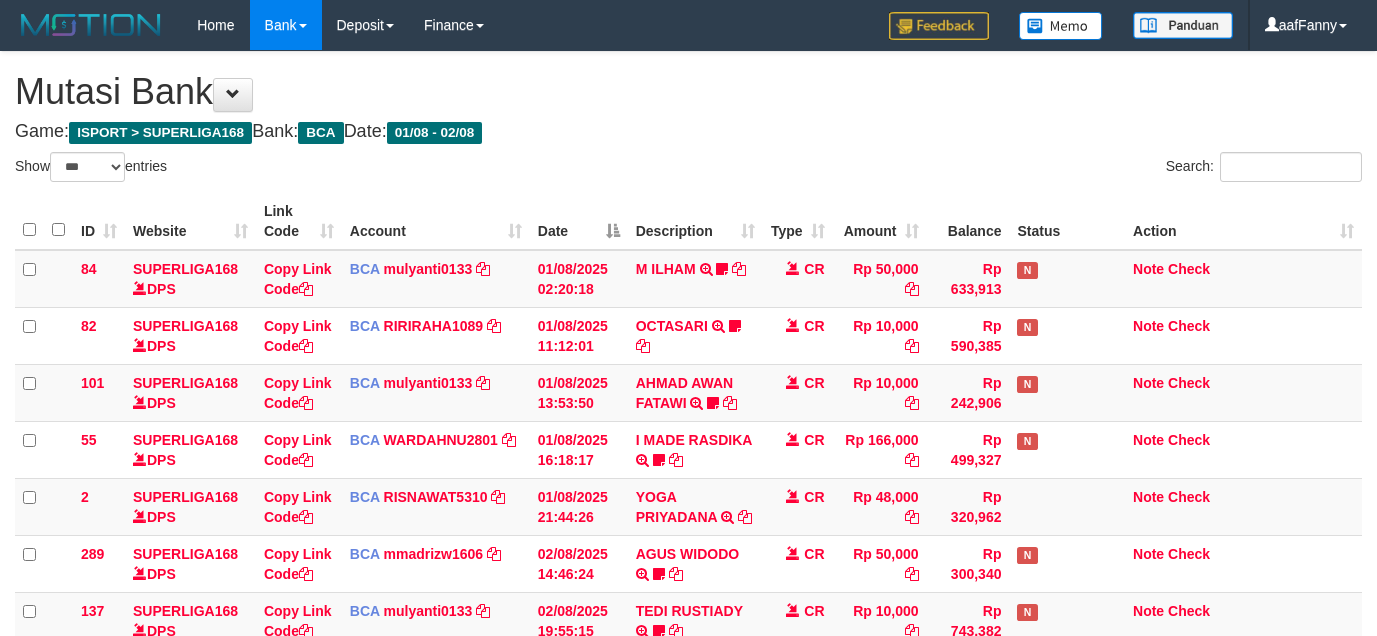 select on "***" 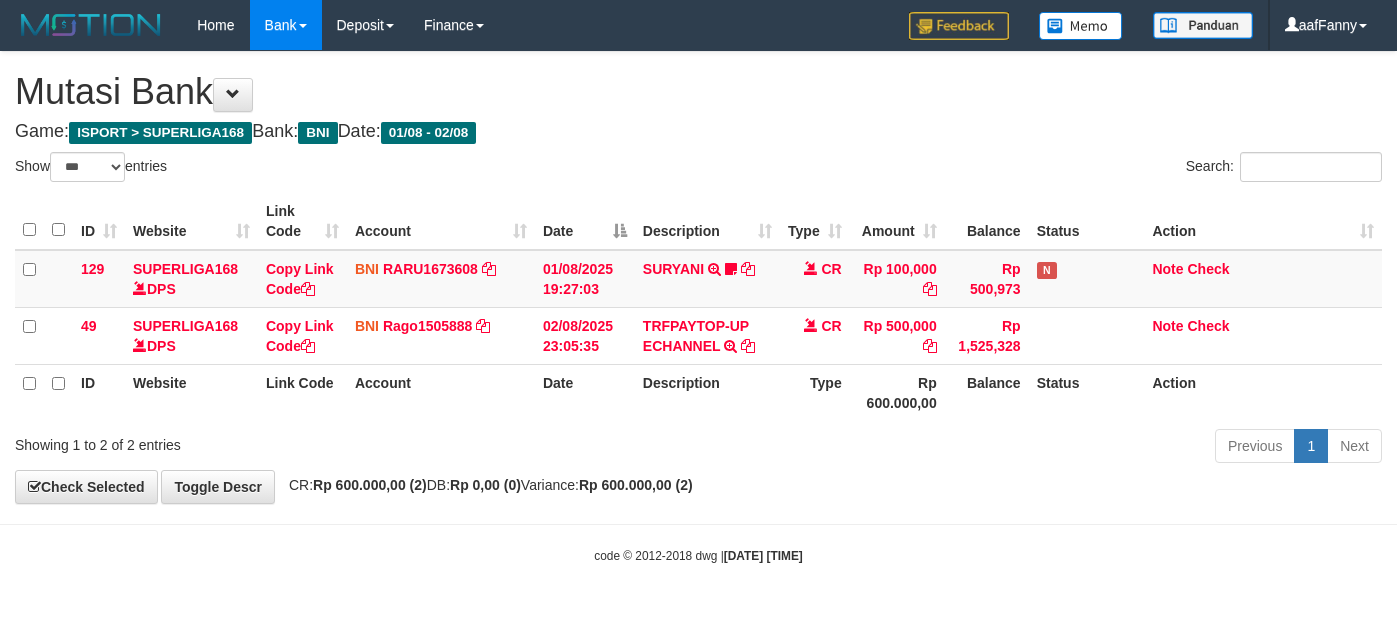 select on "***" 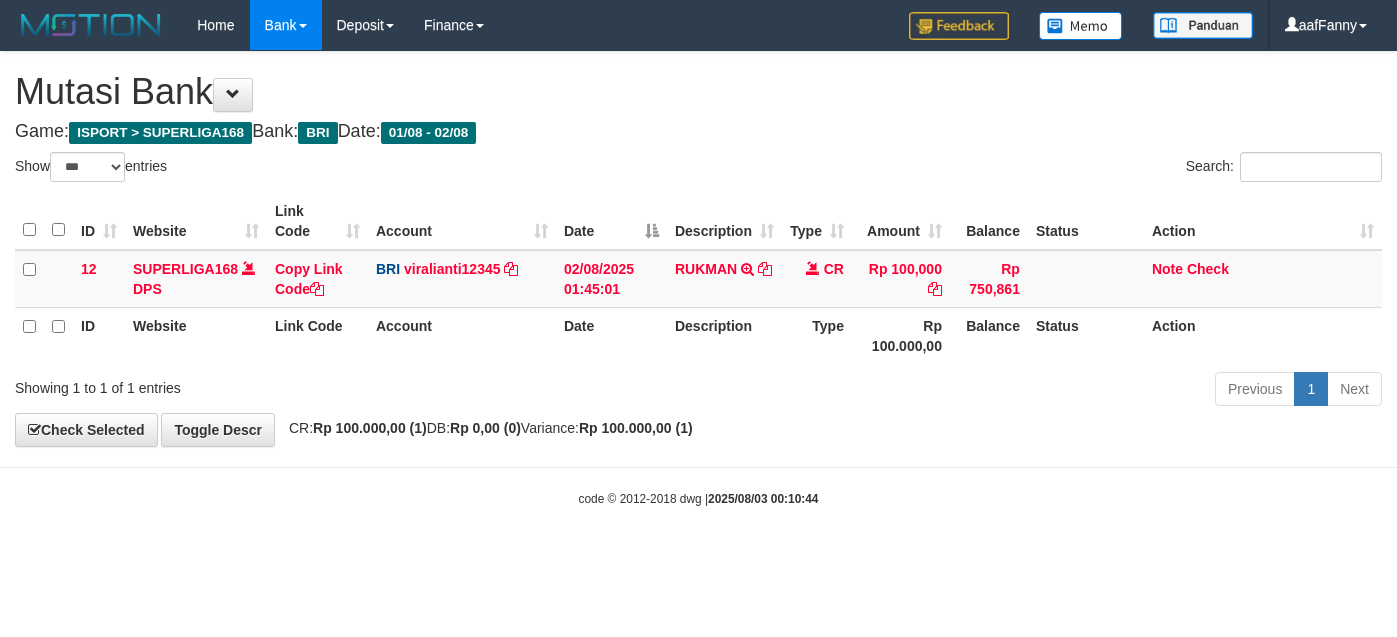 select on "***" 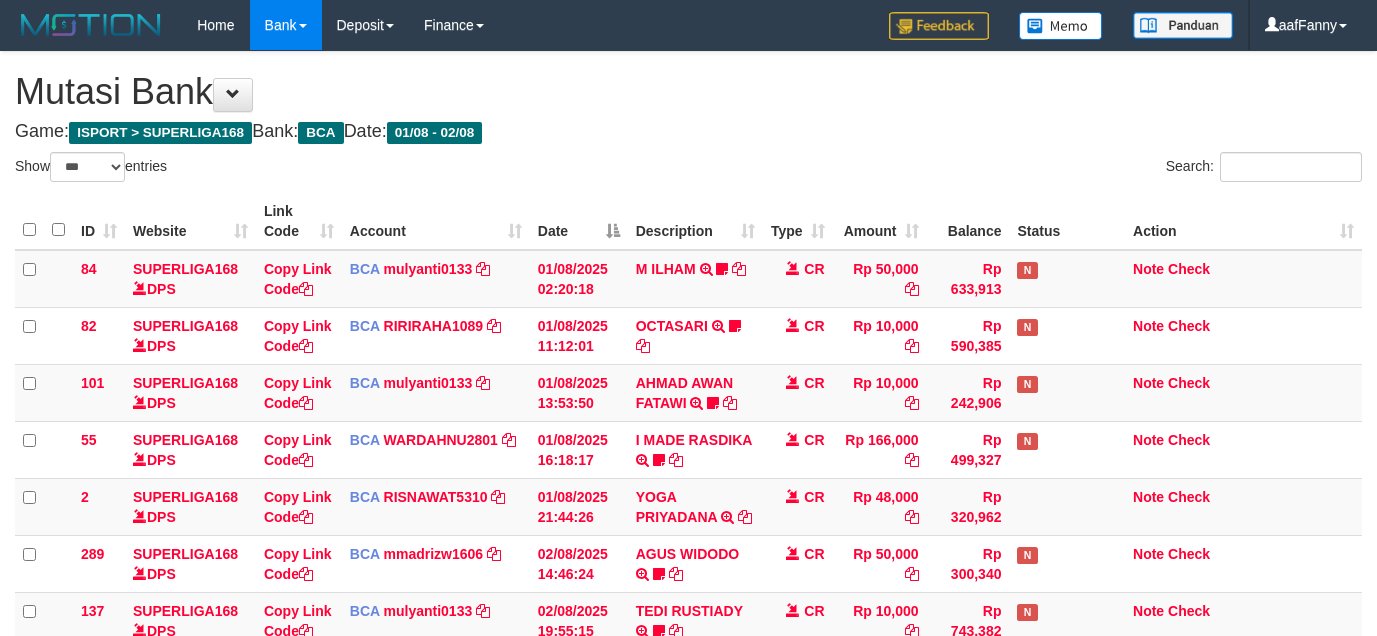 select on "***" 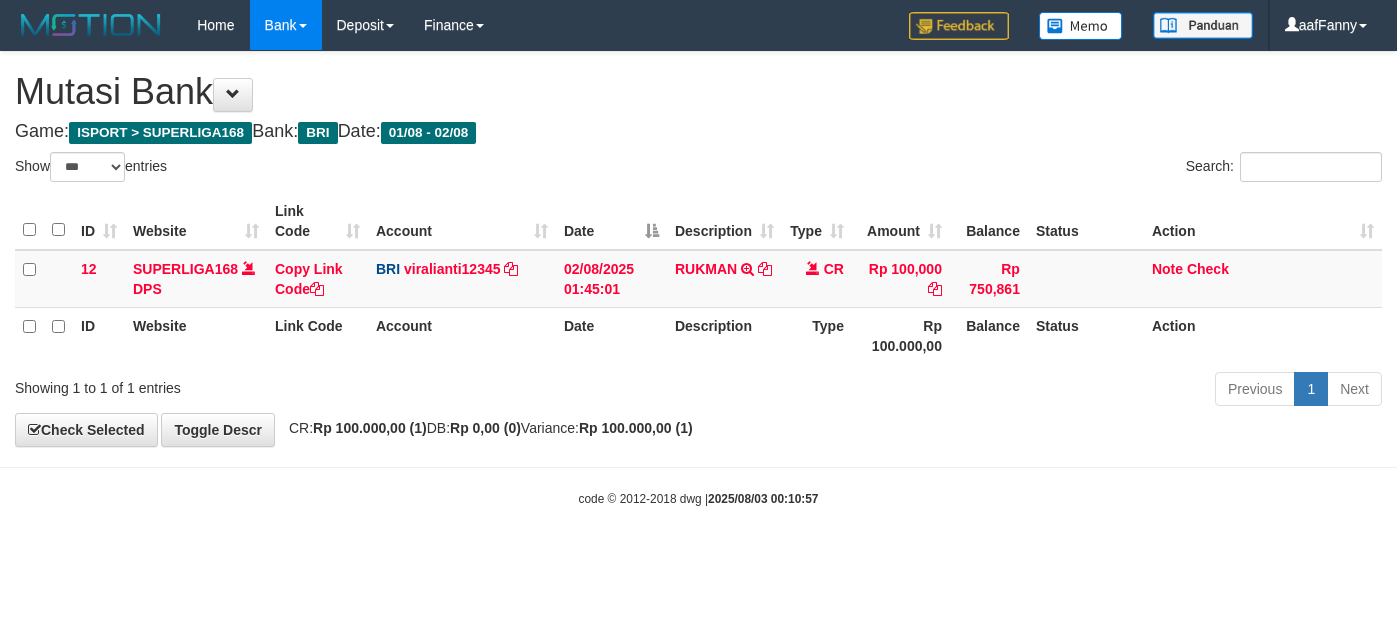 select on "***" 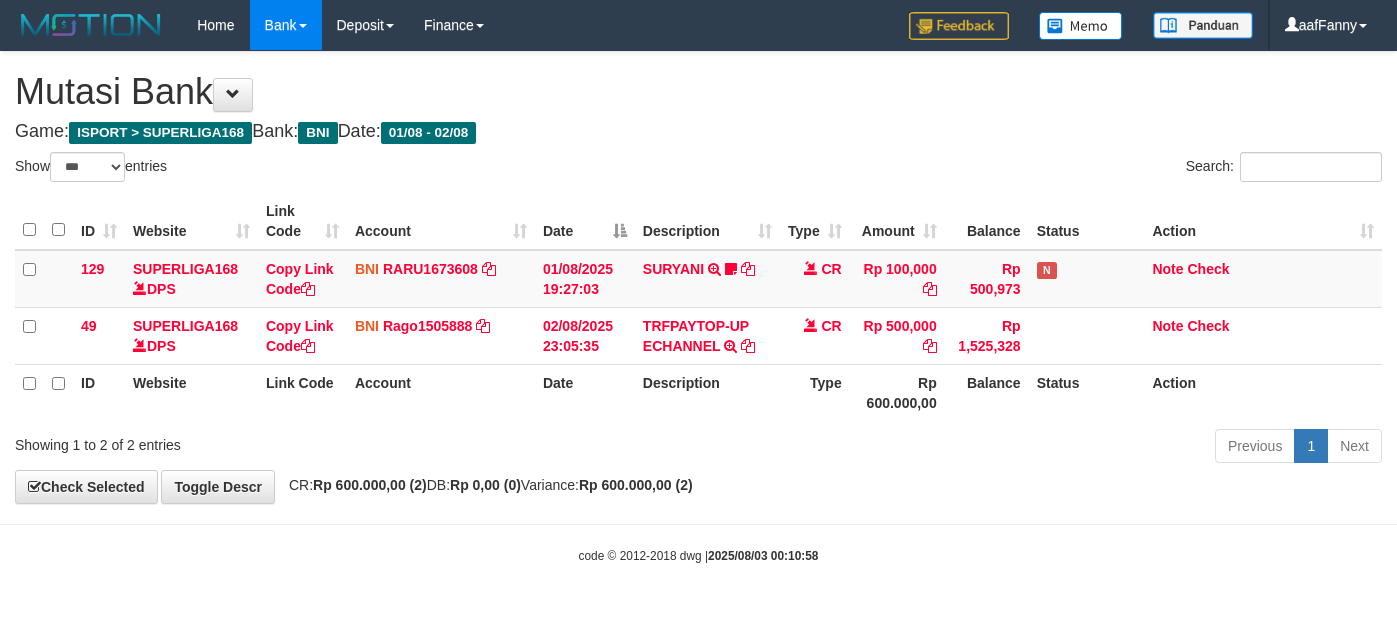 select on "***" 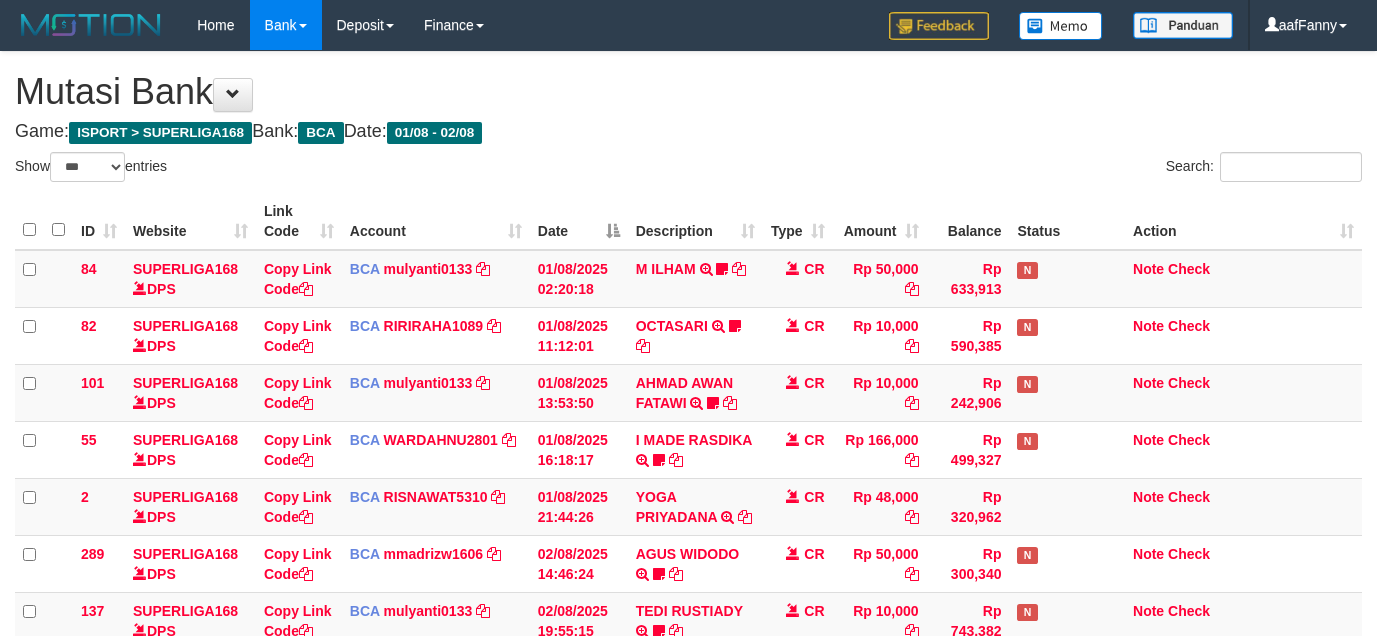 select on "***" 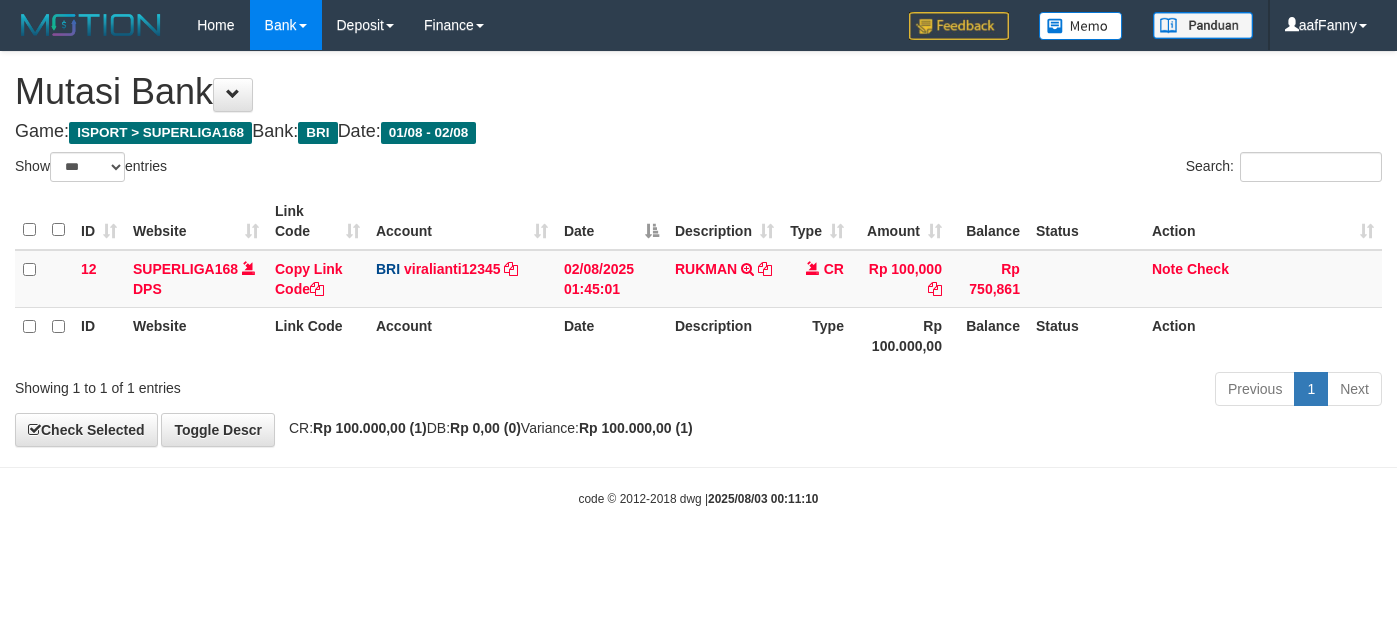 select on "***" 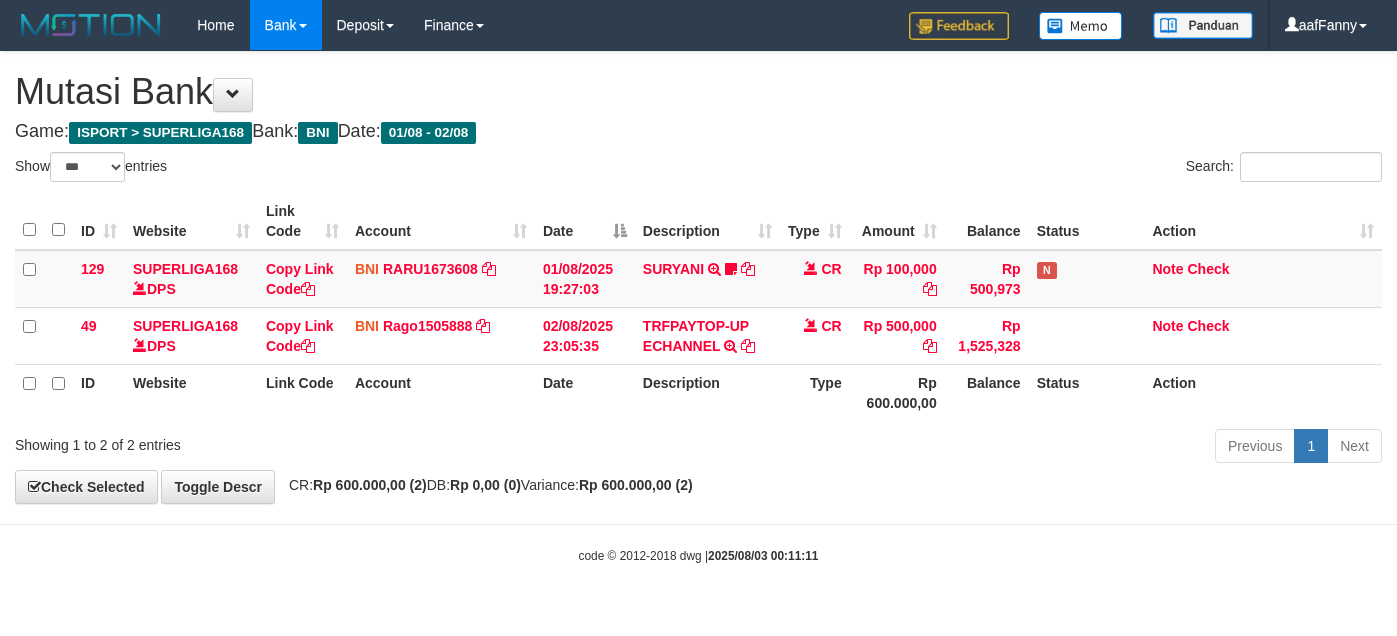 select on "***" 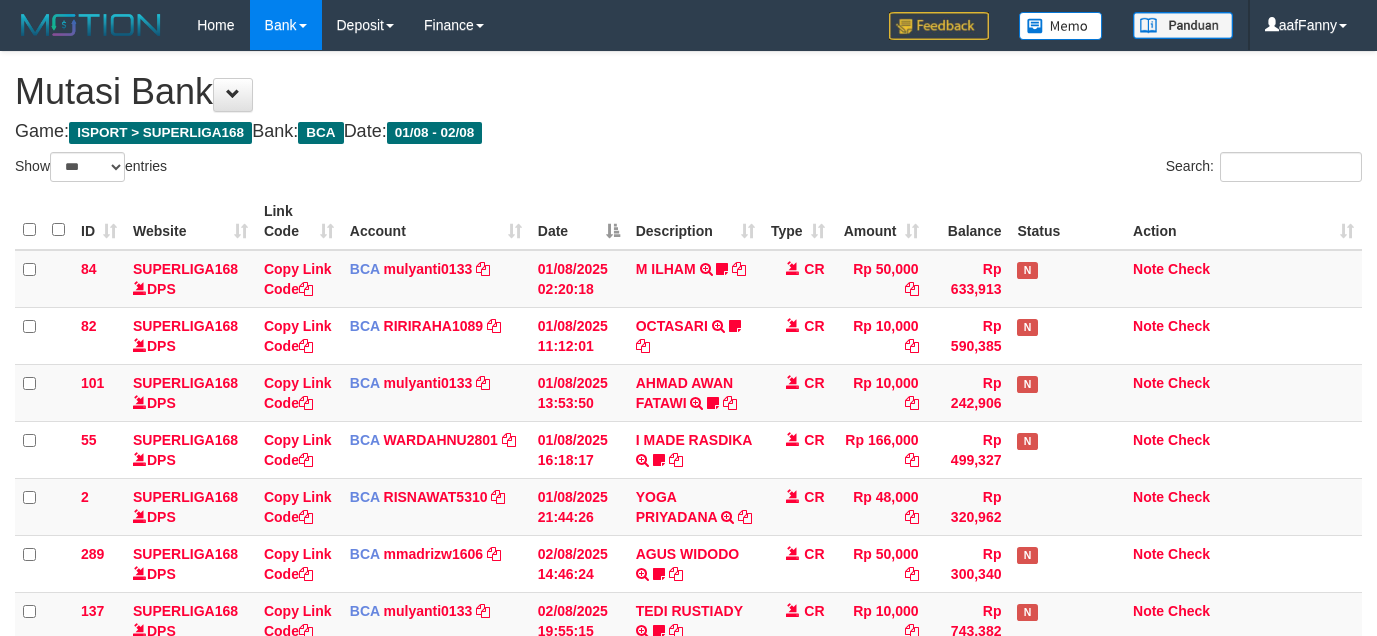 select on "***" 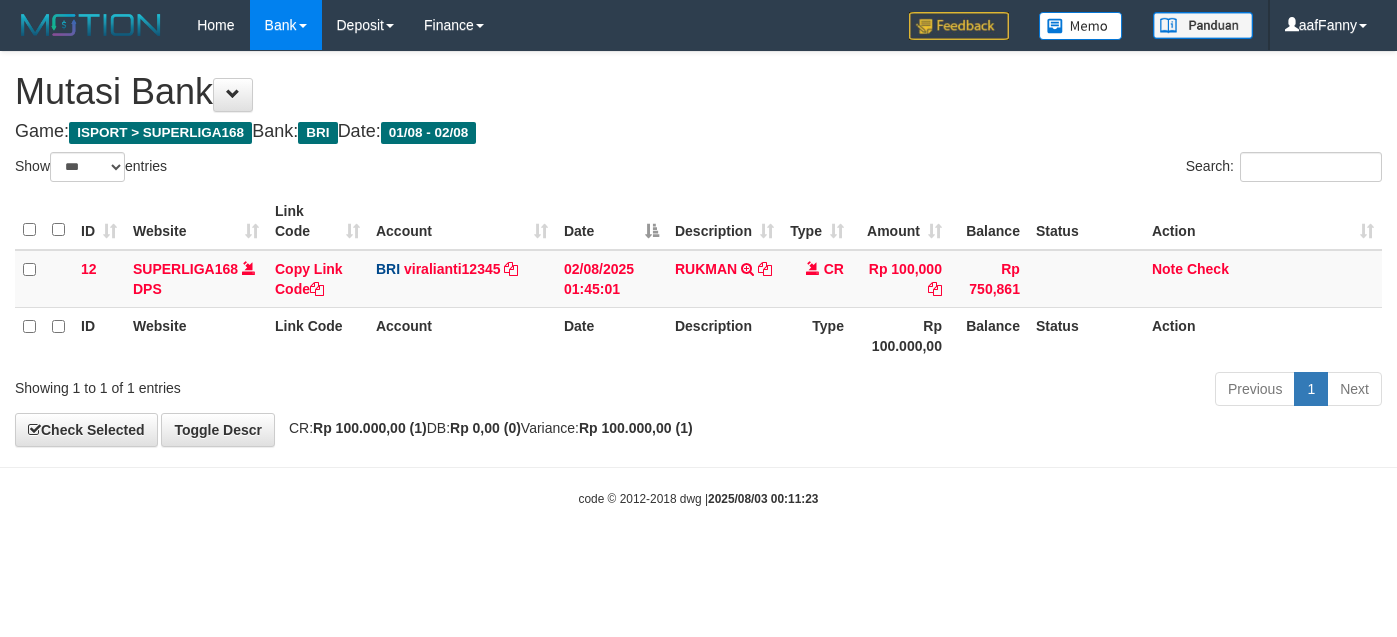 select on "***" 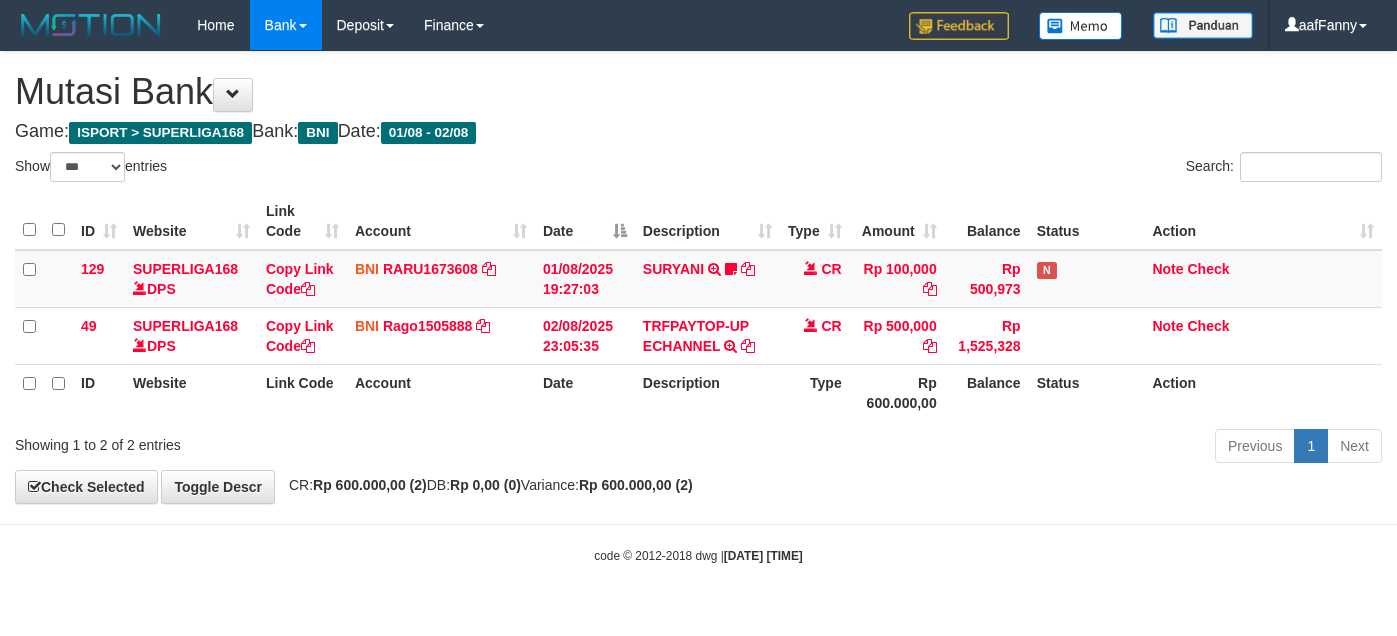 select on "***" 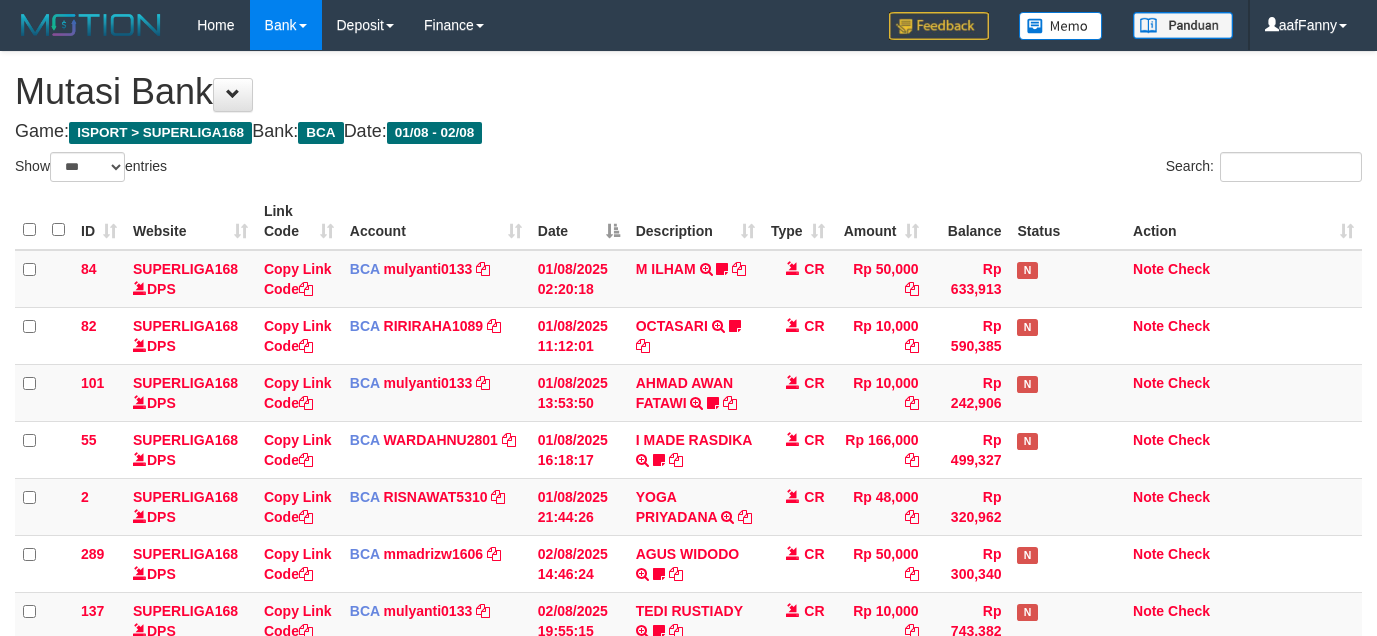 select on "***" 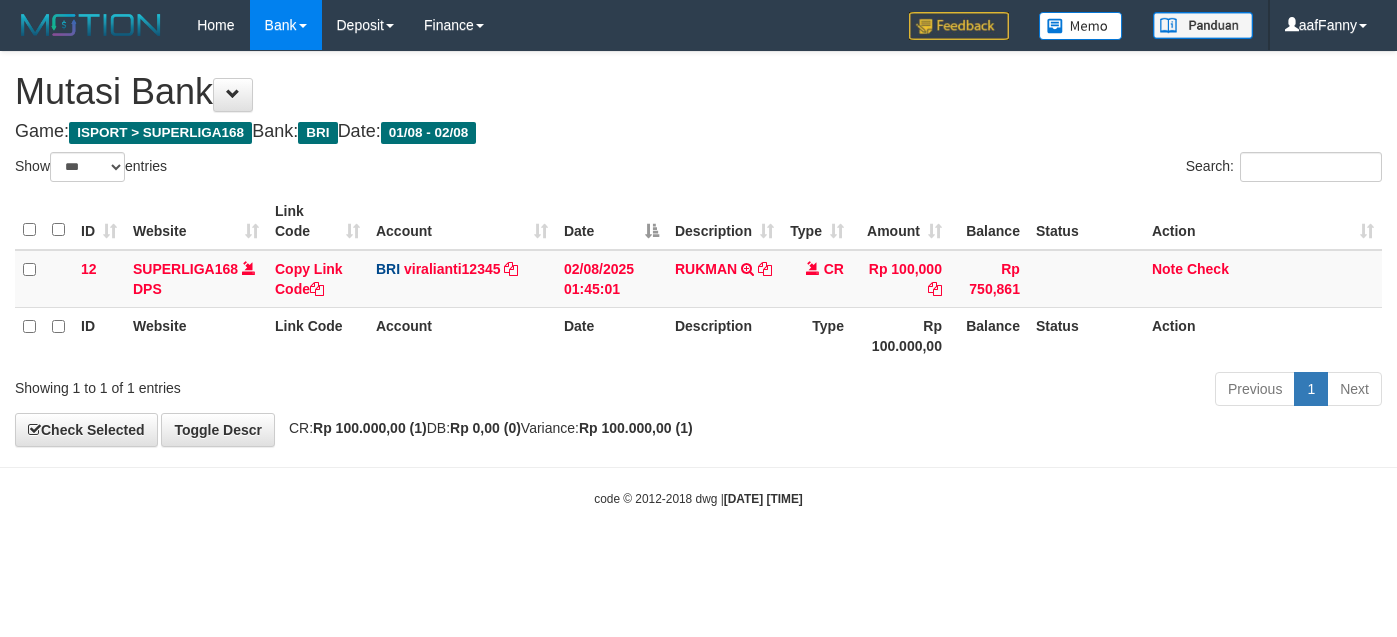 select on "***" 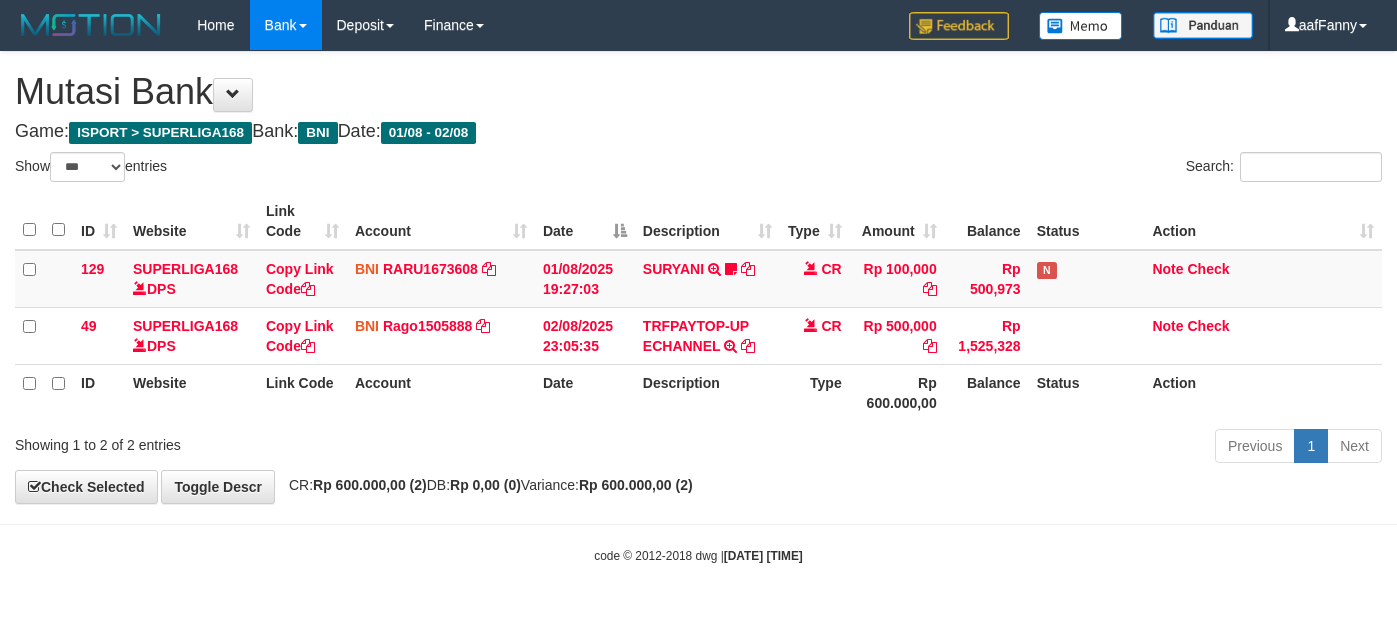 select on "***" 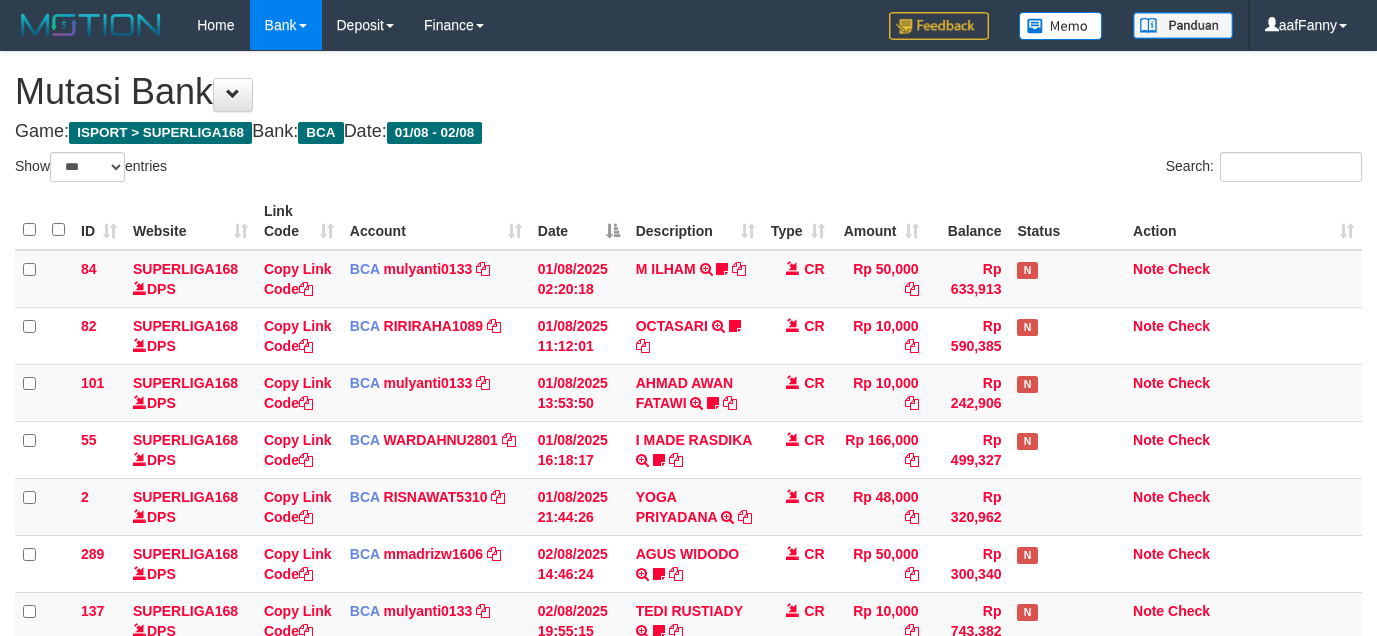 select on "***" 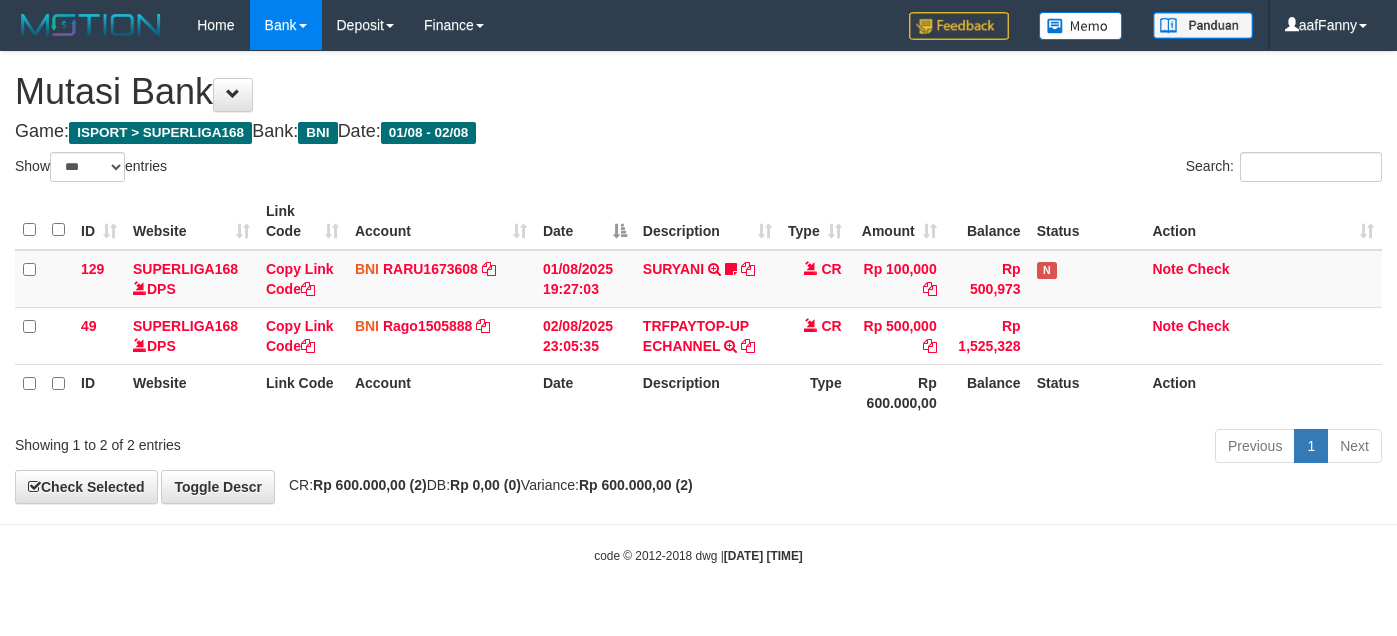 select on "***" 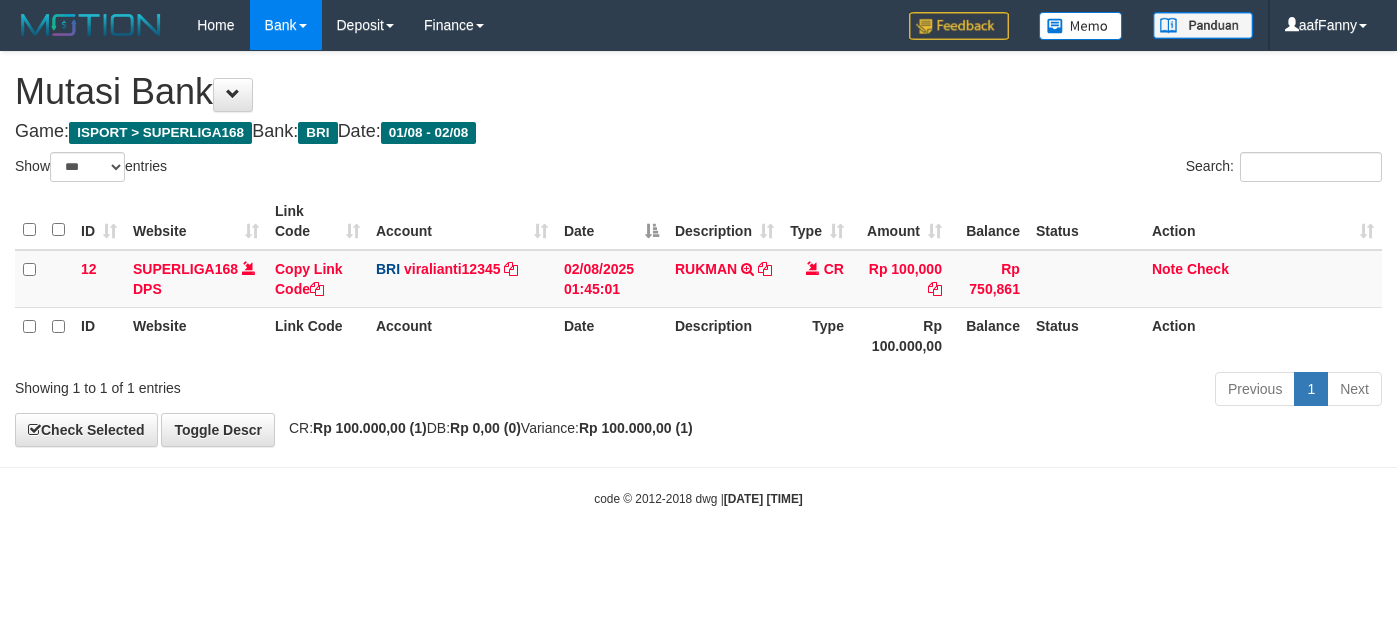 select on "***" 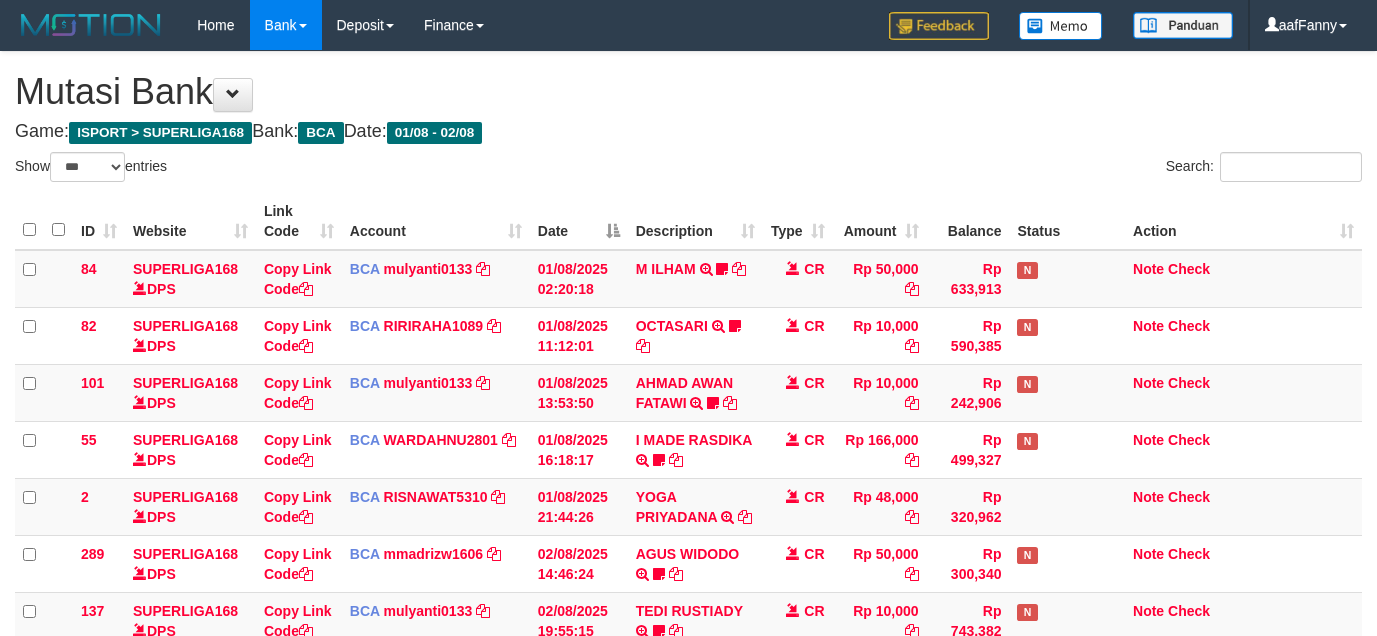select on "***" 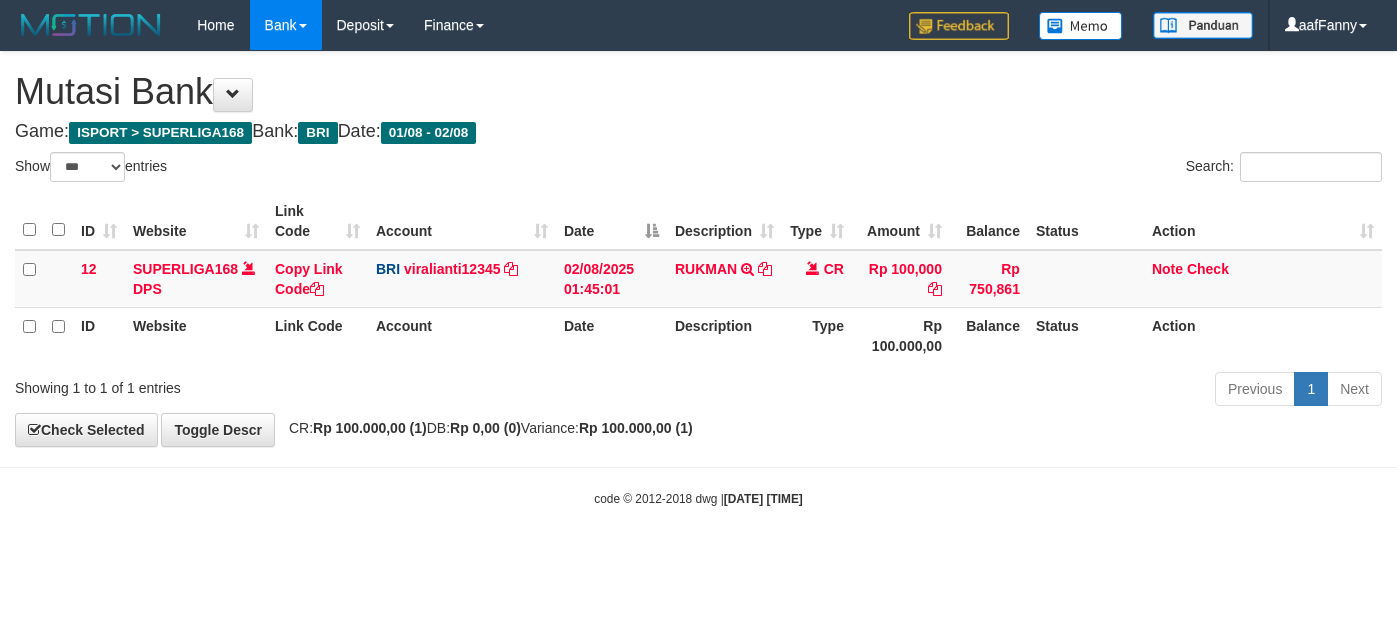 select on "***" 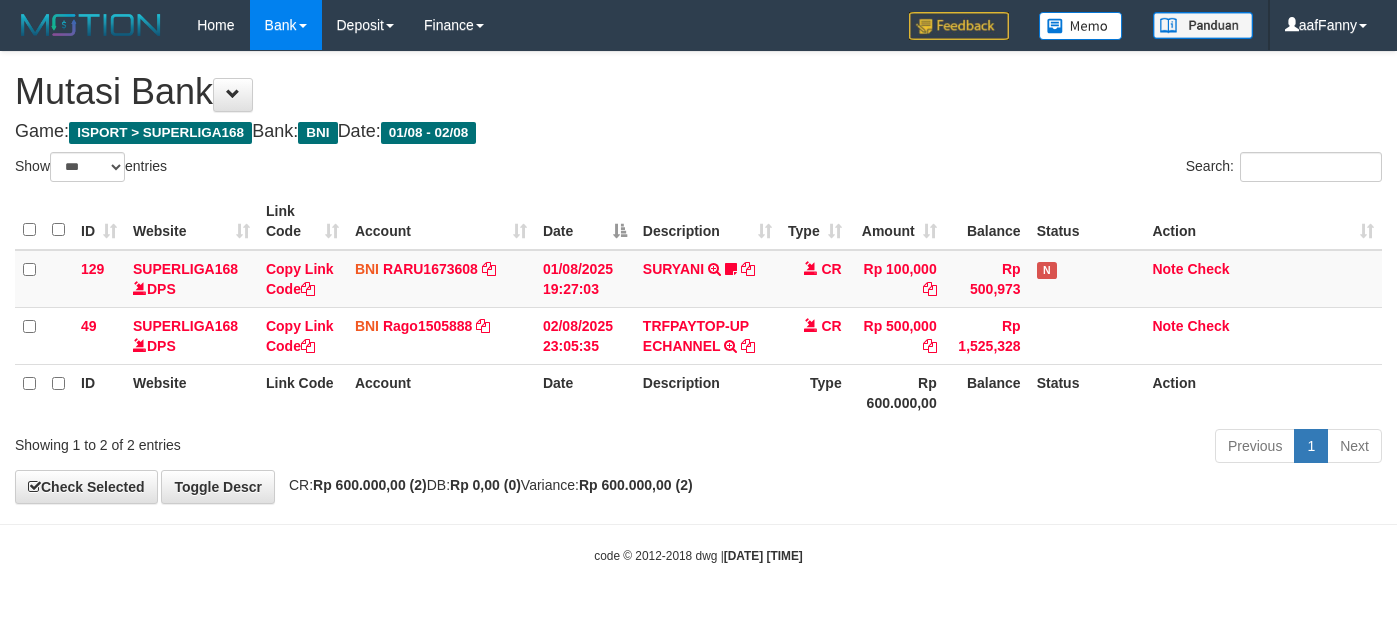 select on "***" 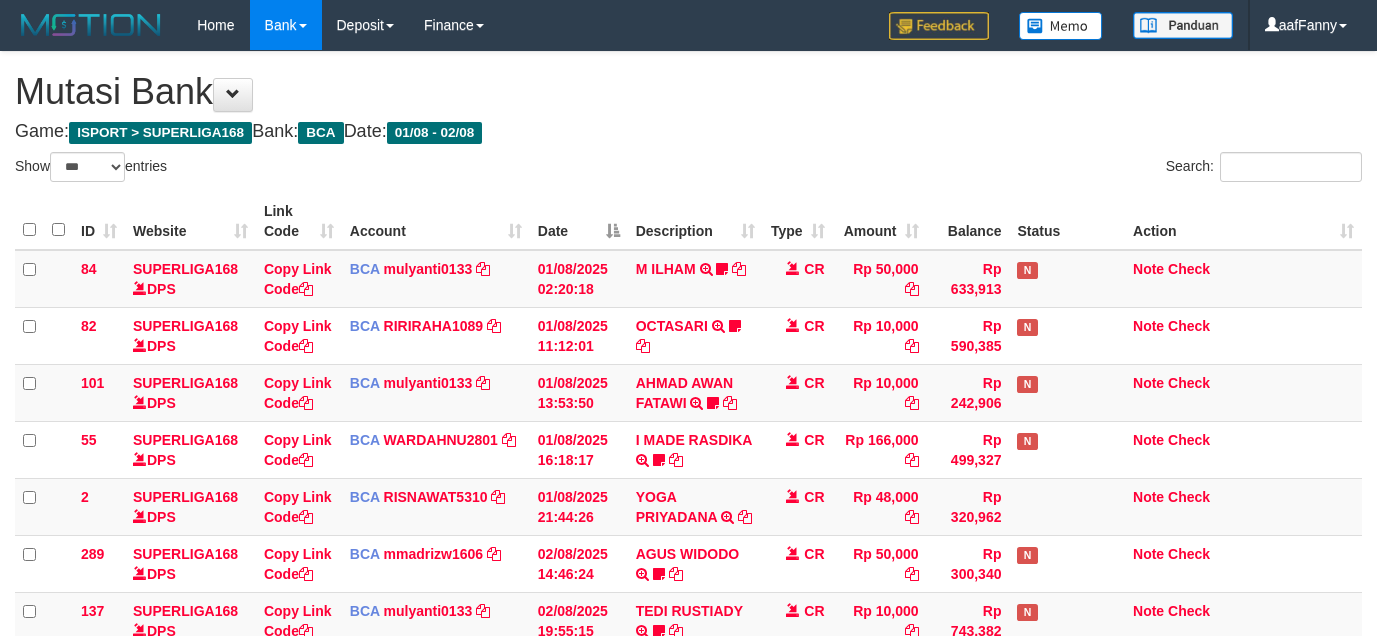 select on "***" 